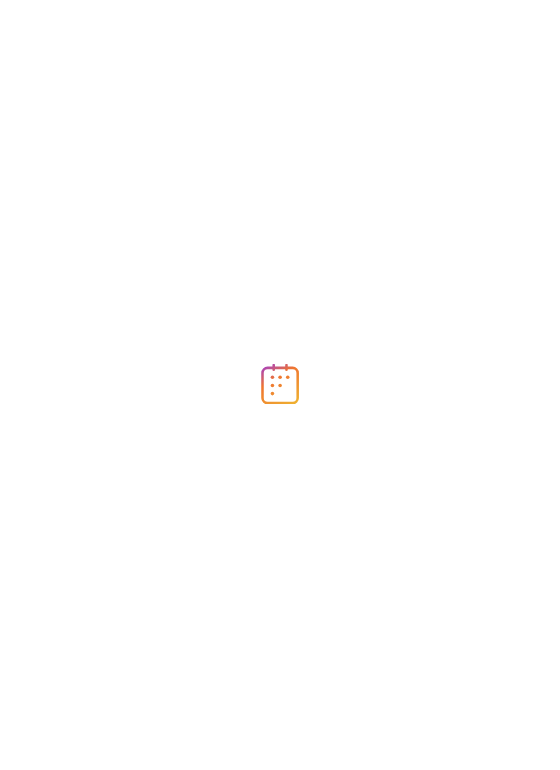 scroll, scrollTop: 0, scrollLeft: 0, axis: both 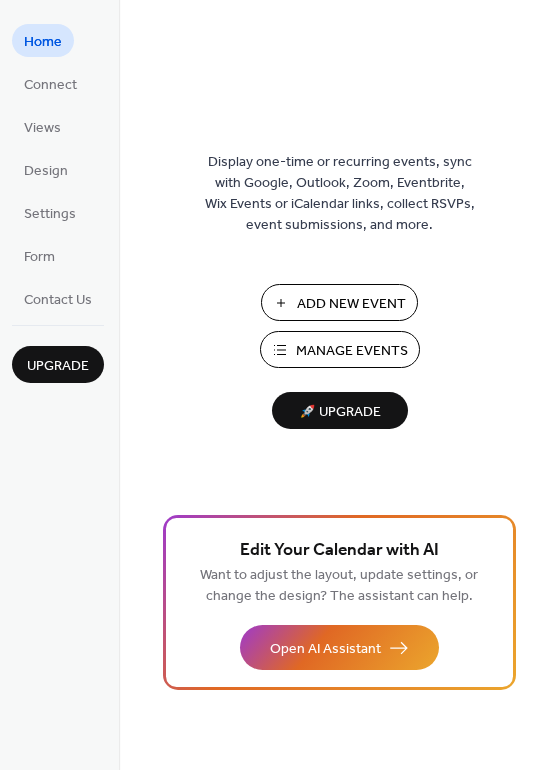 click on "Add New Event" at bounding box center [351, 304] 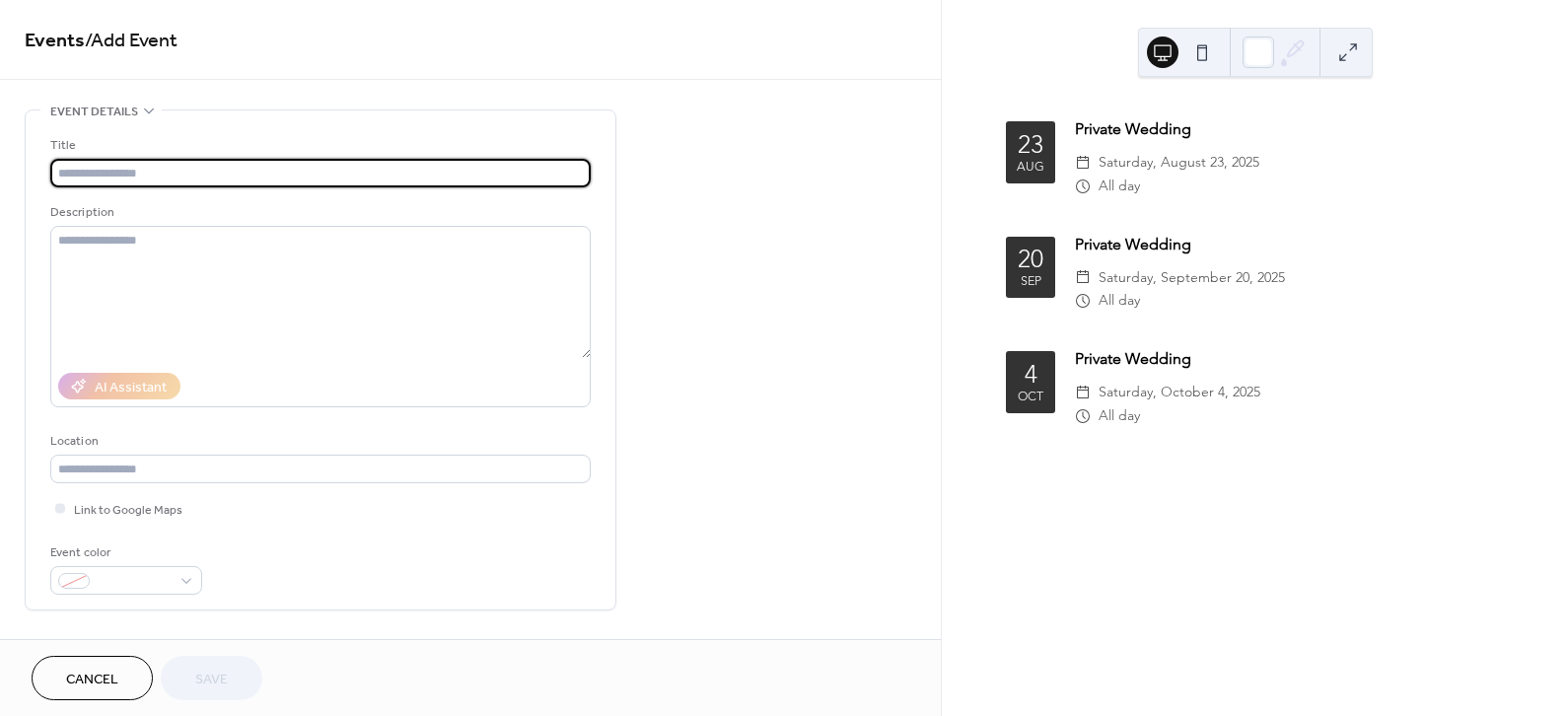scroll, scrollTop: 0, scrollLeft: 0, axis: both 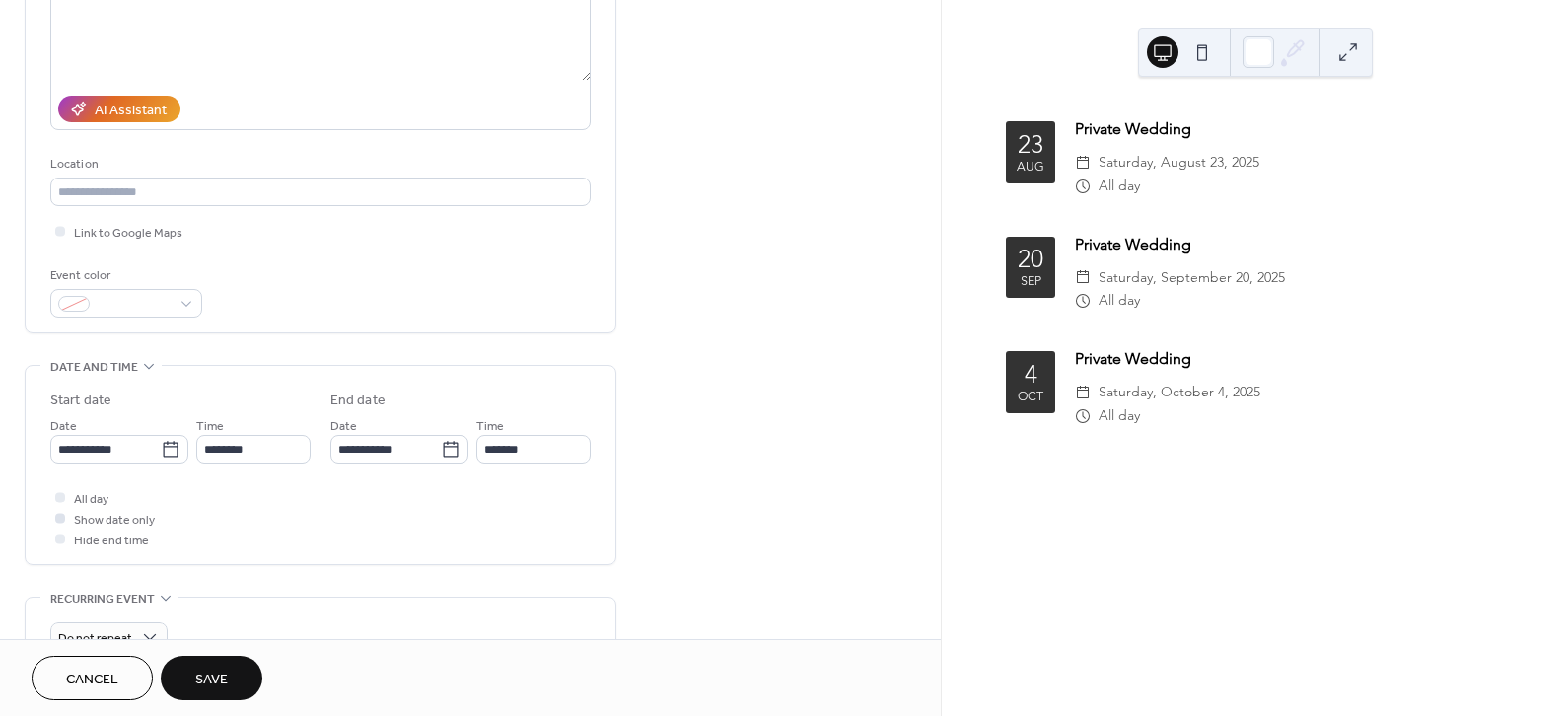 type on "**********" 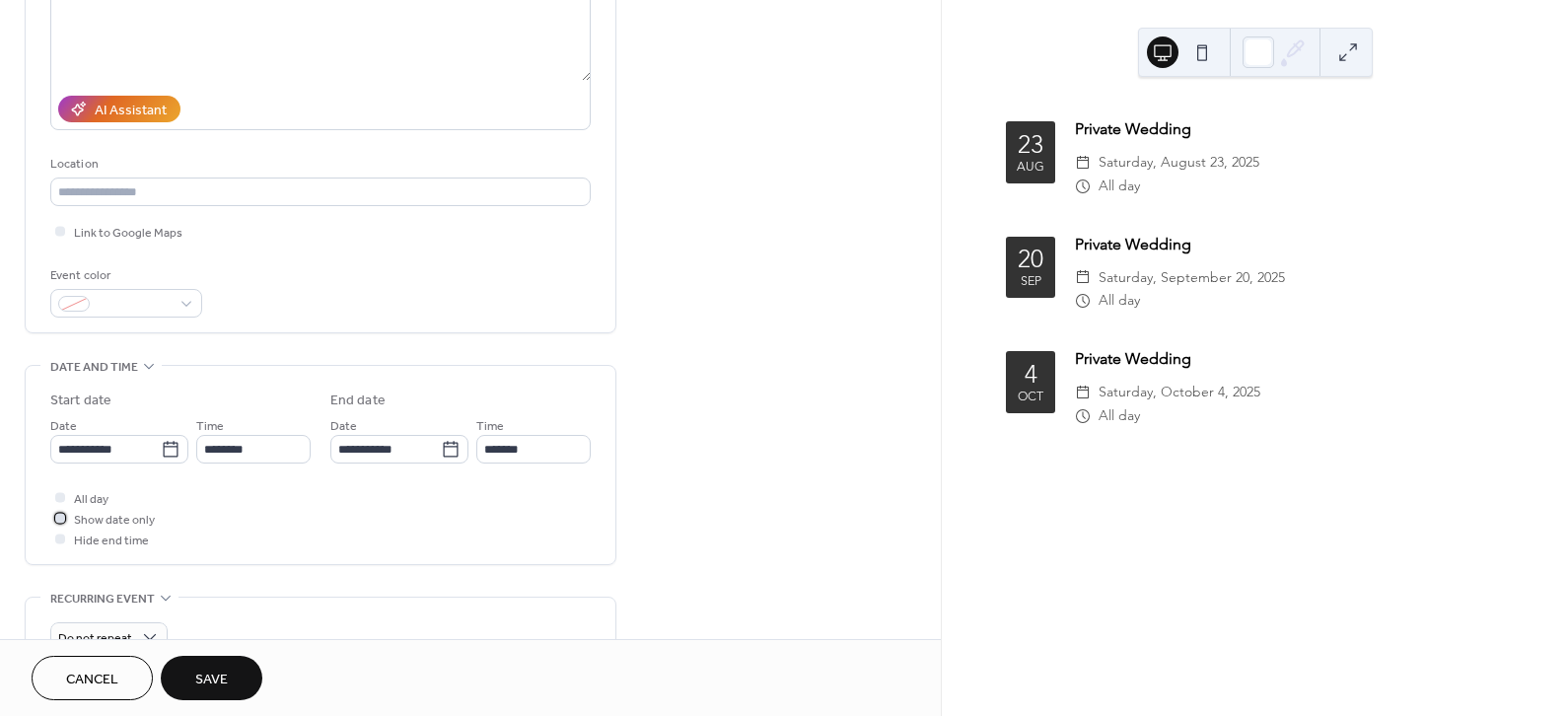 click at bounding box center (60, 518) 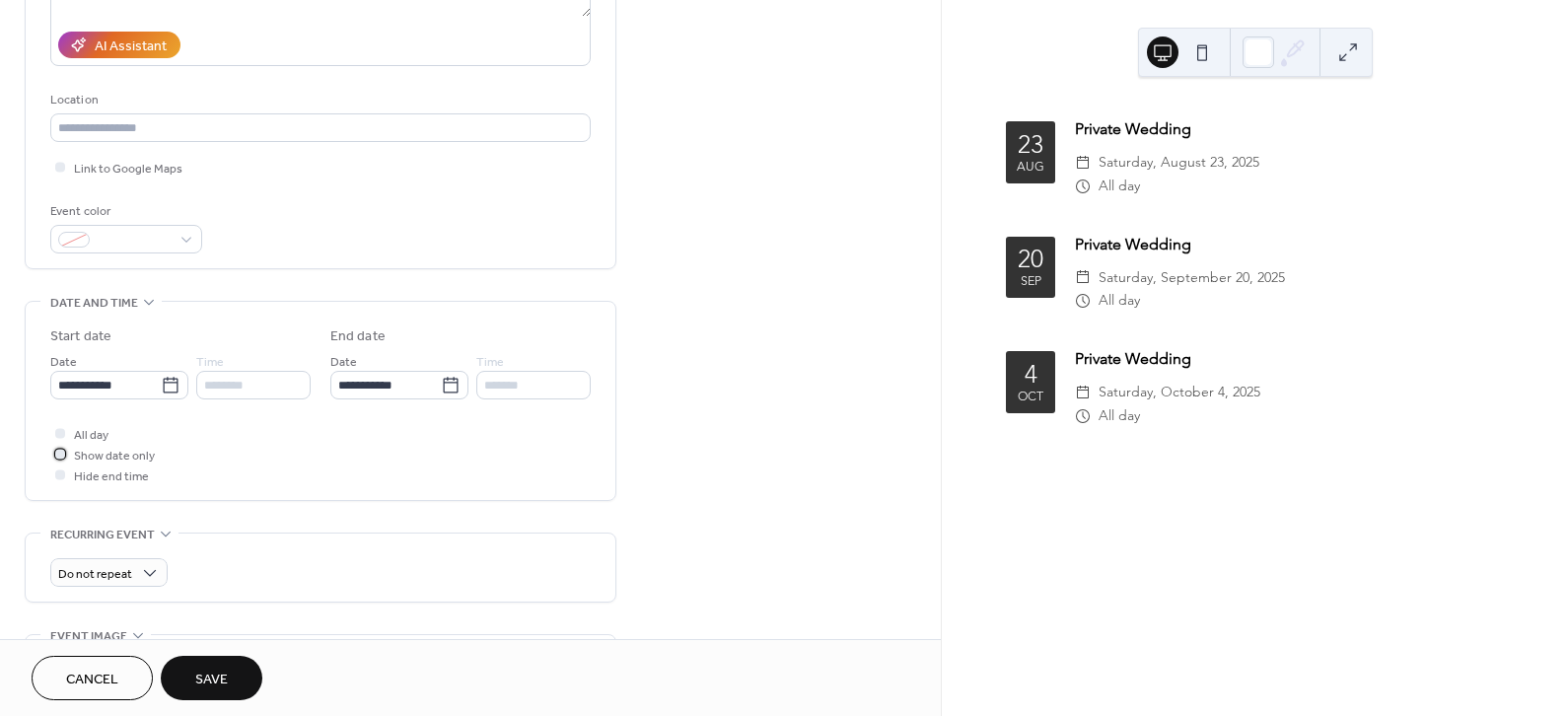 scroll, scrollTop: 362, scrollLeft: 0, axis: vertical 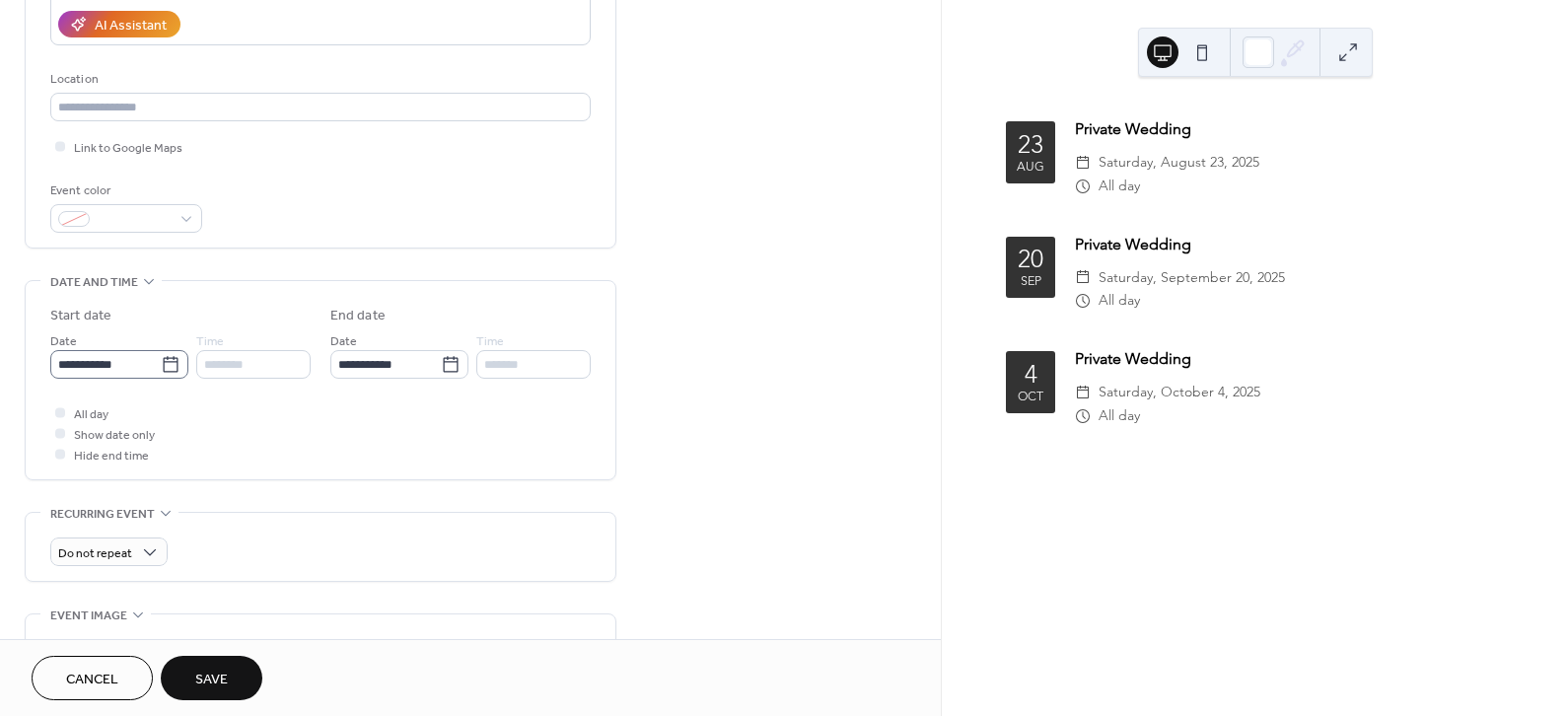 click 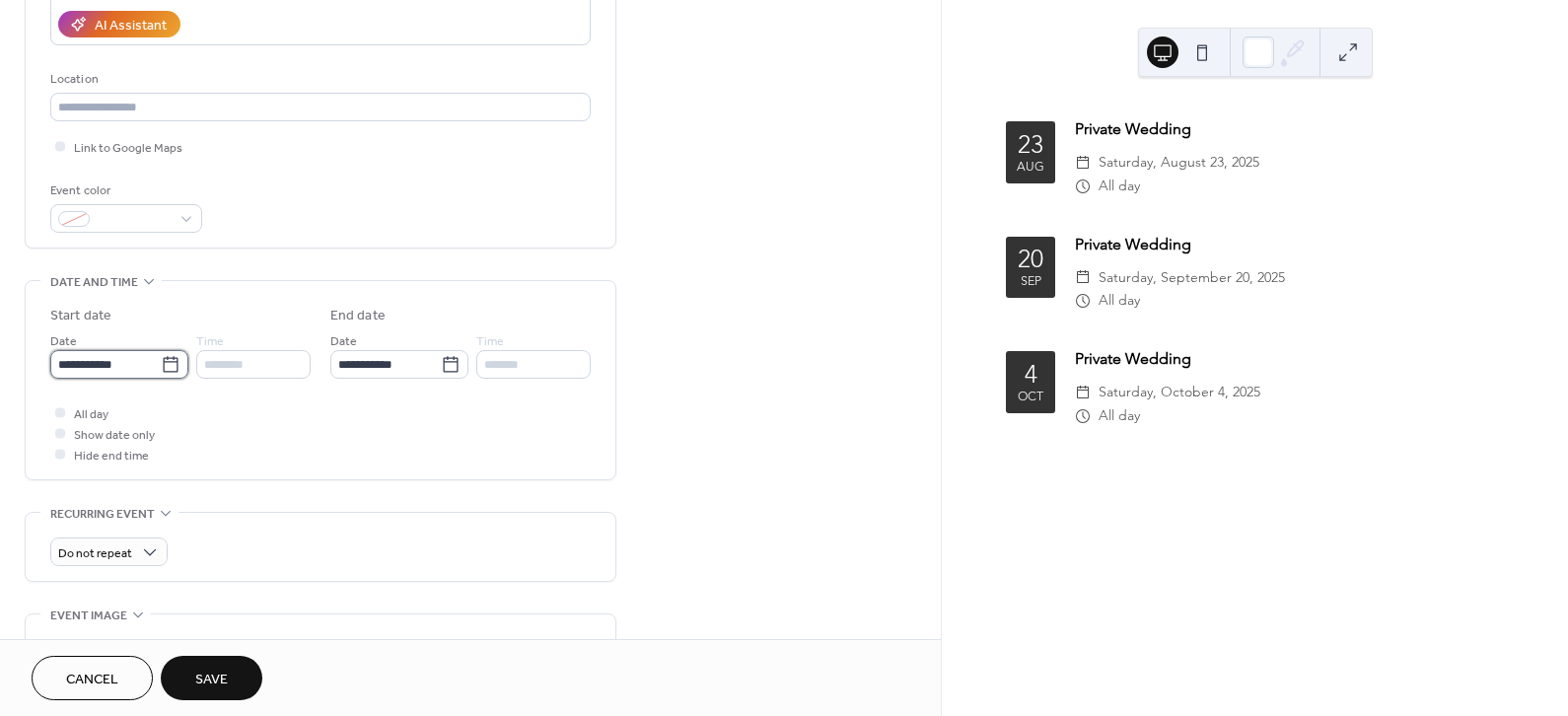 click on "**********" at bounding box center [106, 364] 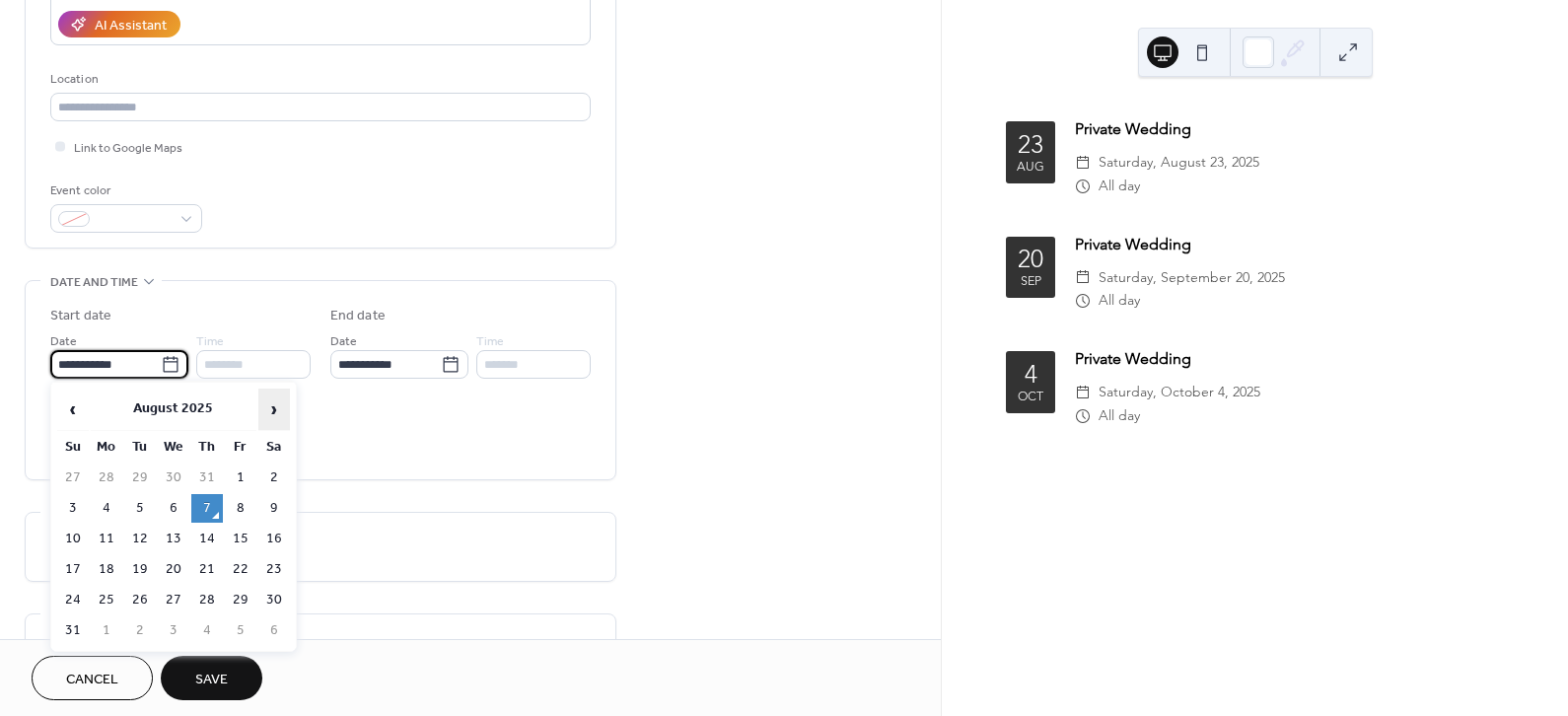 click on "›" at bounding box center [274, 409] 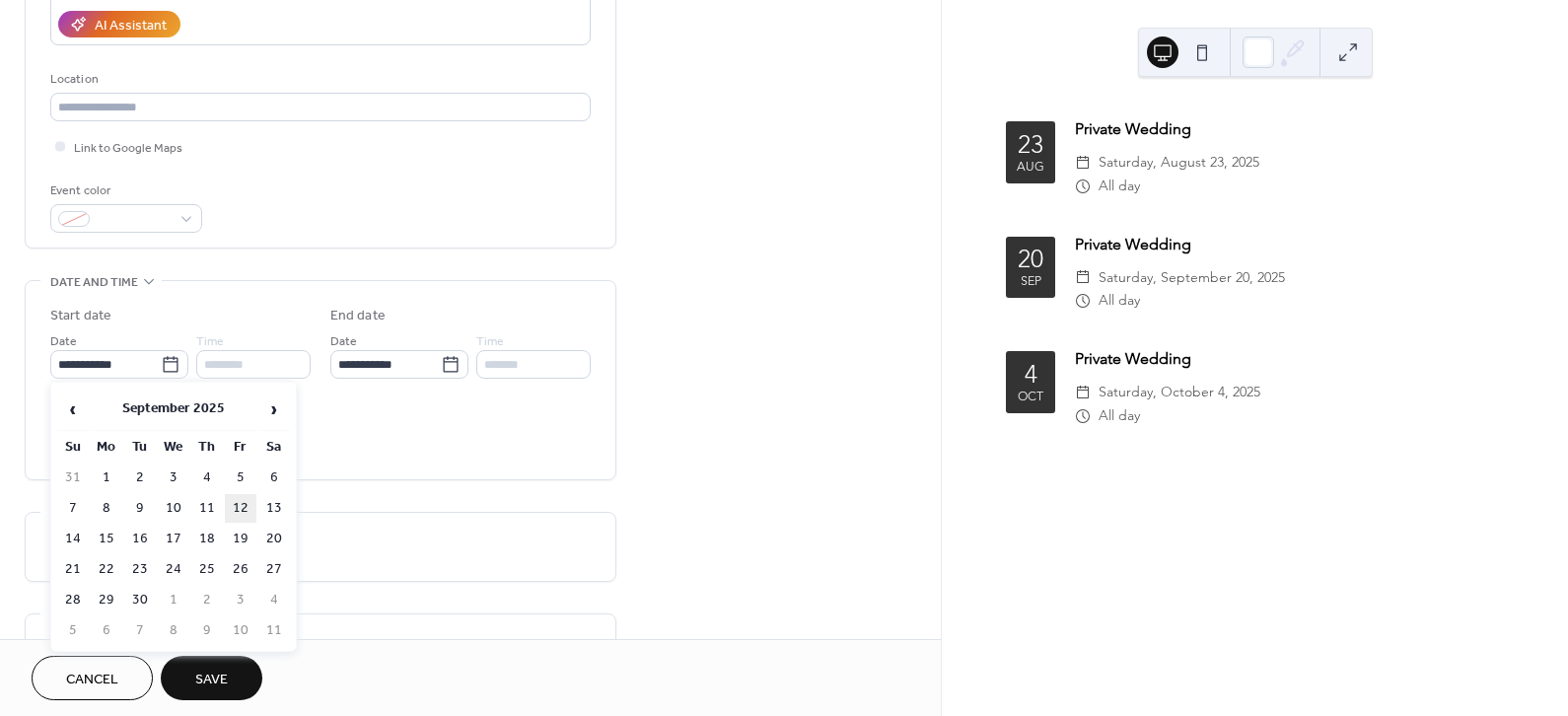click on "12" at bounding box center [241, 508] 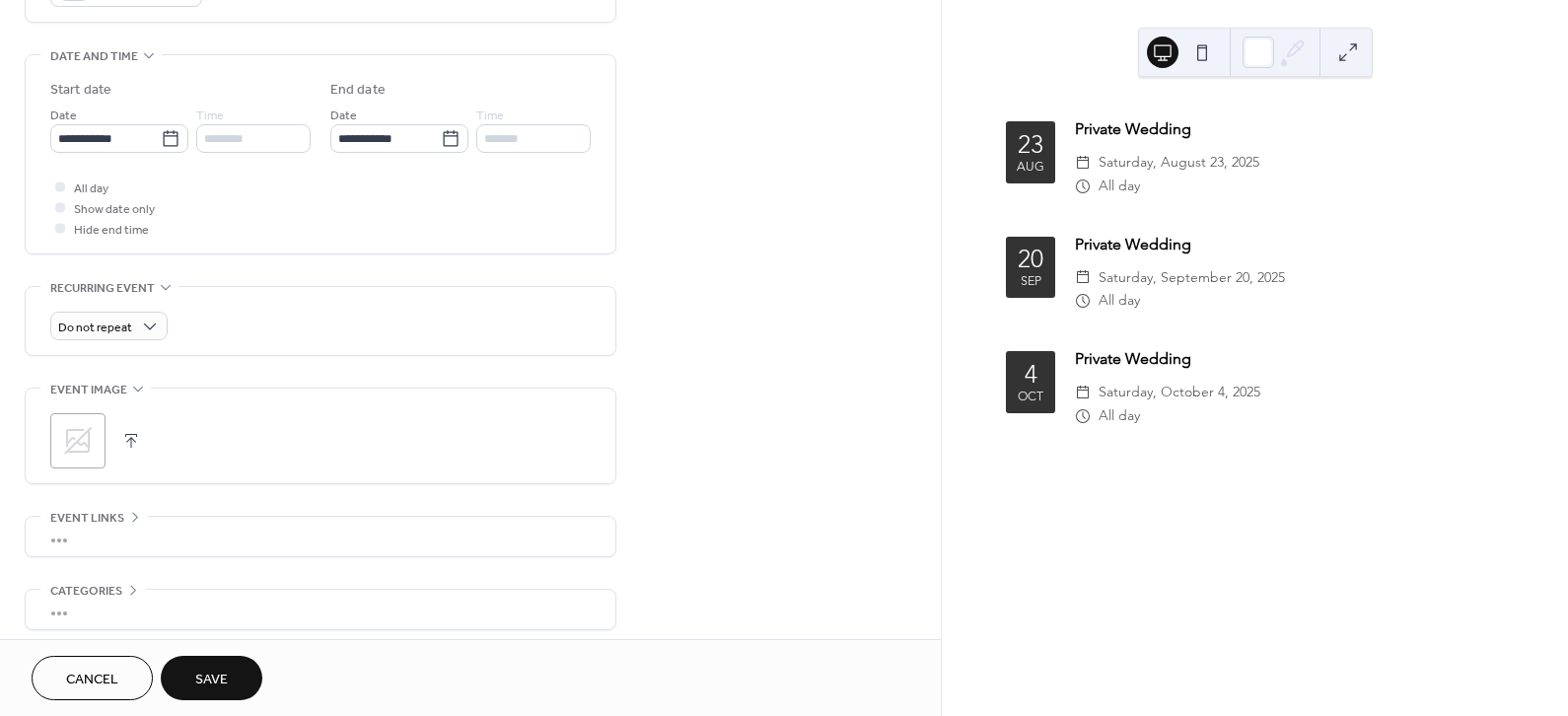 scroll, scrollTop: 665, scrollLeft: 0, axis: vertical 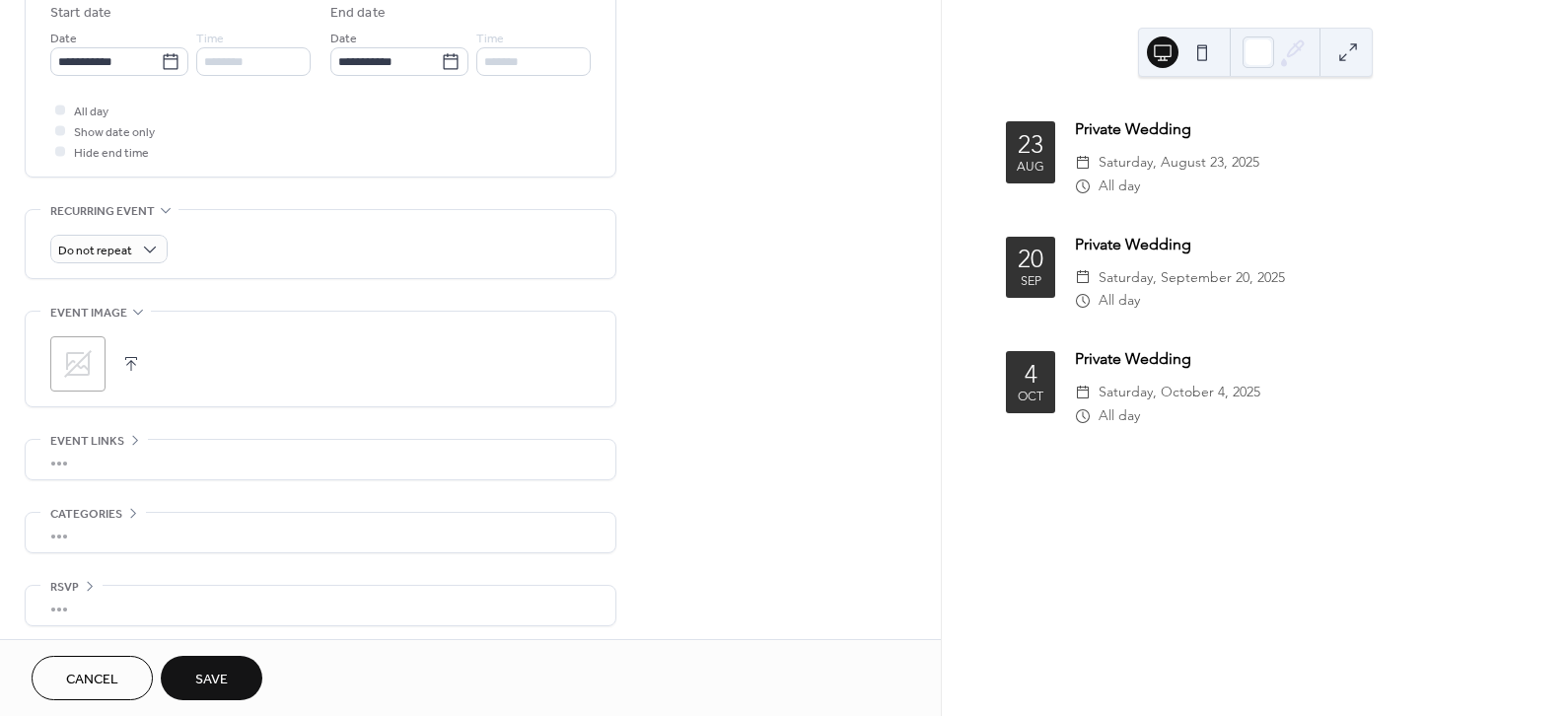 click on "Save" at bounding box center (211, 680) 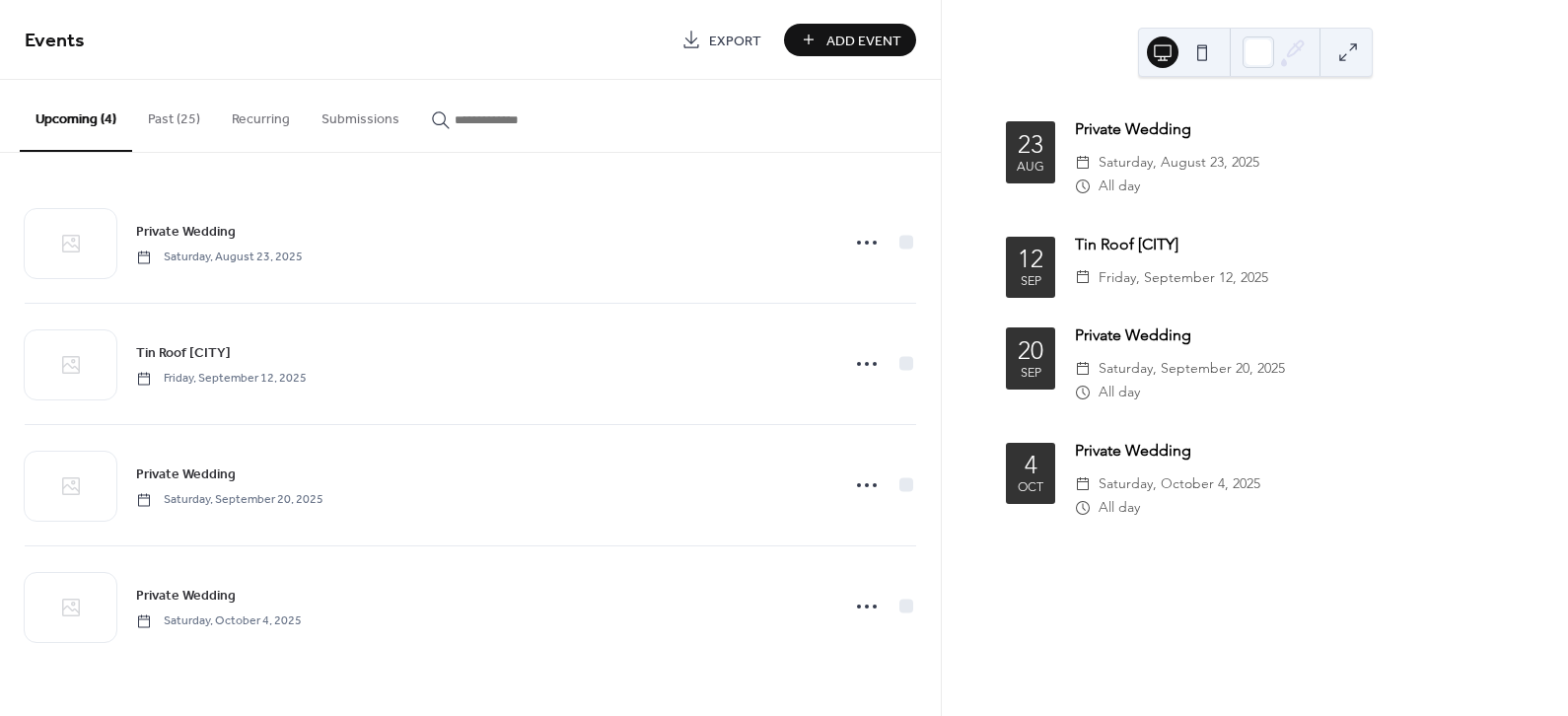 click on "Add Event" at bounding box center (864, 40) 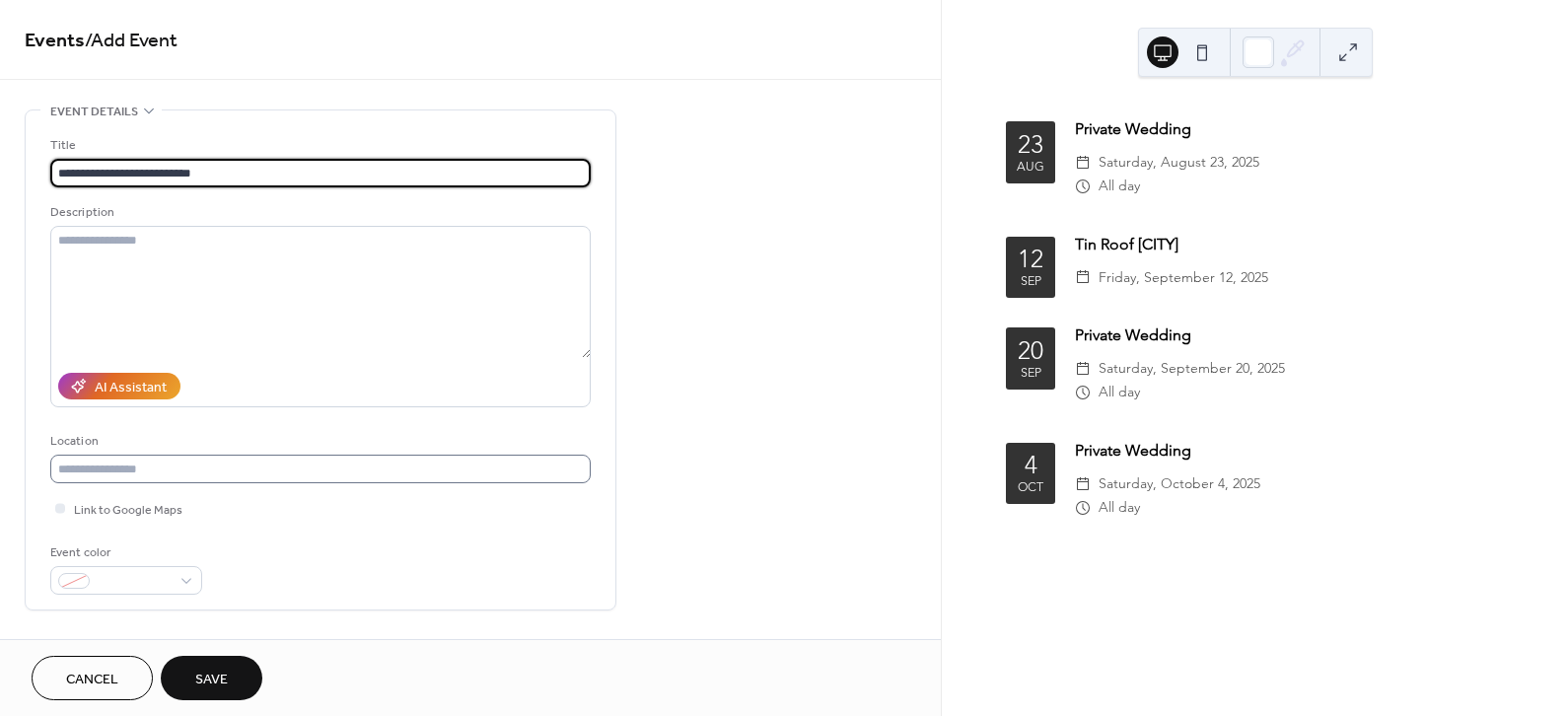 type on "**********" 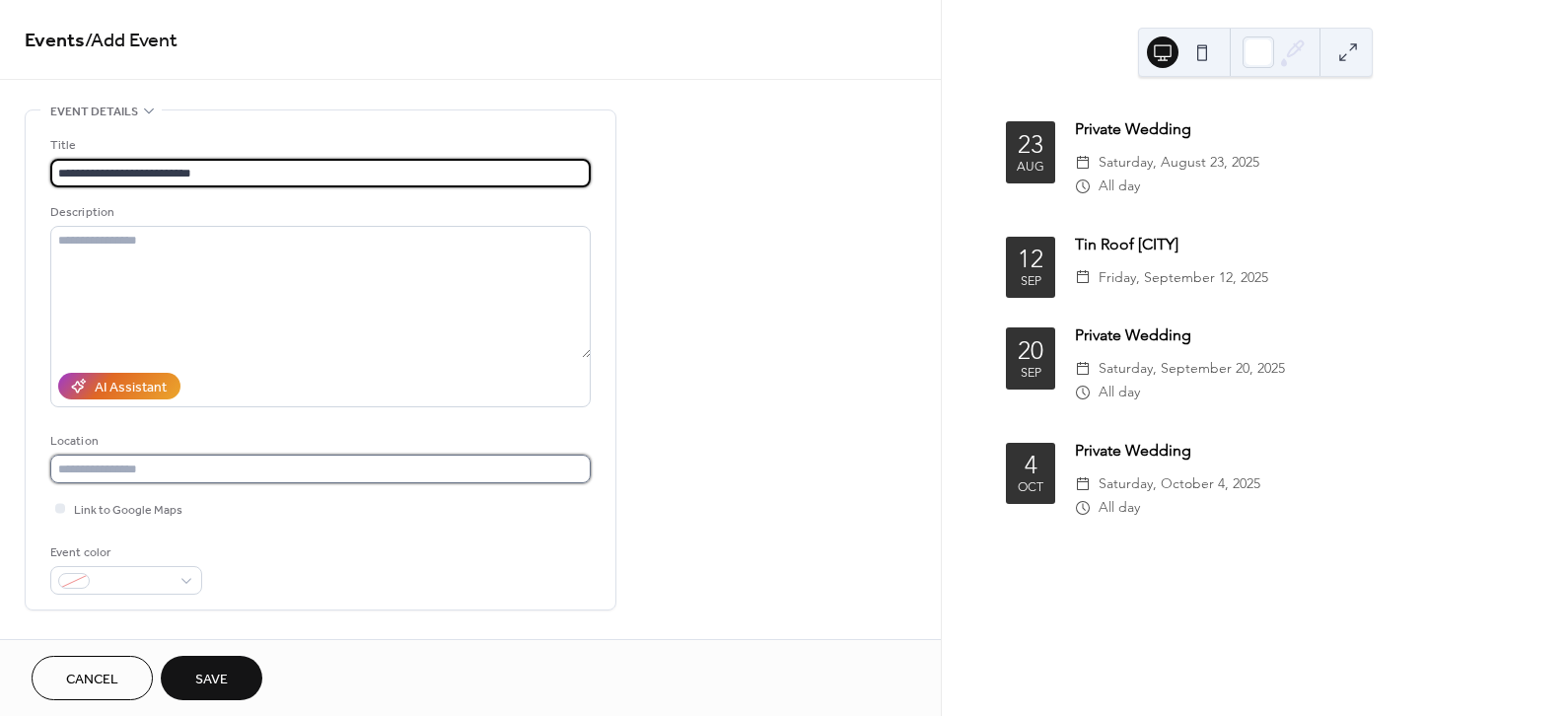 click at bounding box center (321, 468) 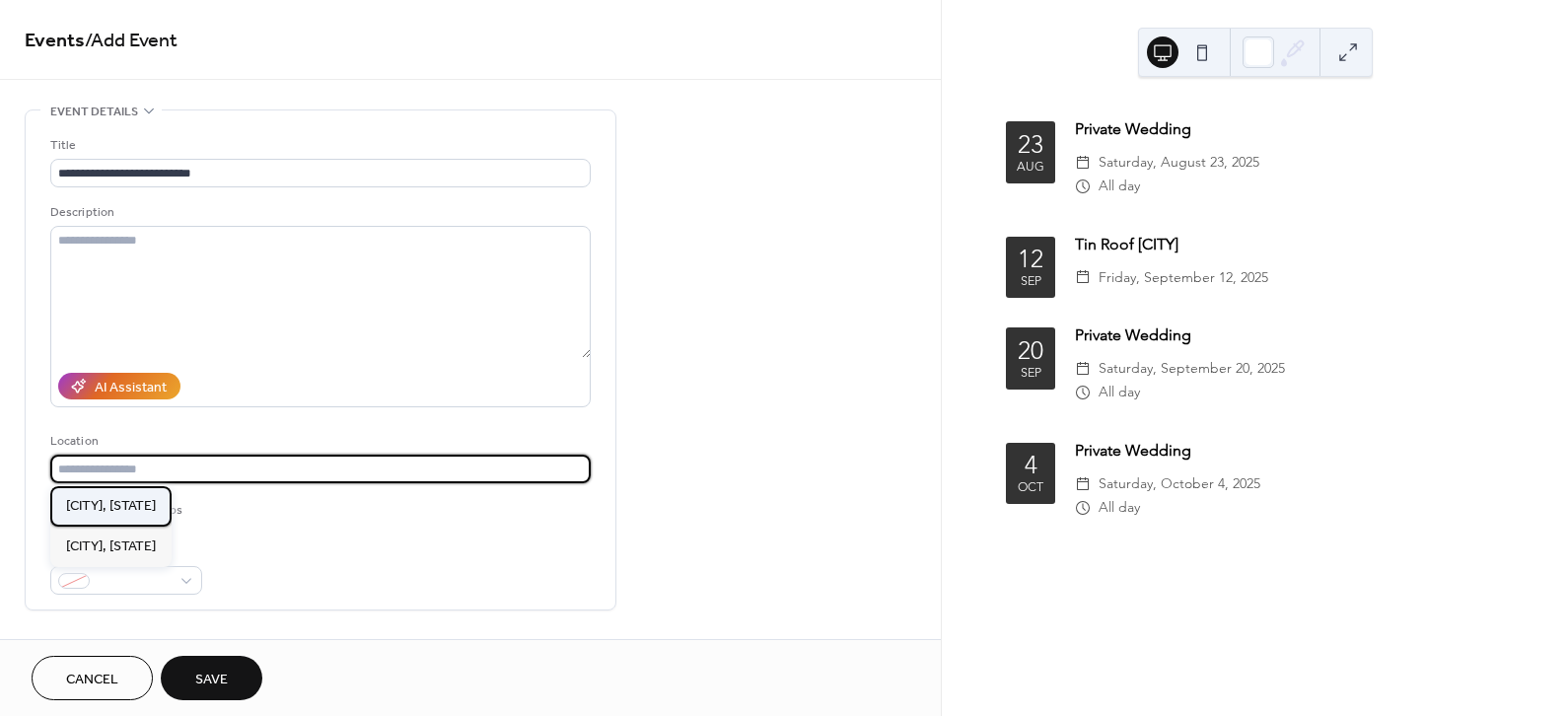 click on "Lexington, KY" at bounding box center (110, 506) 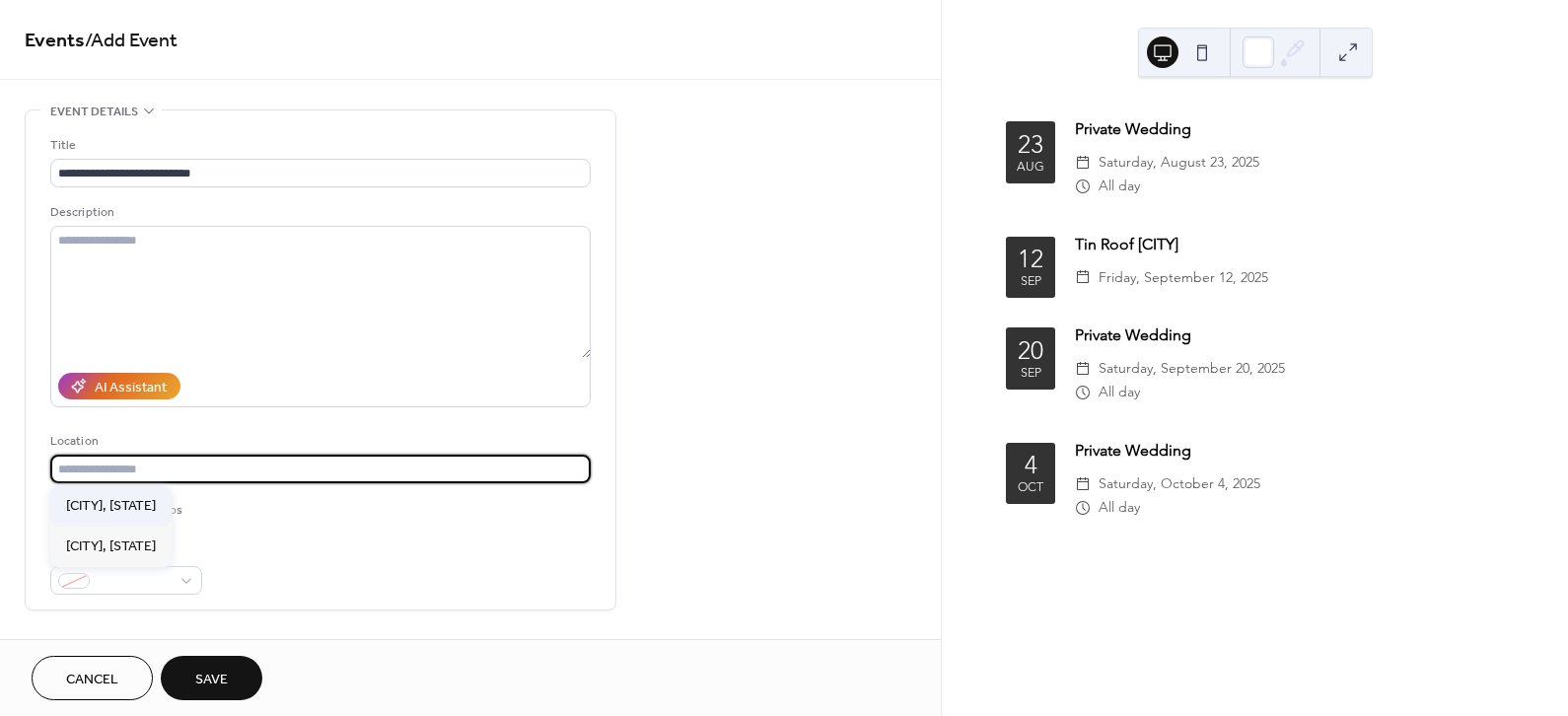 type on "**********" 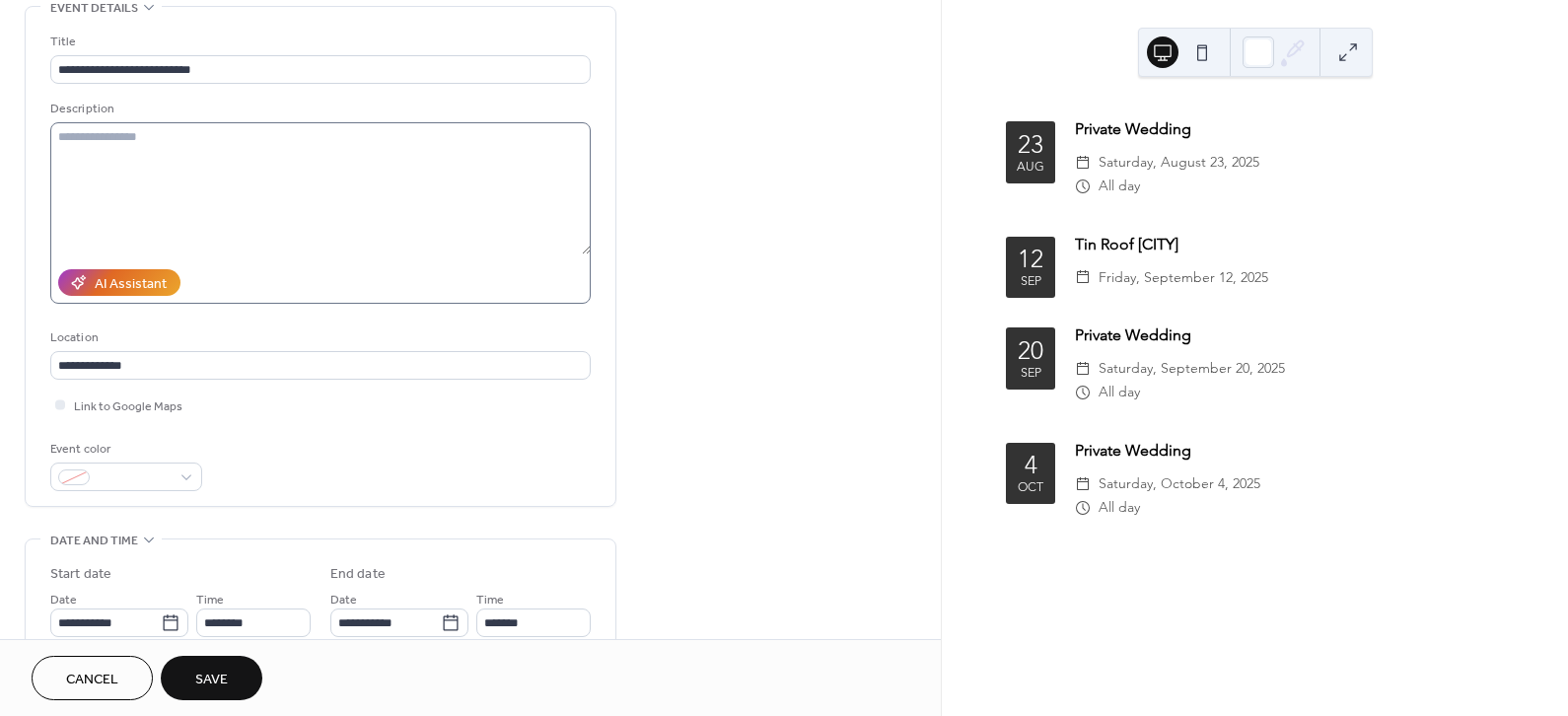 scroll, scrollTop: 115, scrollLeft: 0, axis: vertical 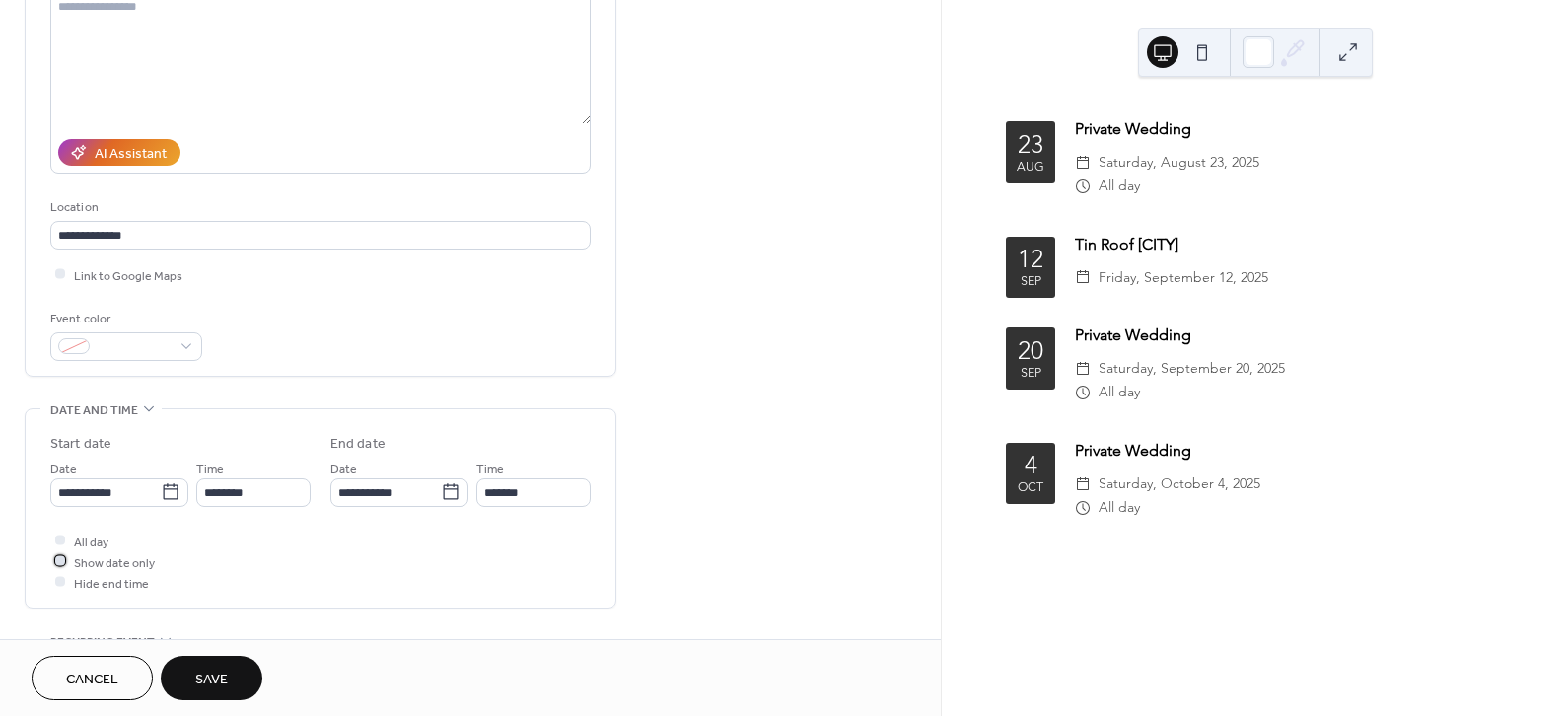 click at bounding box center [60, 561] 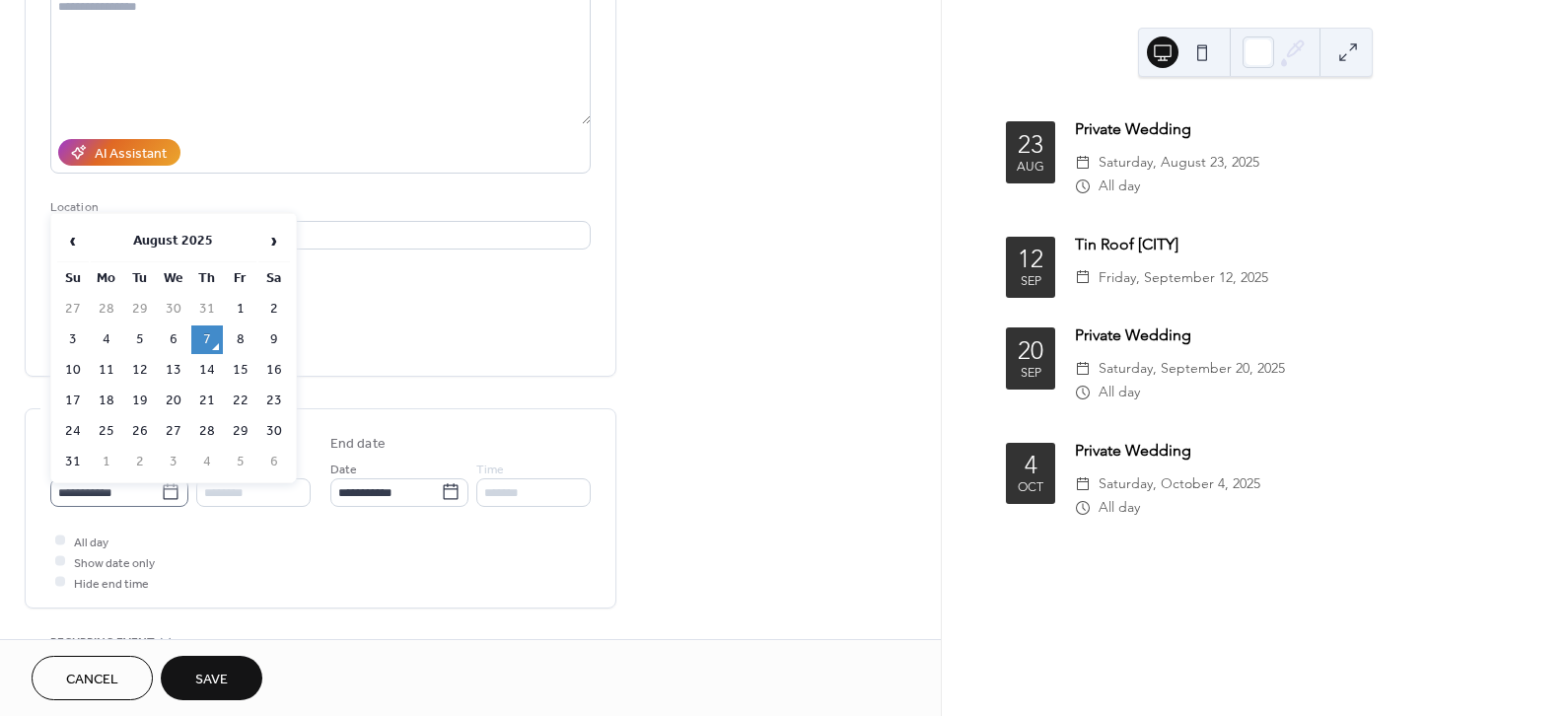 click 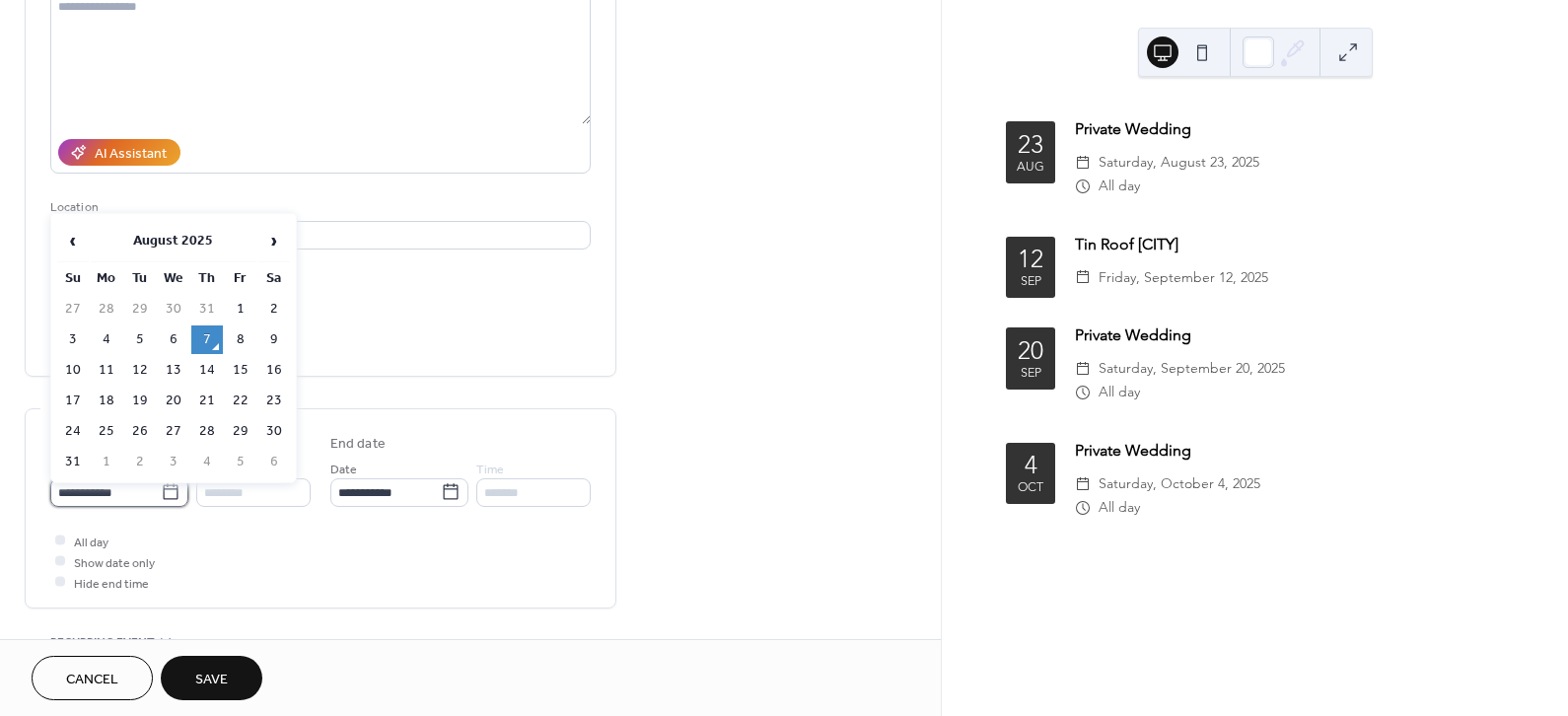 click on "**********" at bounding box center (106, 492) 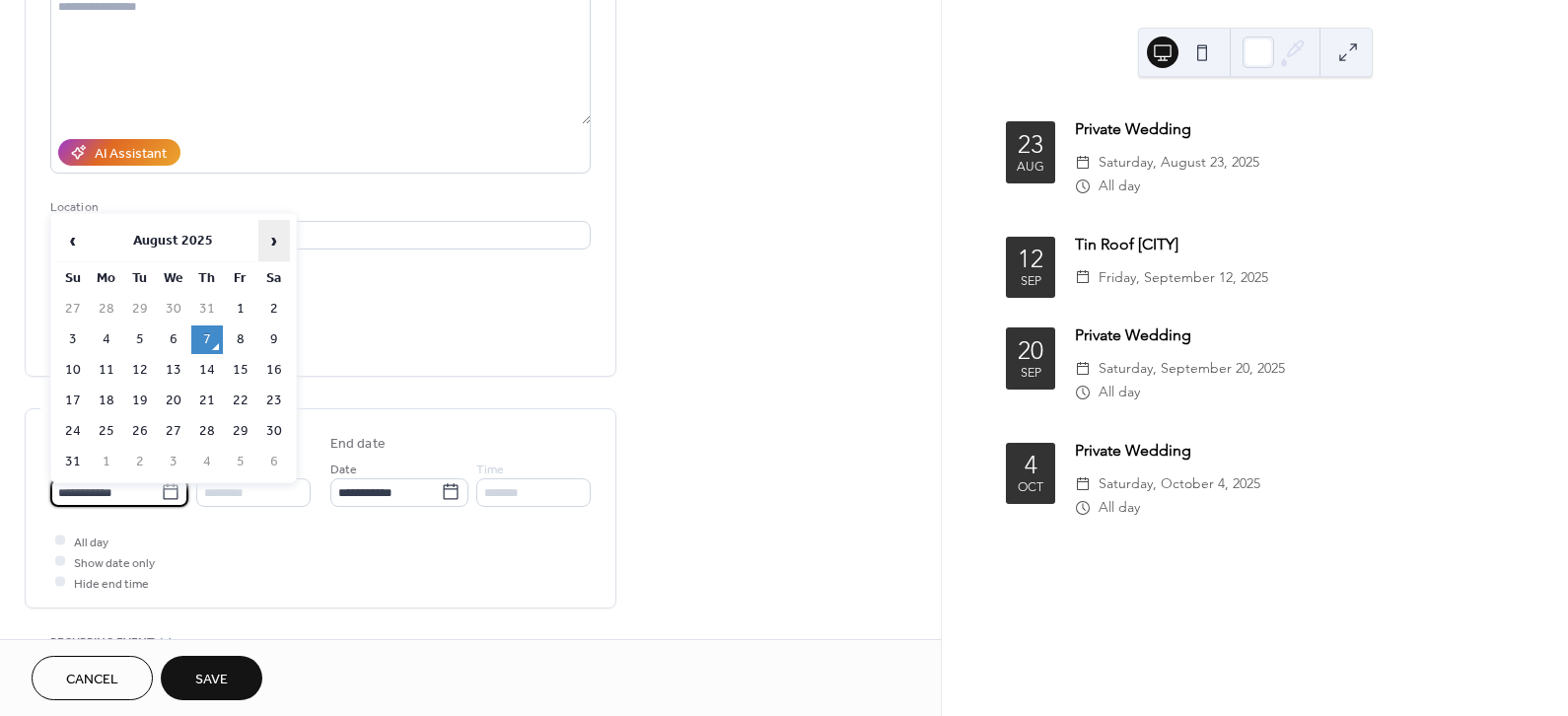 click on "›" at bounding box center [274, 241] 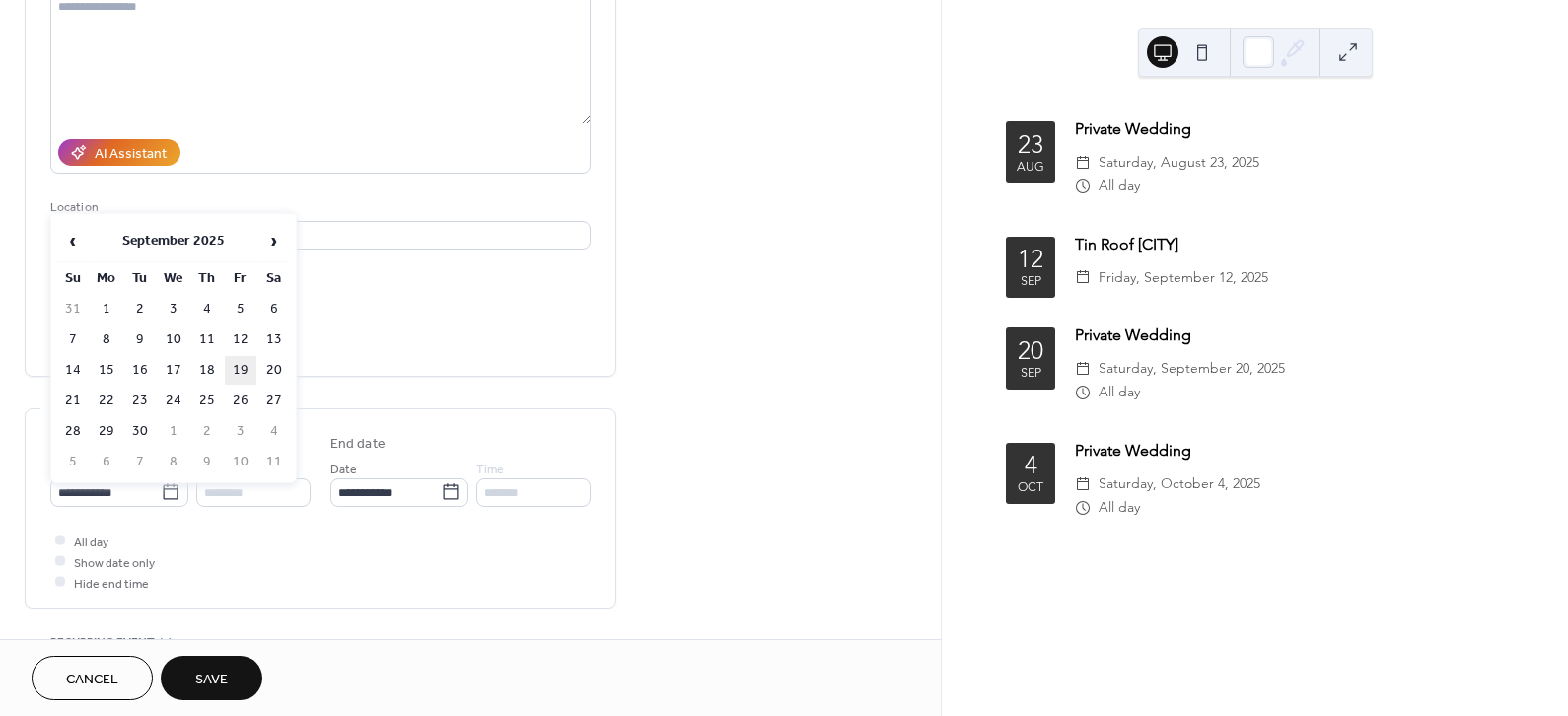 click on "19" at bounding box center (241, 370) 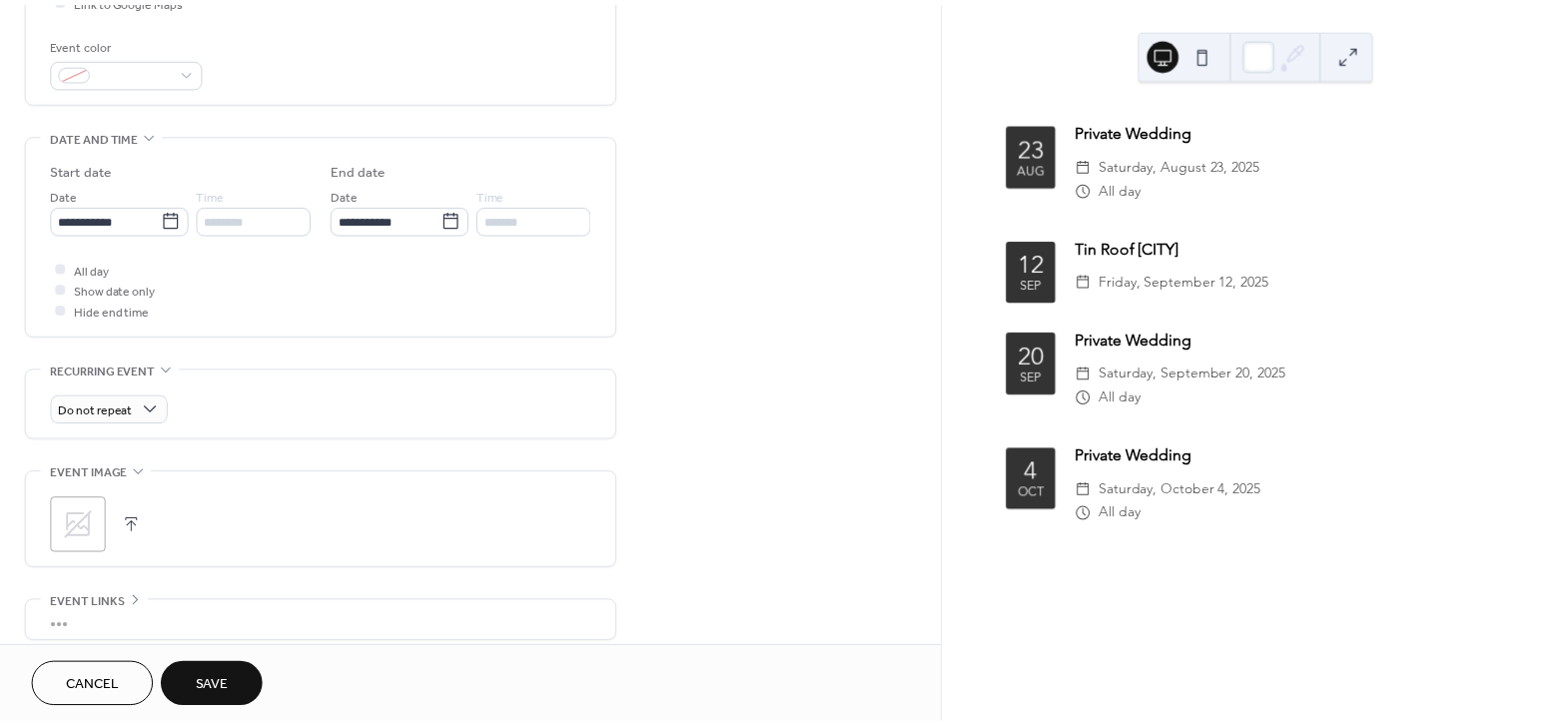 scroll, scrollTop: 517, scrollLeft: 0, axis: vertical 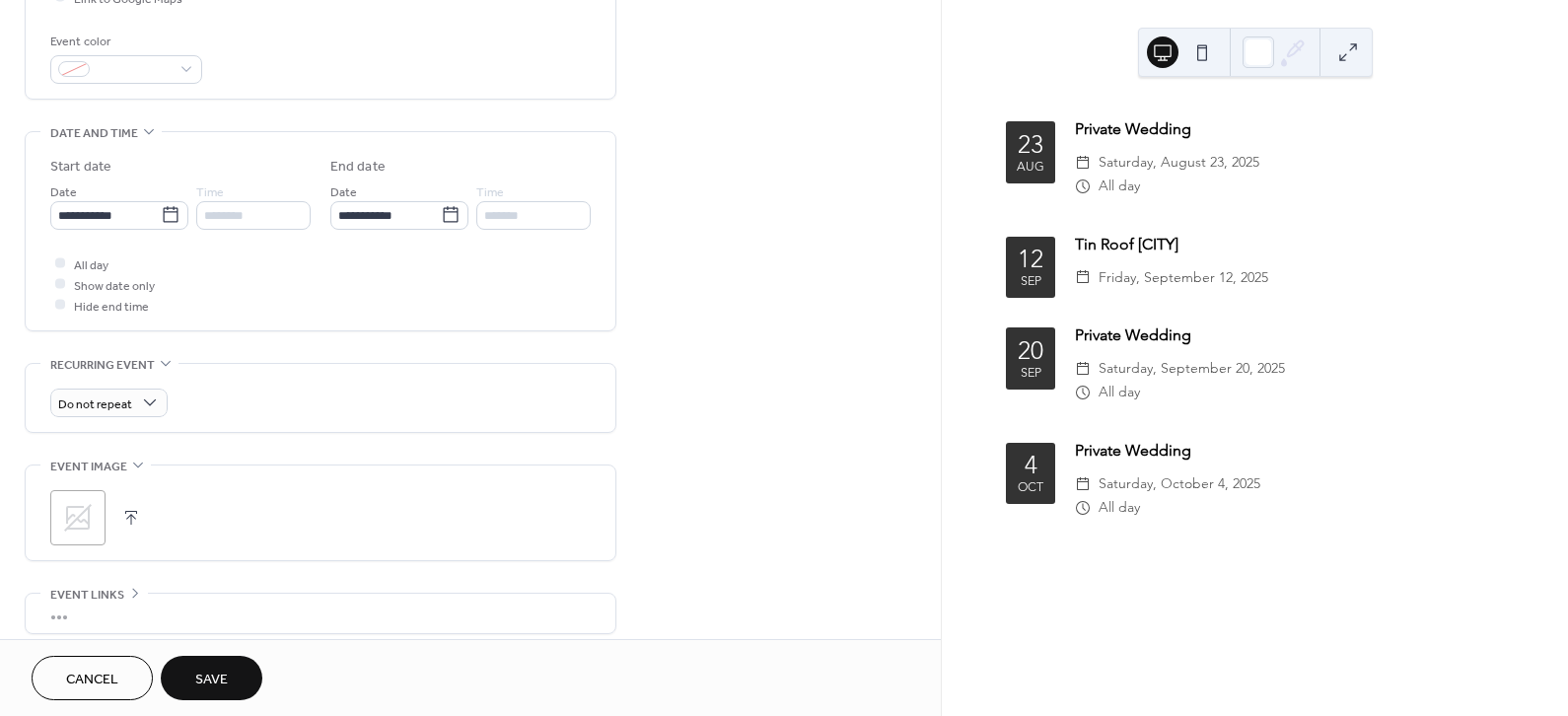 click on "Save" at bounding box center (211, 680) 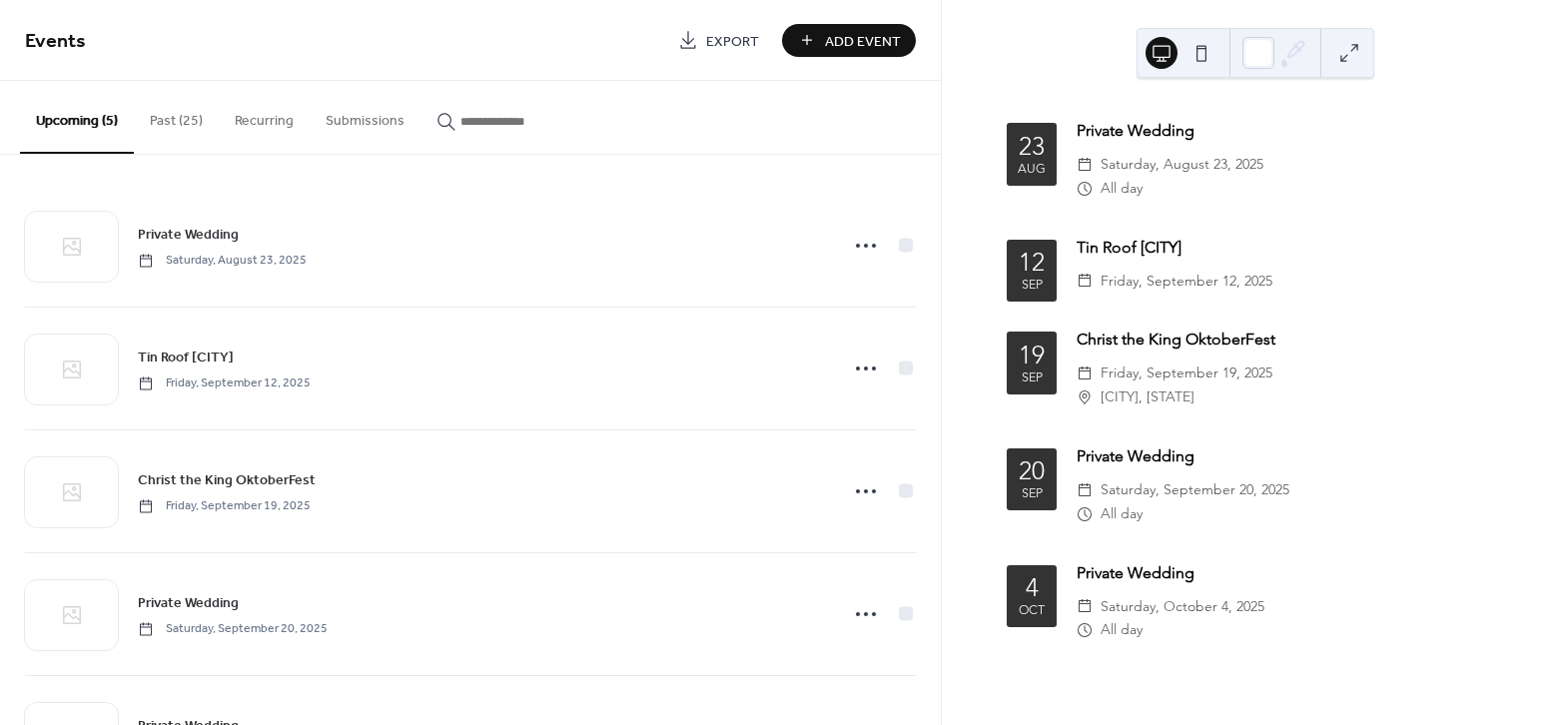 click on "Add Event" at bounding box center [863, 41] 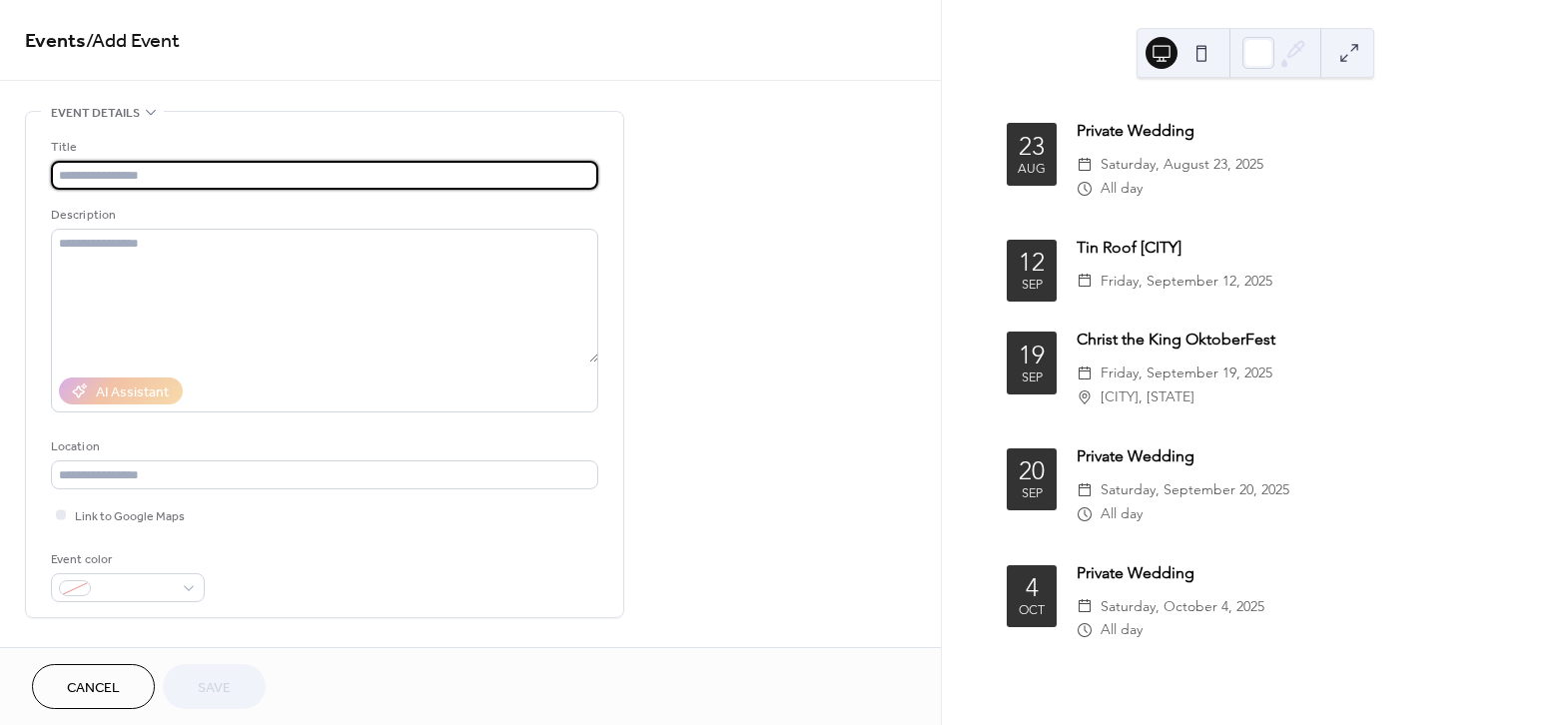 type on "*" 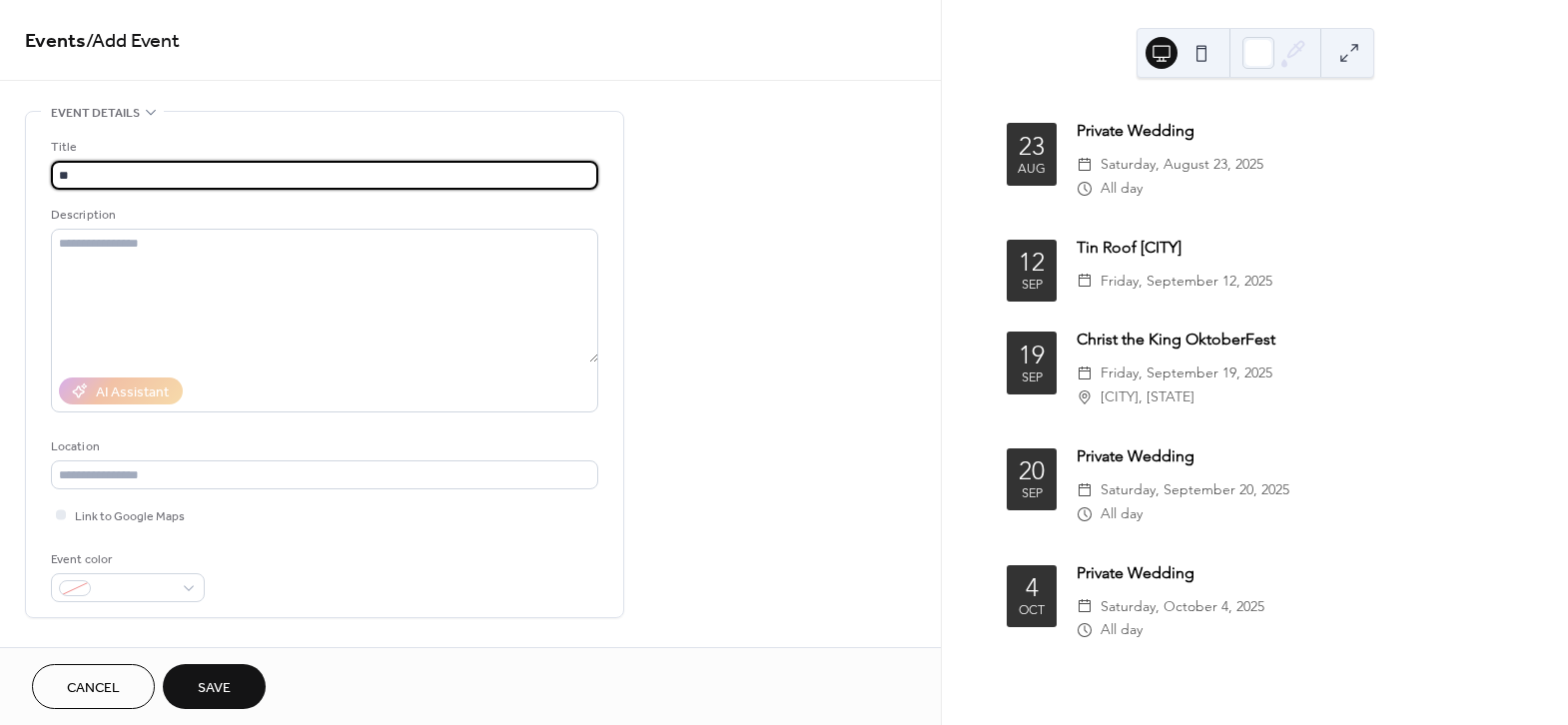 type on "*" 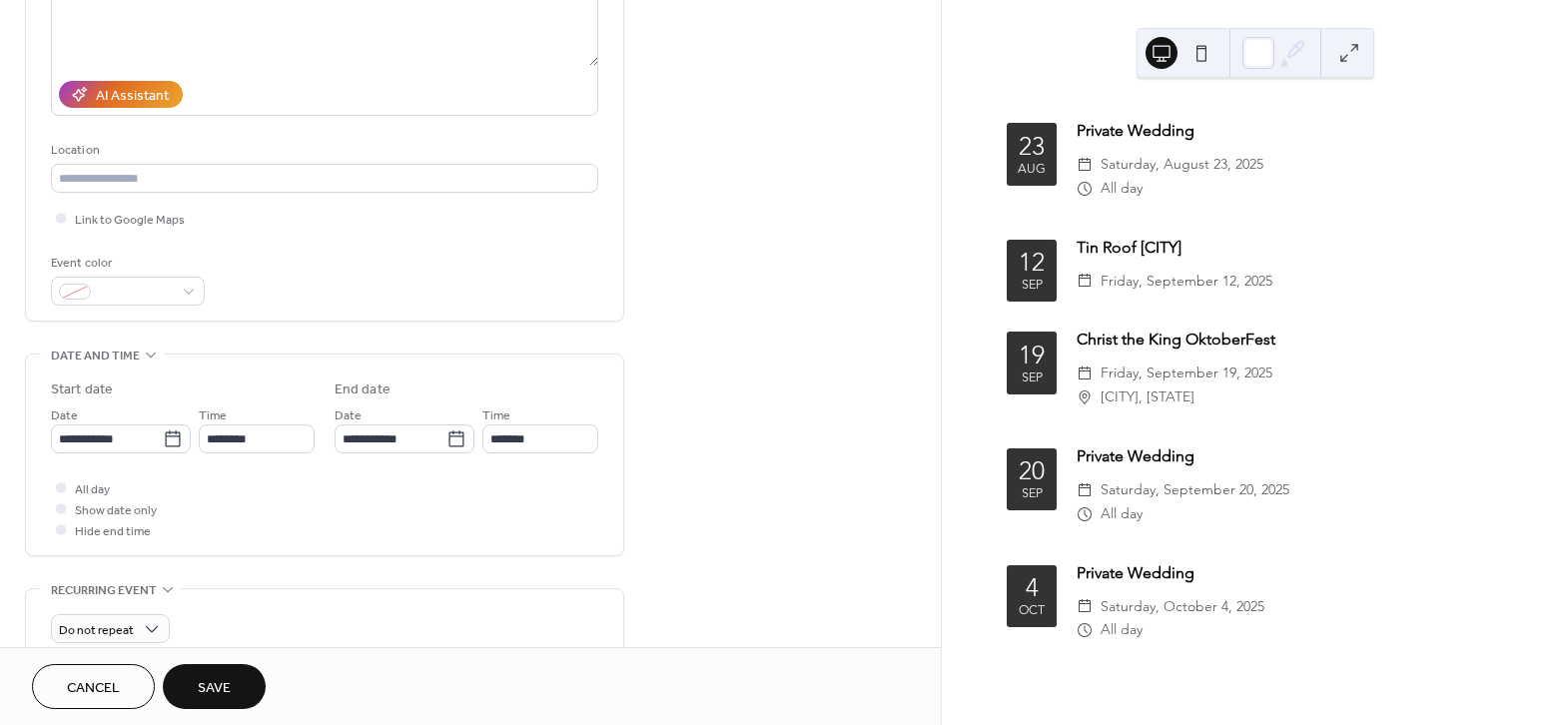 scroll, scrollTop: 302, scrollLeft: 0, axis: vertical 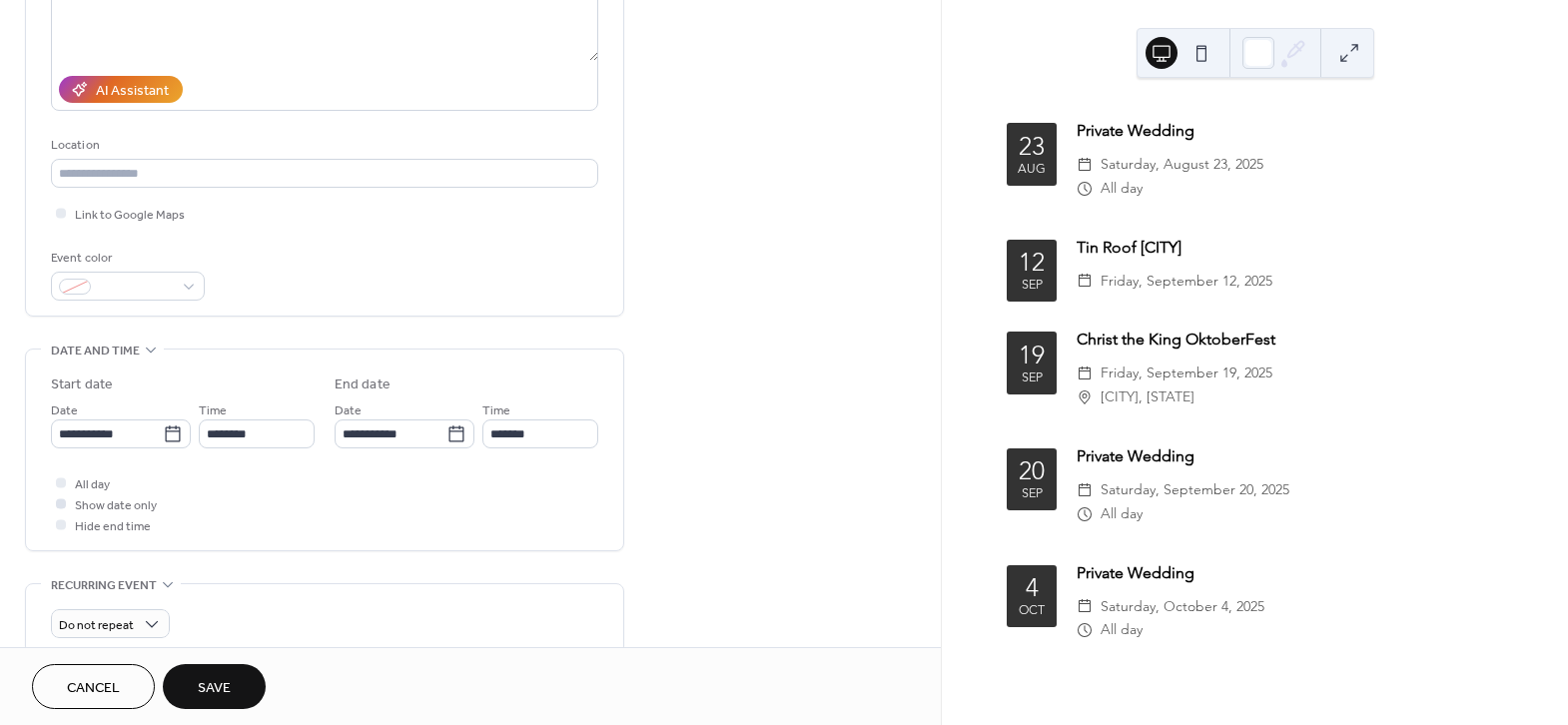 type on "**********" 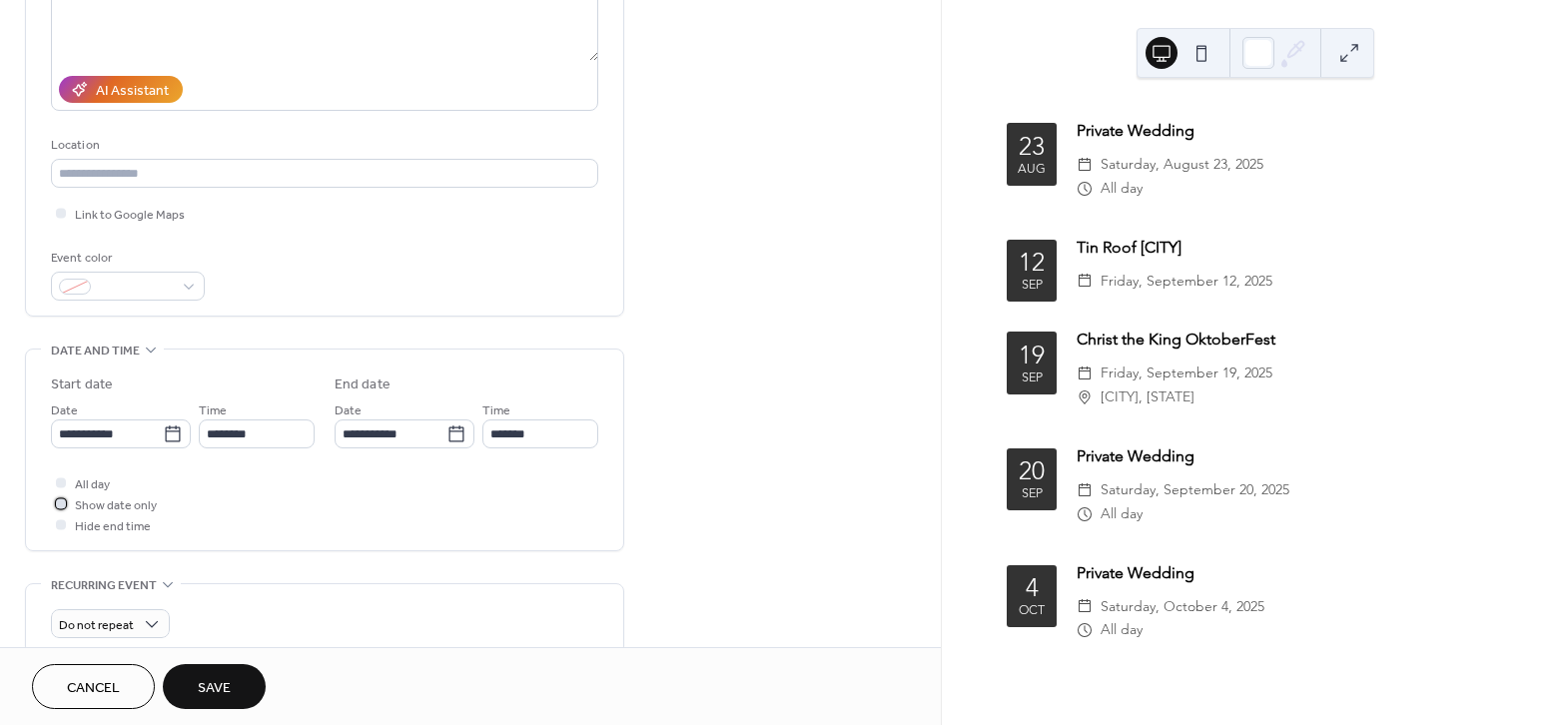 click at bounding box center (61, 503) 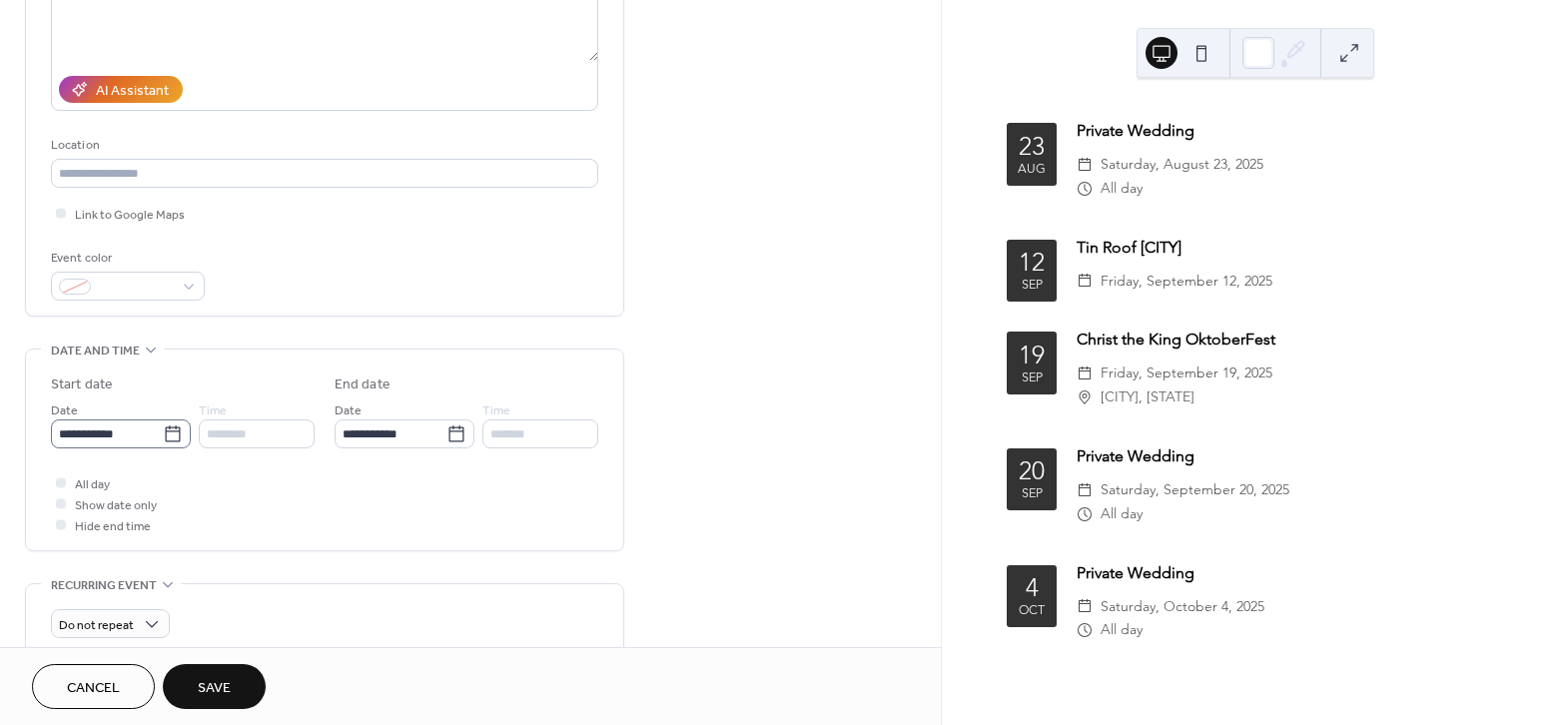 click 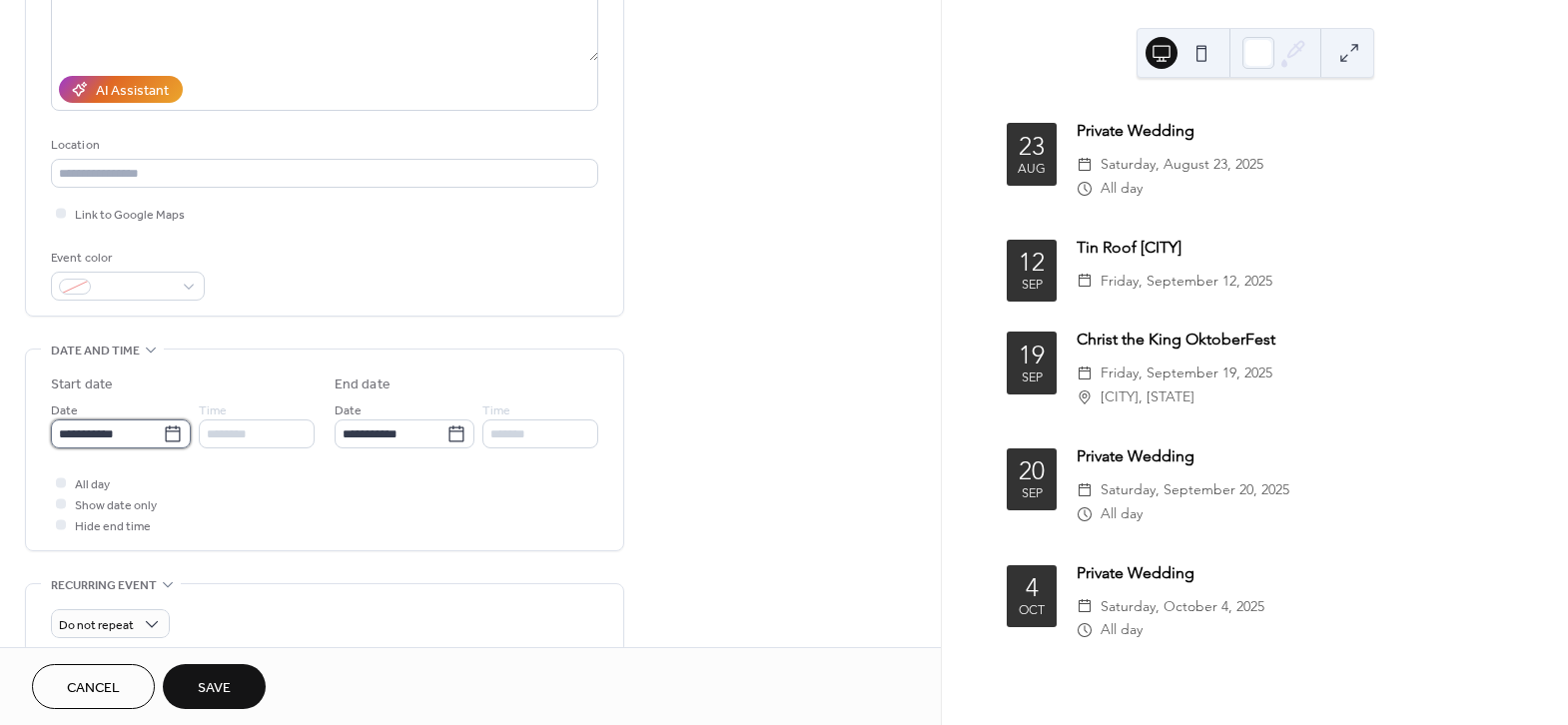 click on "**********" at bounding box center [107, 433] 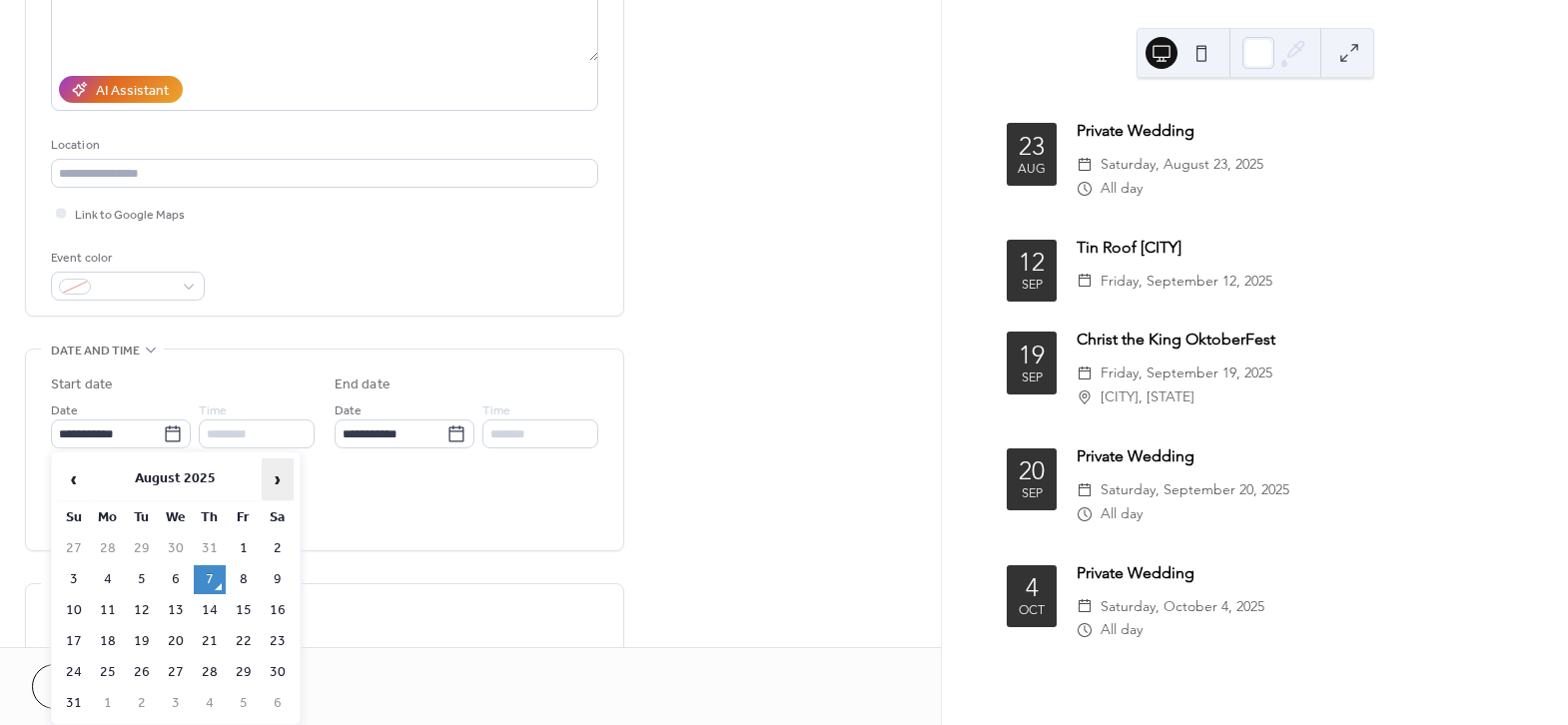 click on "›" at bounding box center (278, 479) 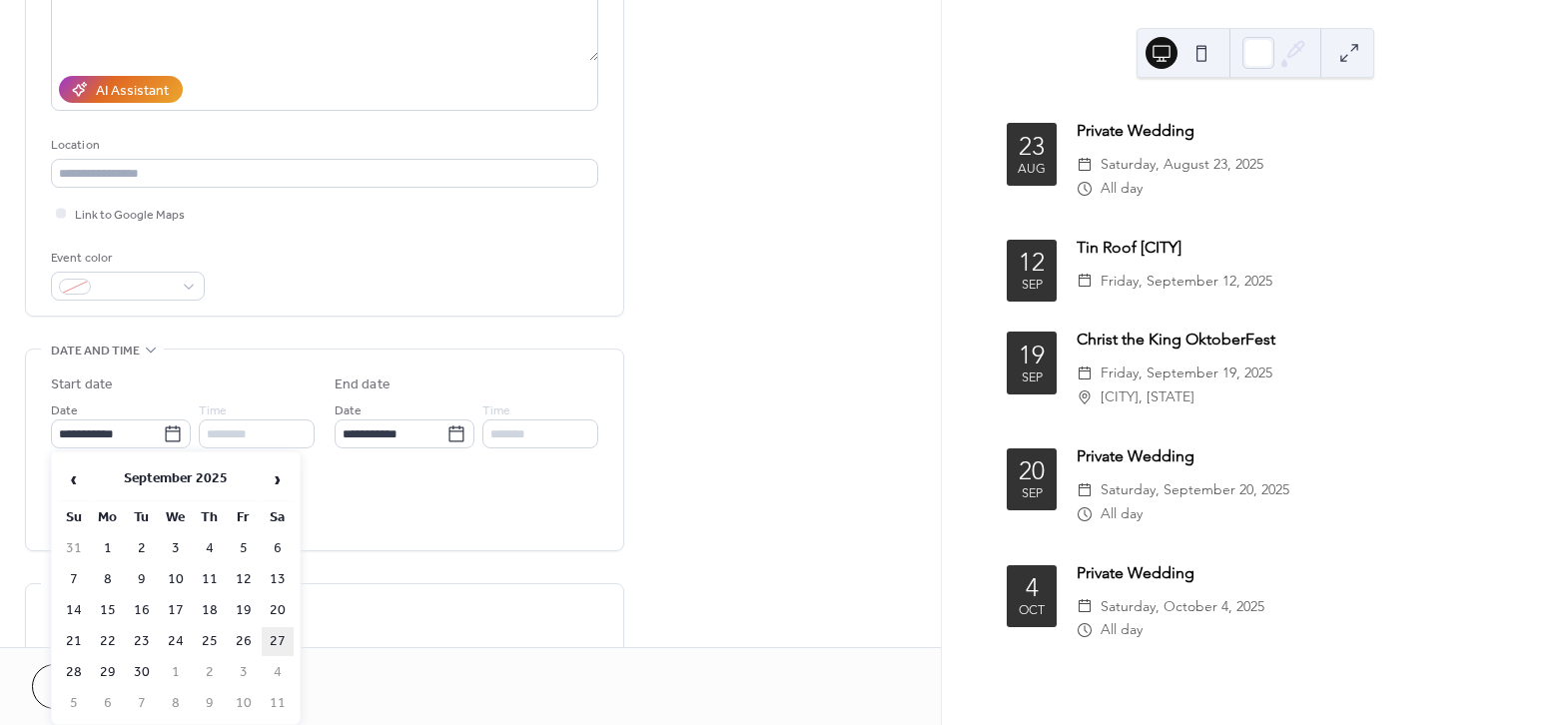 click on "27" at bounding box center [278, 641] 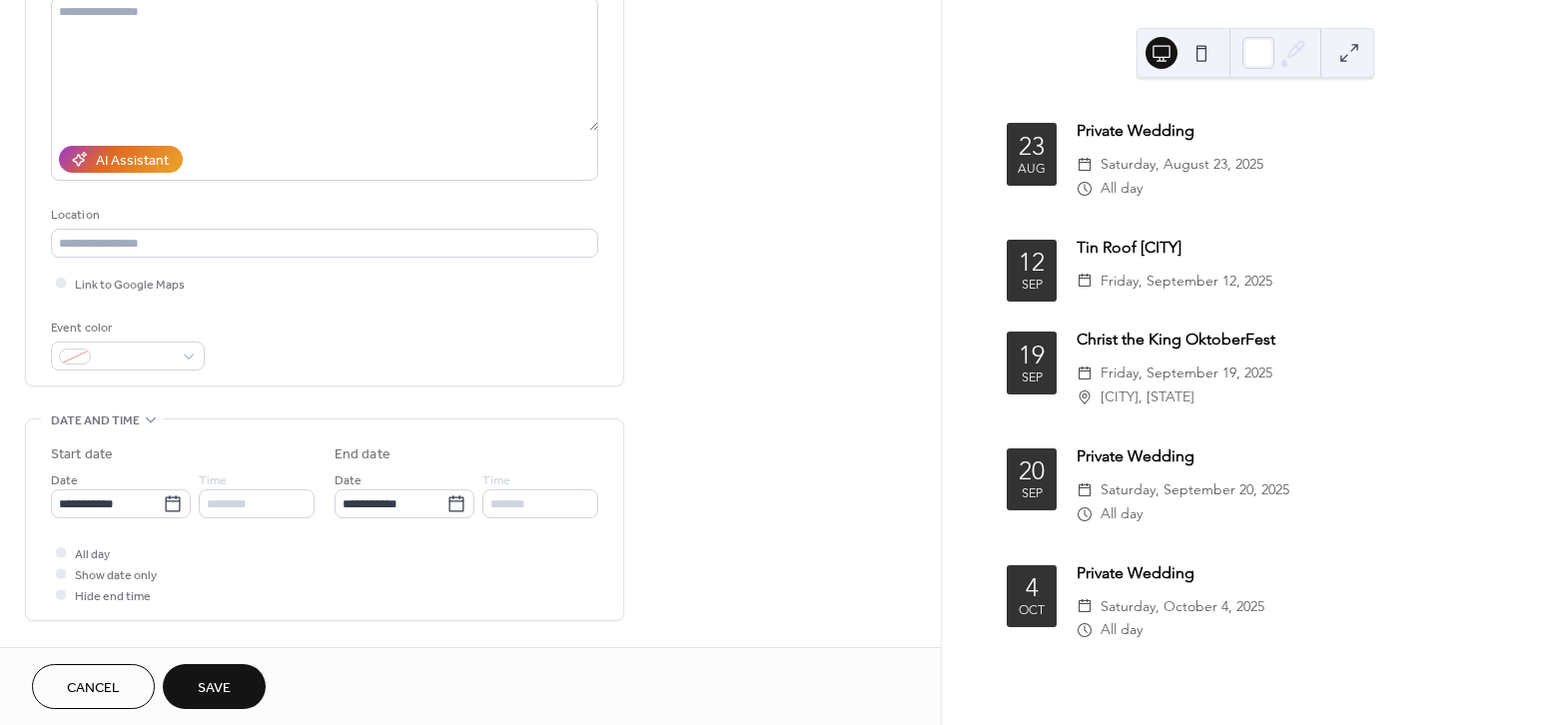scroll, scrollTop: 200, scrollLeft: 0, axis: vertical 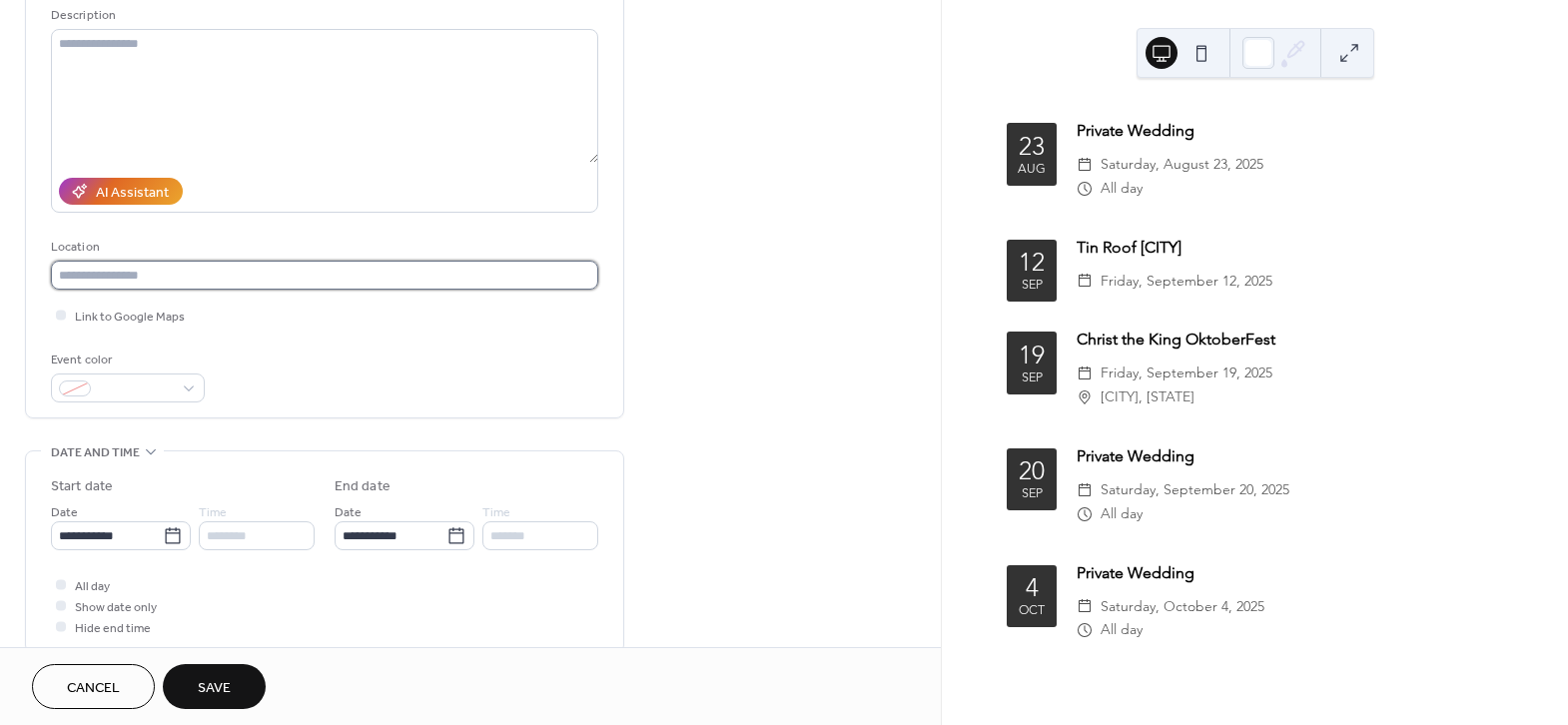 click at bounding box center (325, 275) 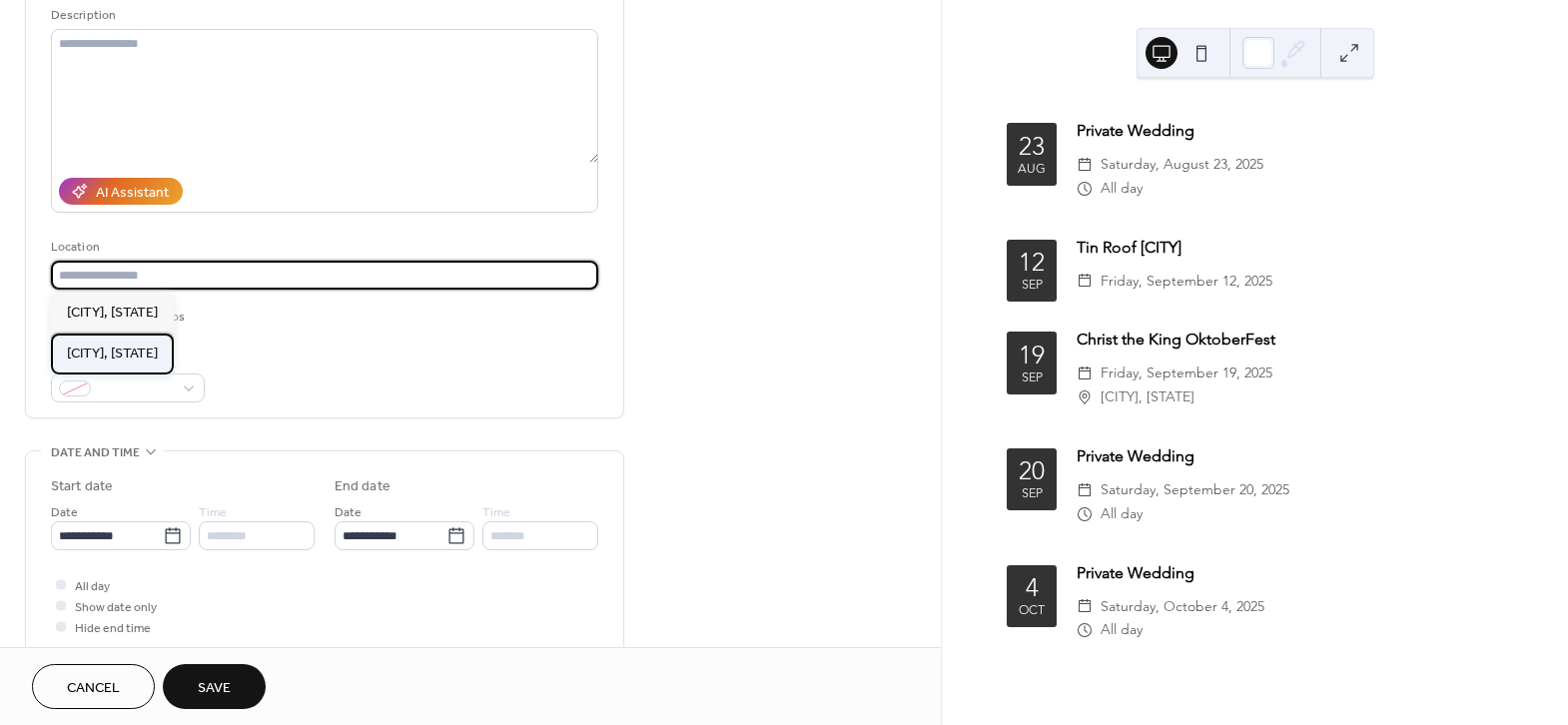 click on "Louisville, KY" at bounding box center [112, 354] 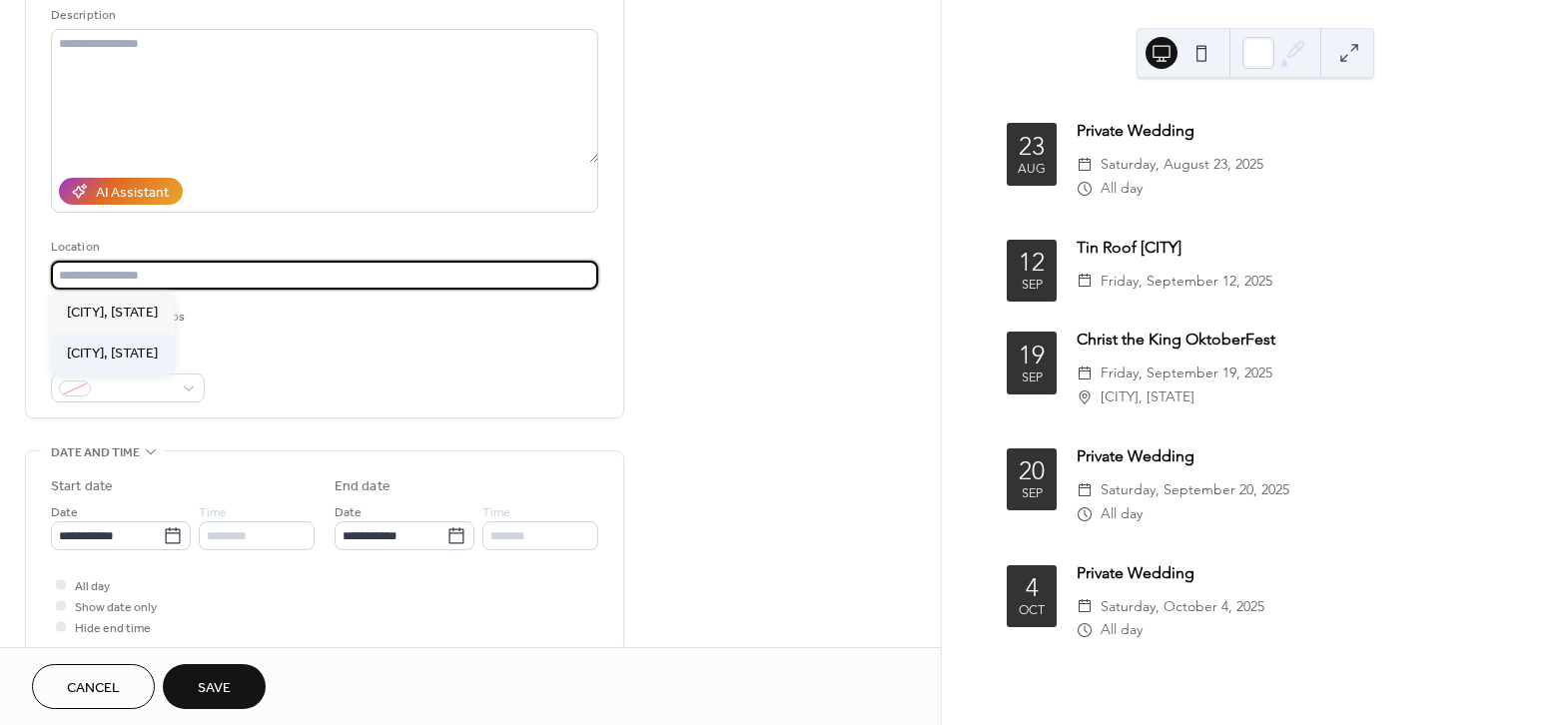 type on "**********" 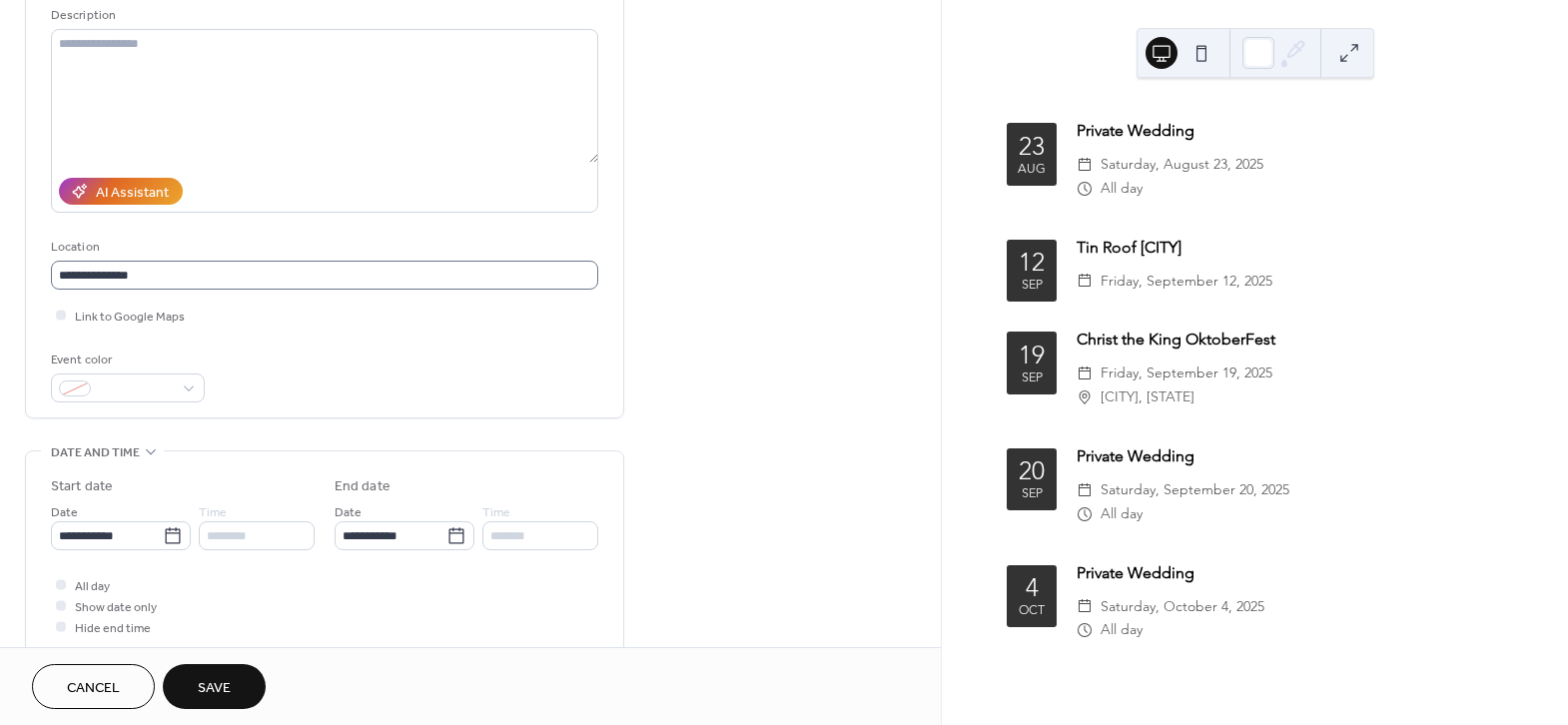 scroll, scrollTop: 0, scrollLeft: 0, axis: both 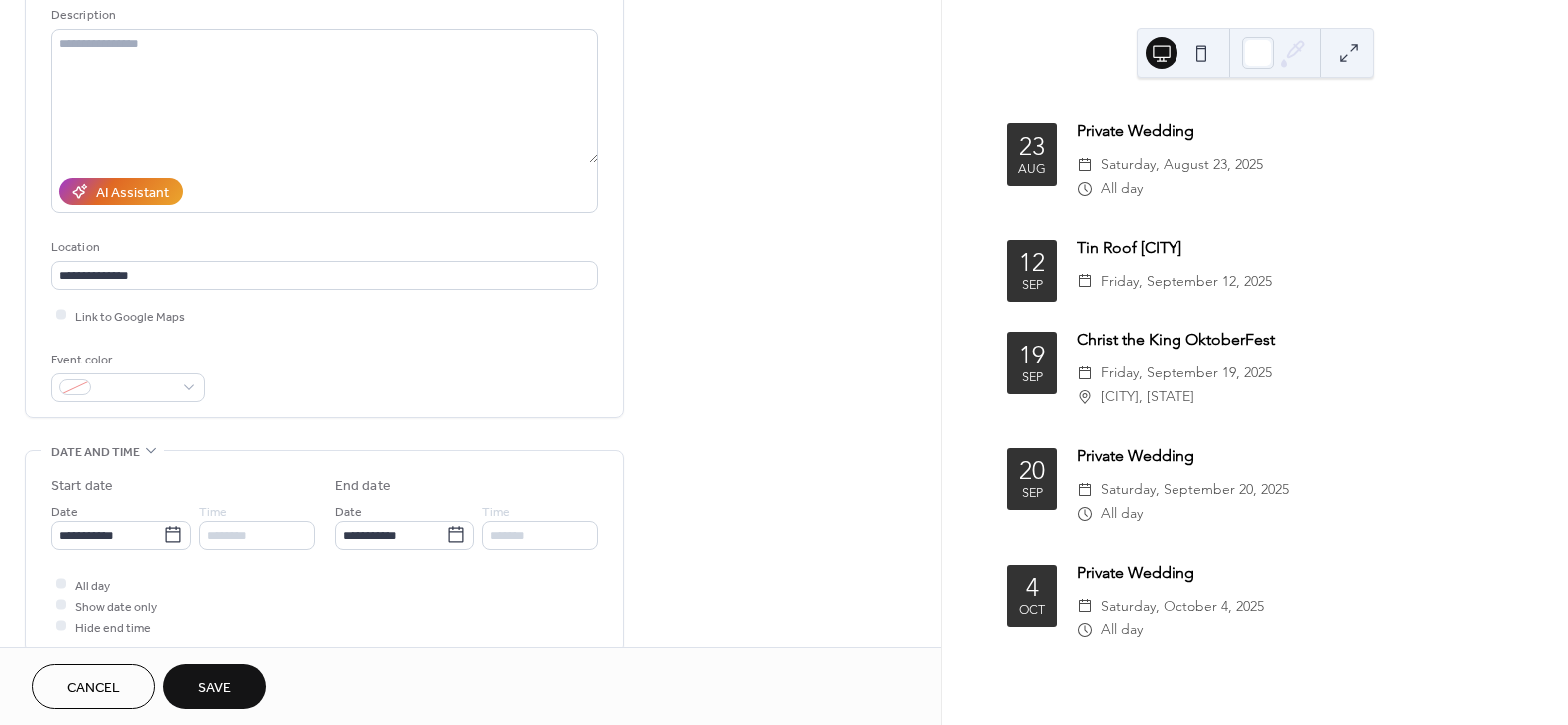 click on "Save" at bounding box center (214, 688) 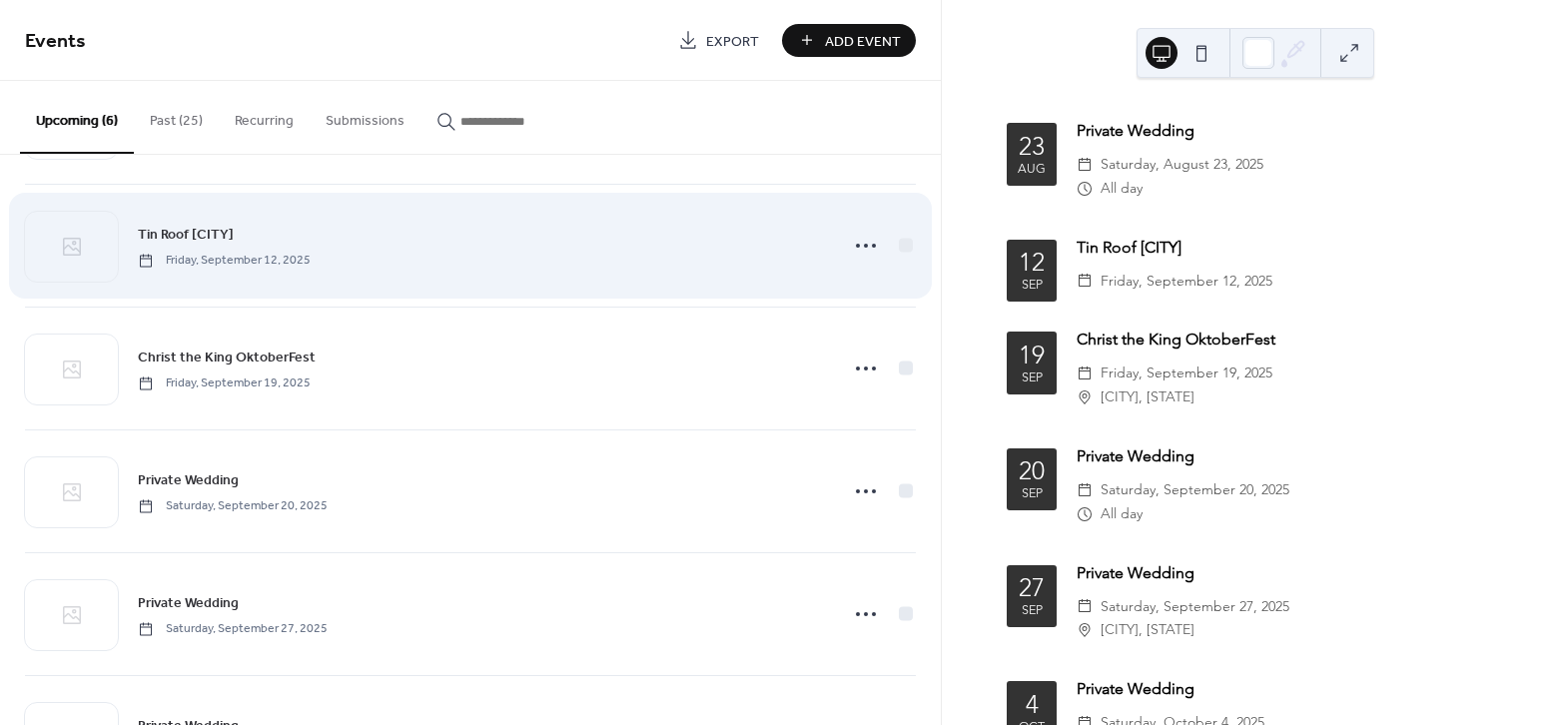 scroll, scrollTop: 221, scrollLeft: 0, axis: vertical 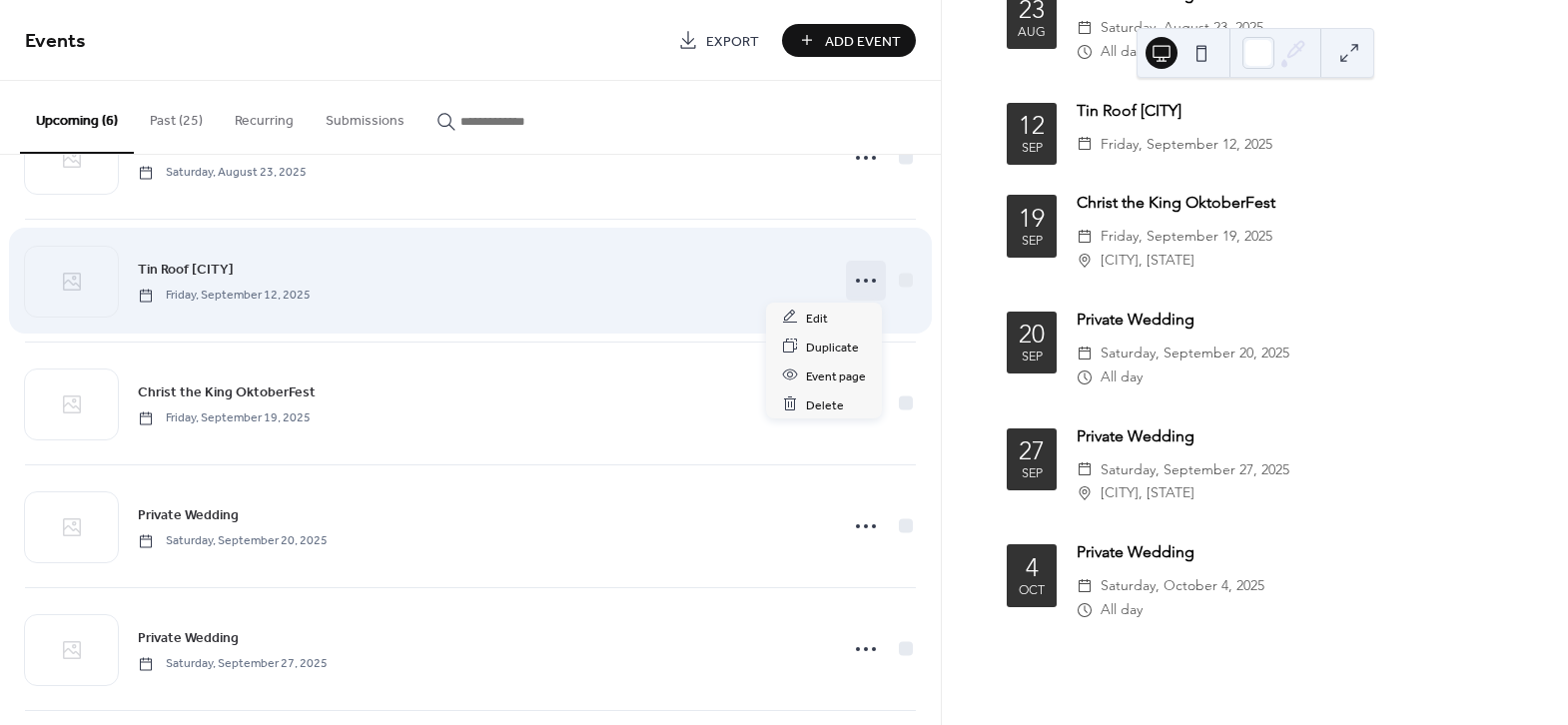 click 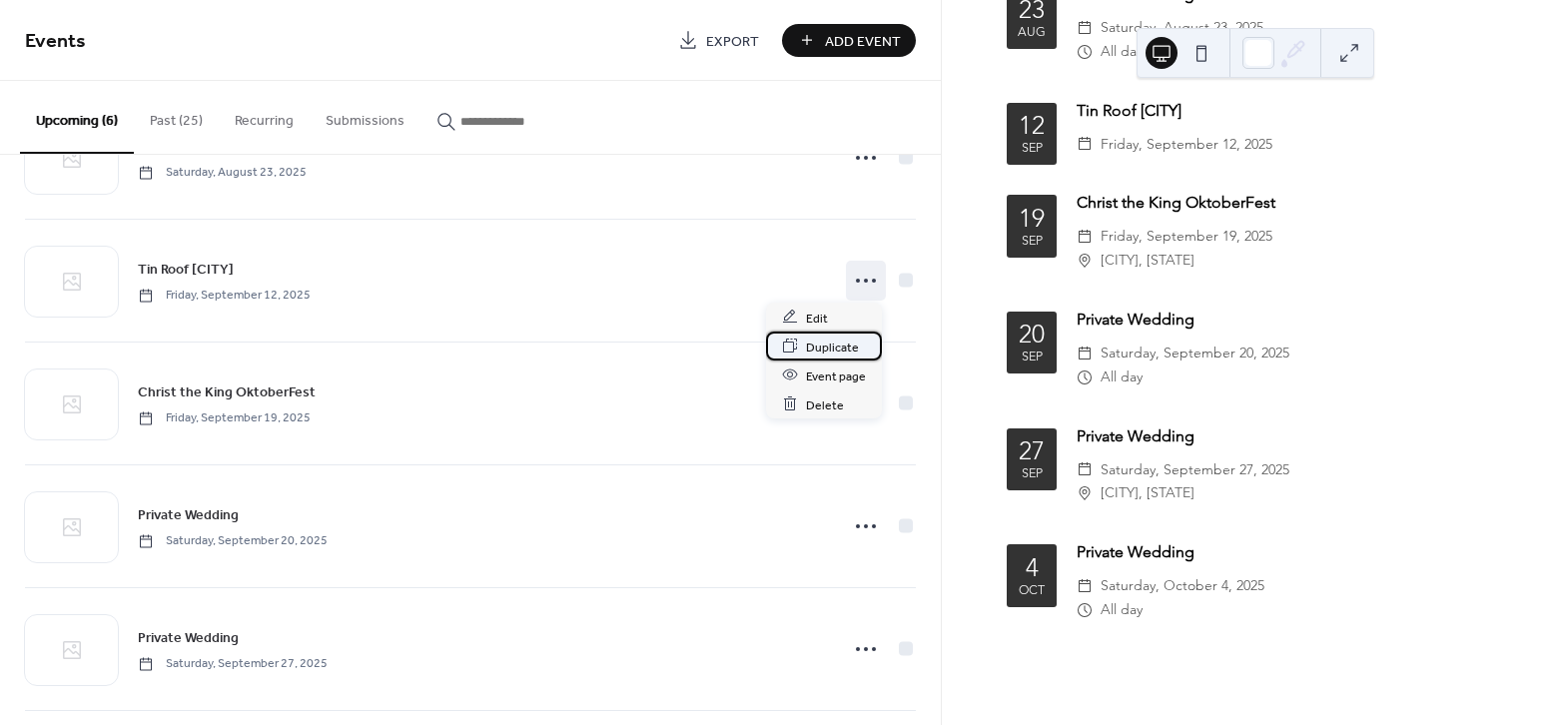 click on "Duplicate" at bounding box center [832, 347] 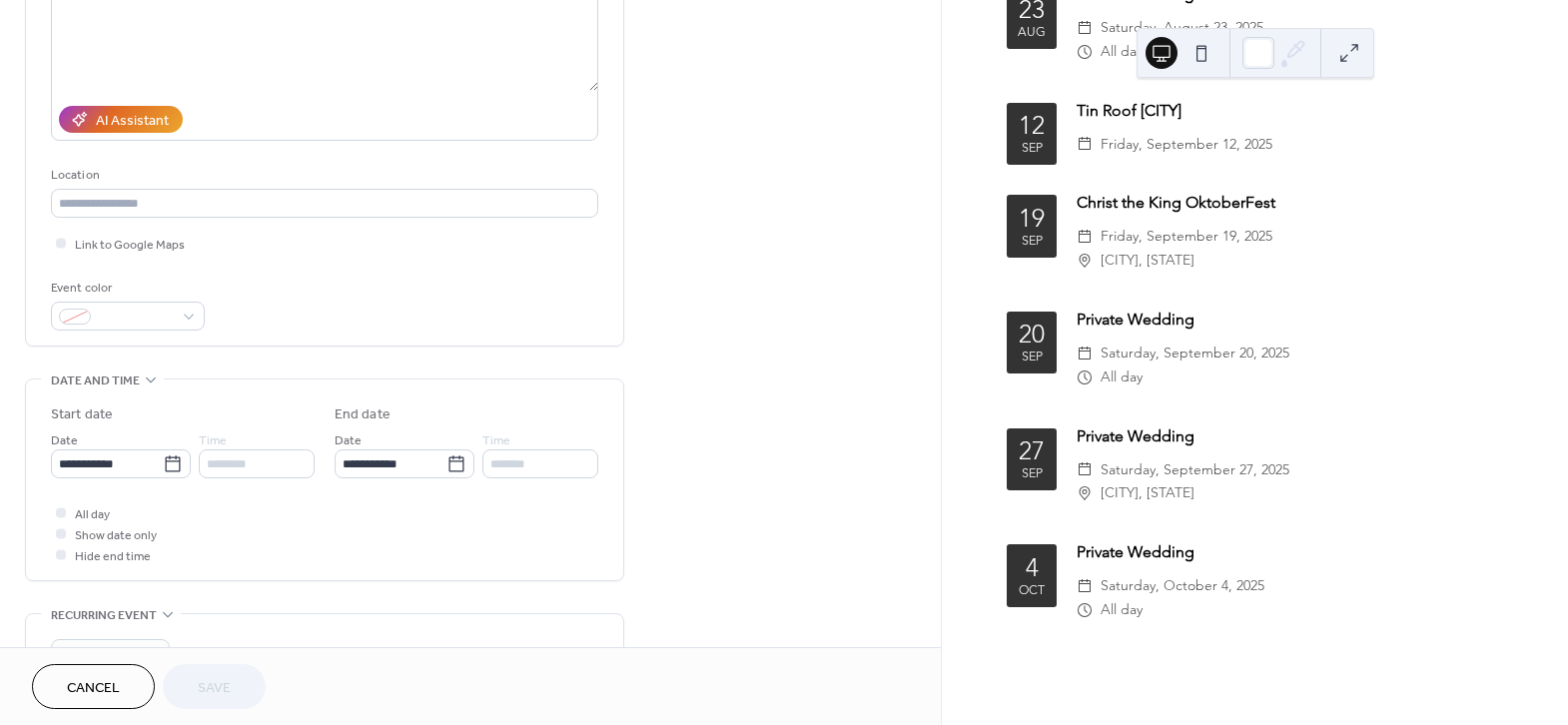 scroll, scrollTop: 305, scrollLeft: 0, axis: vertical 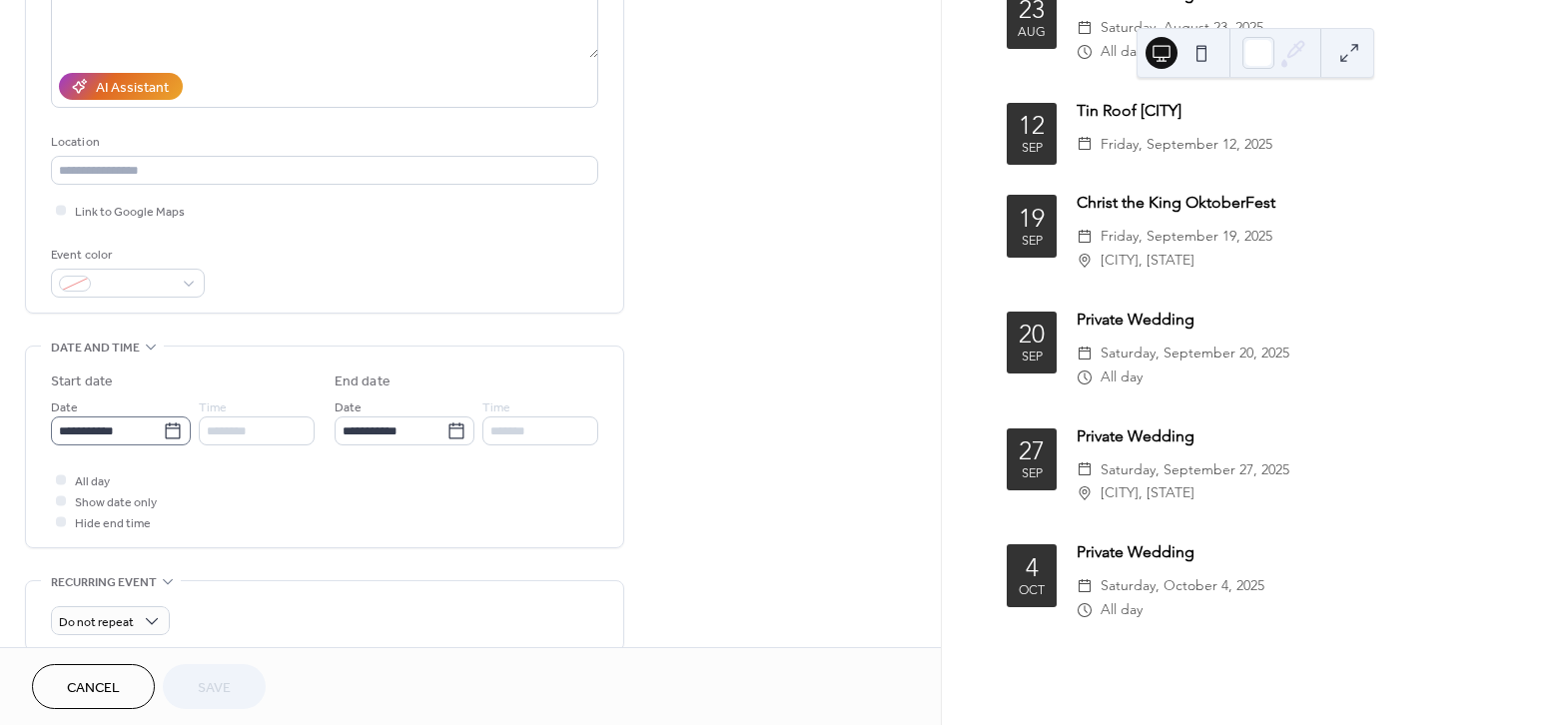 click 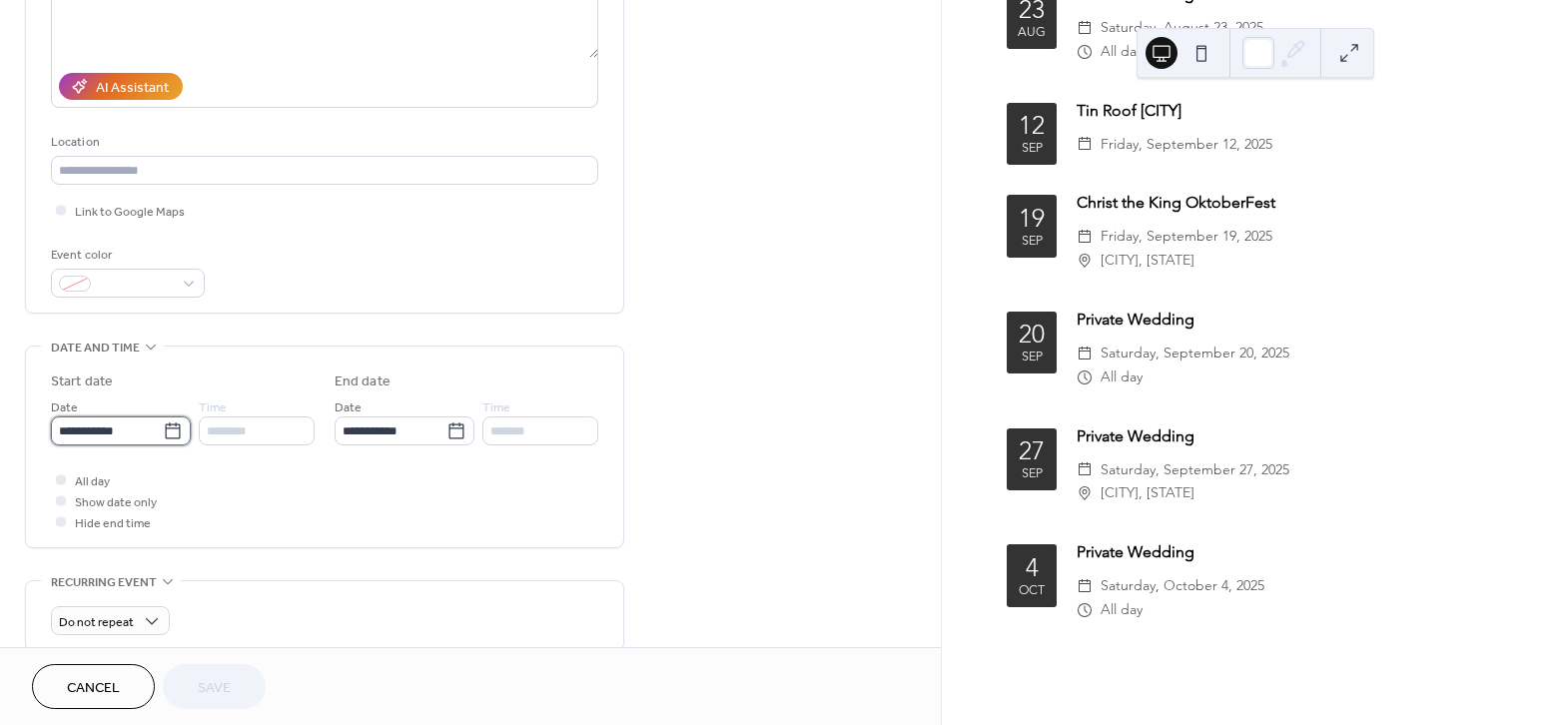 click on "**********" at bounding box center [107, 430] 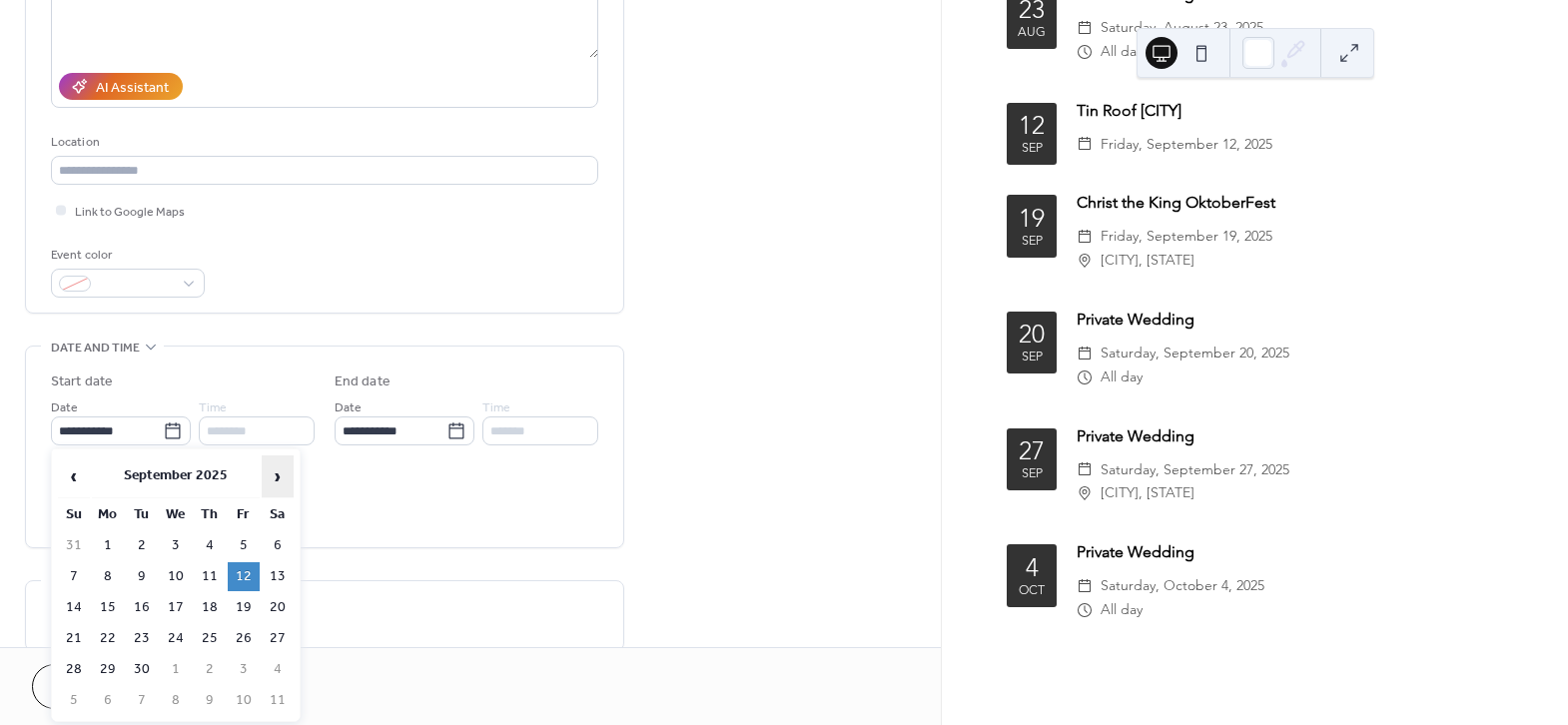 click on "›" at bounding box center (278, 476) 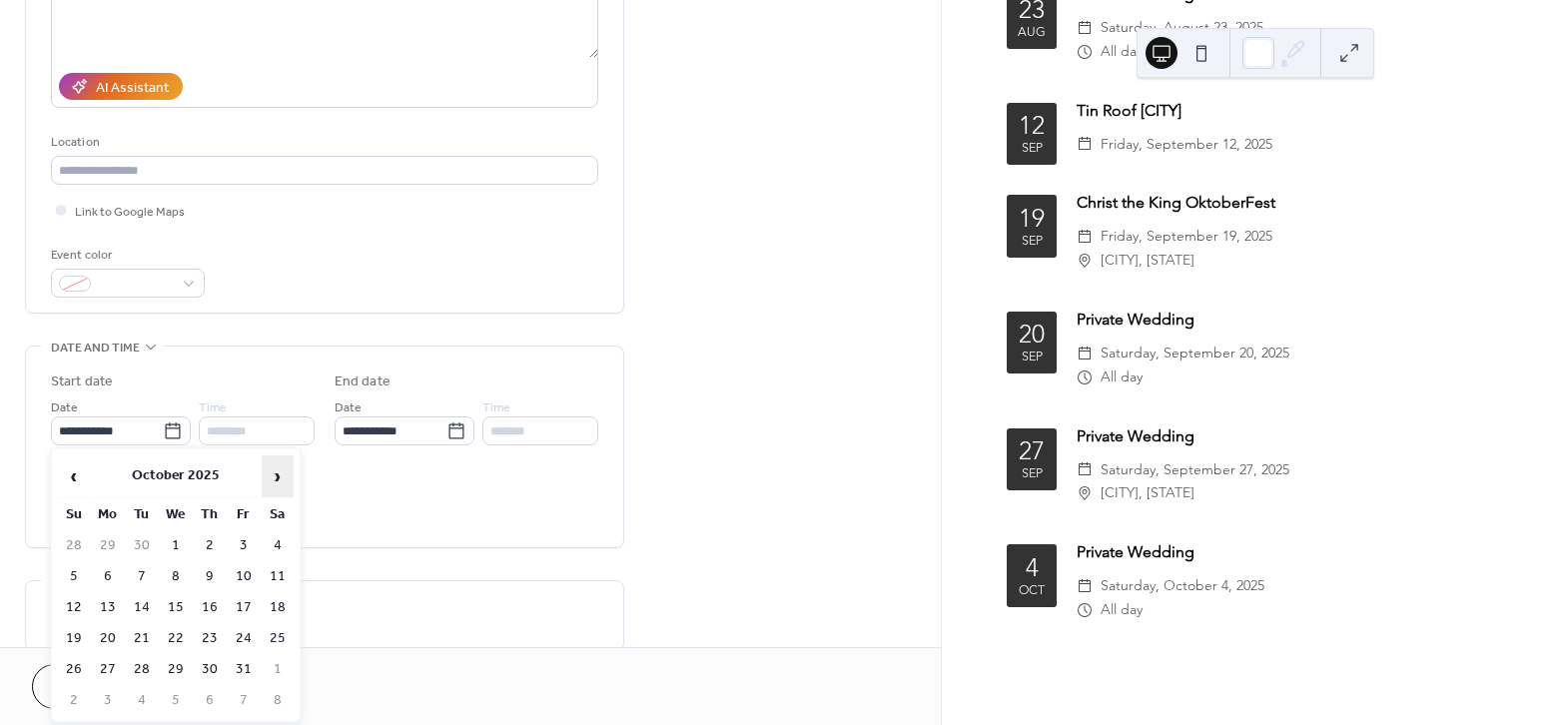 click on "›" at bounding box center (278, 476) 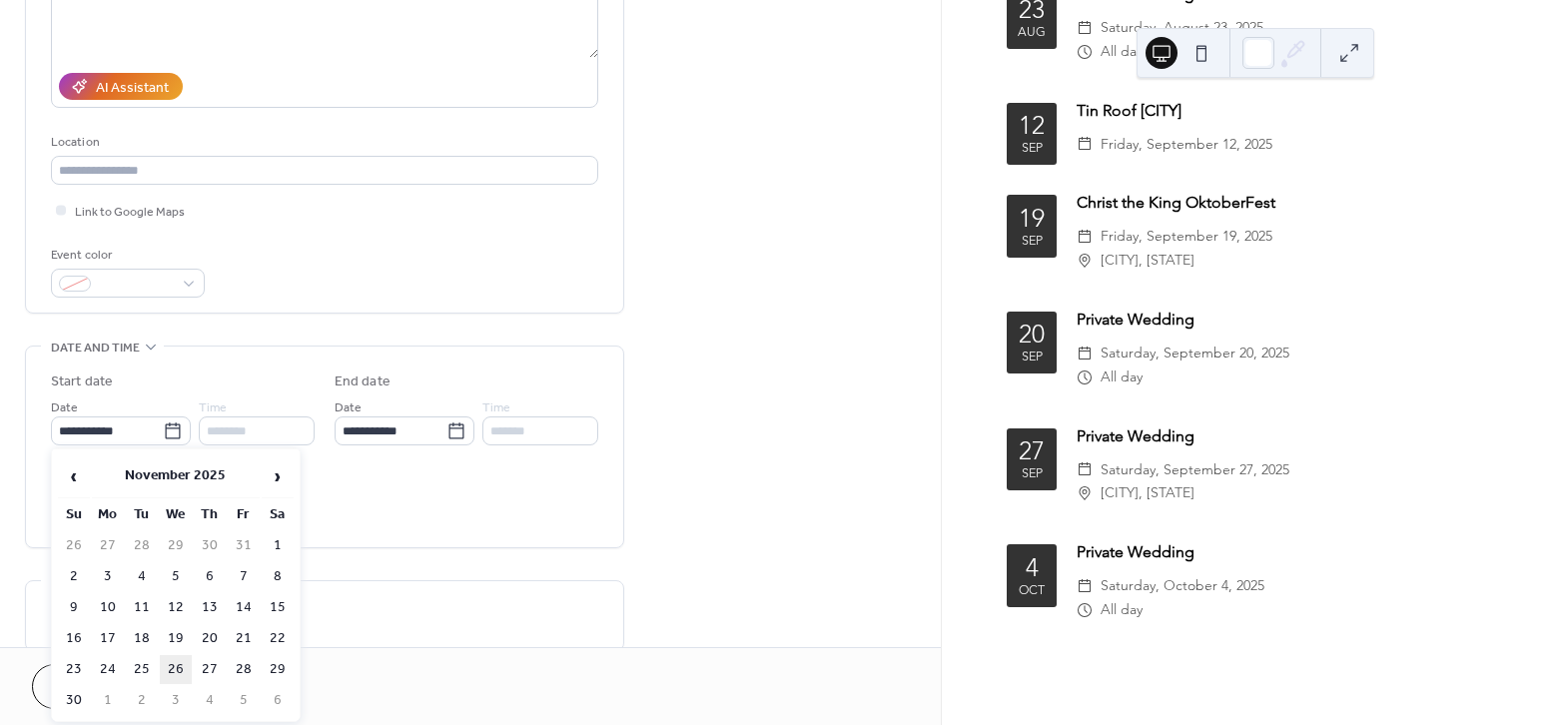 click on "26" at bounding box center (176, 669) 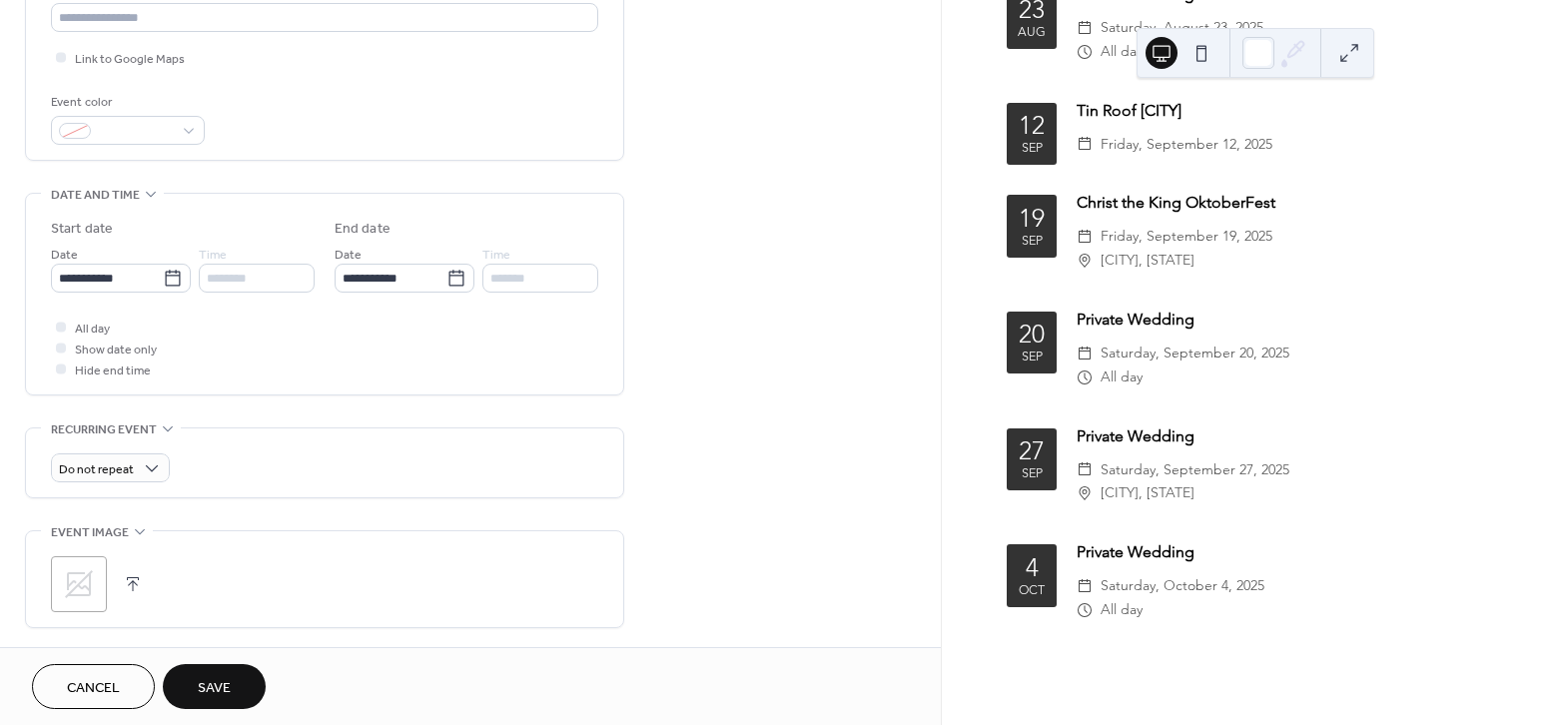 scroll, scrollTop: 461, scrollLeft: 0, axis: vertical 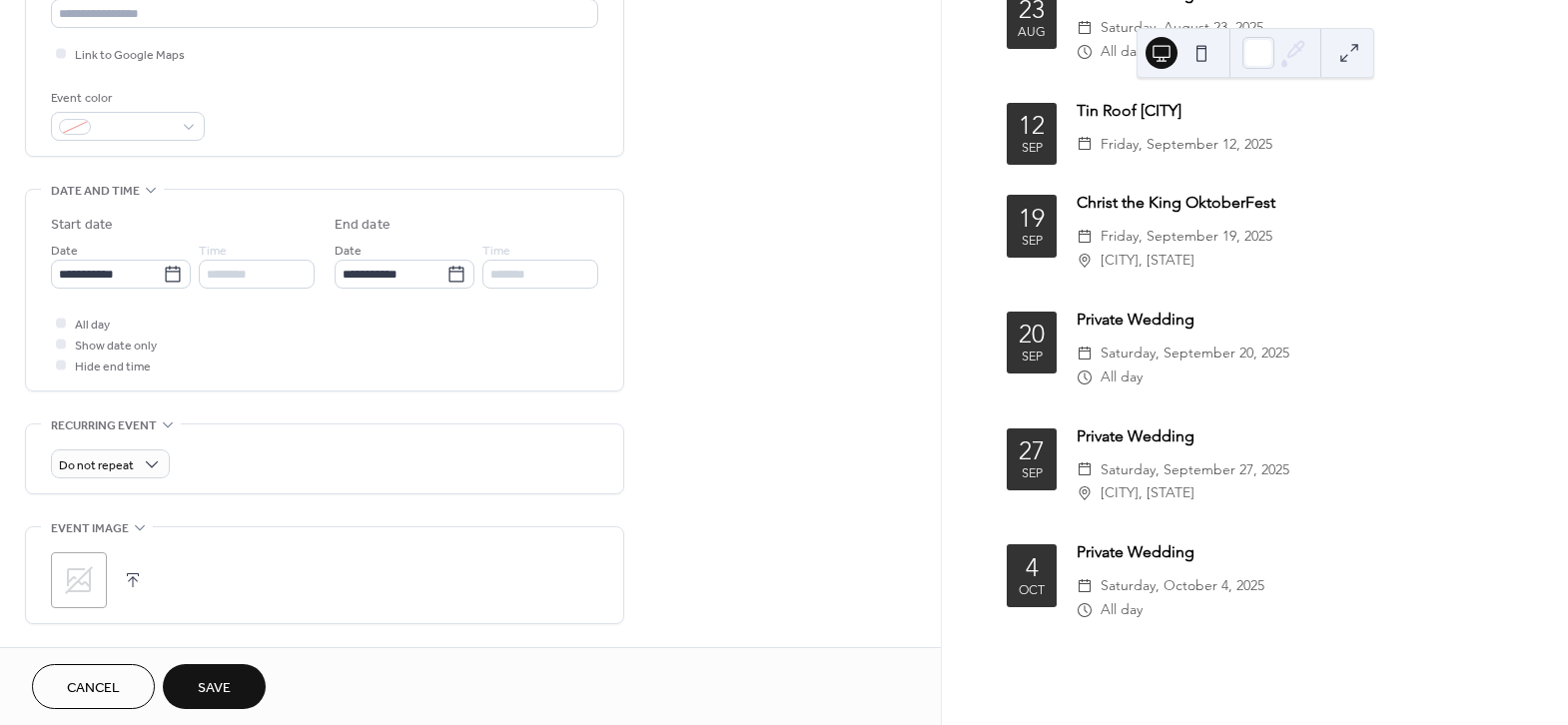 click on "Save" at bounding box center [214, 686] 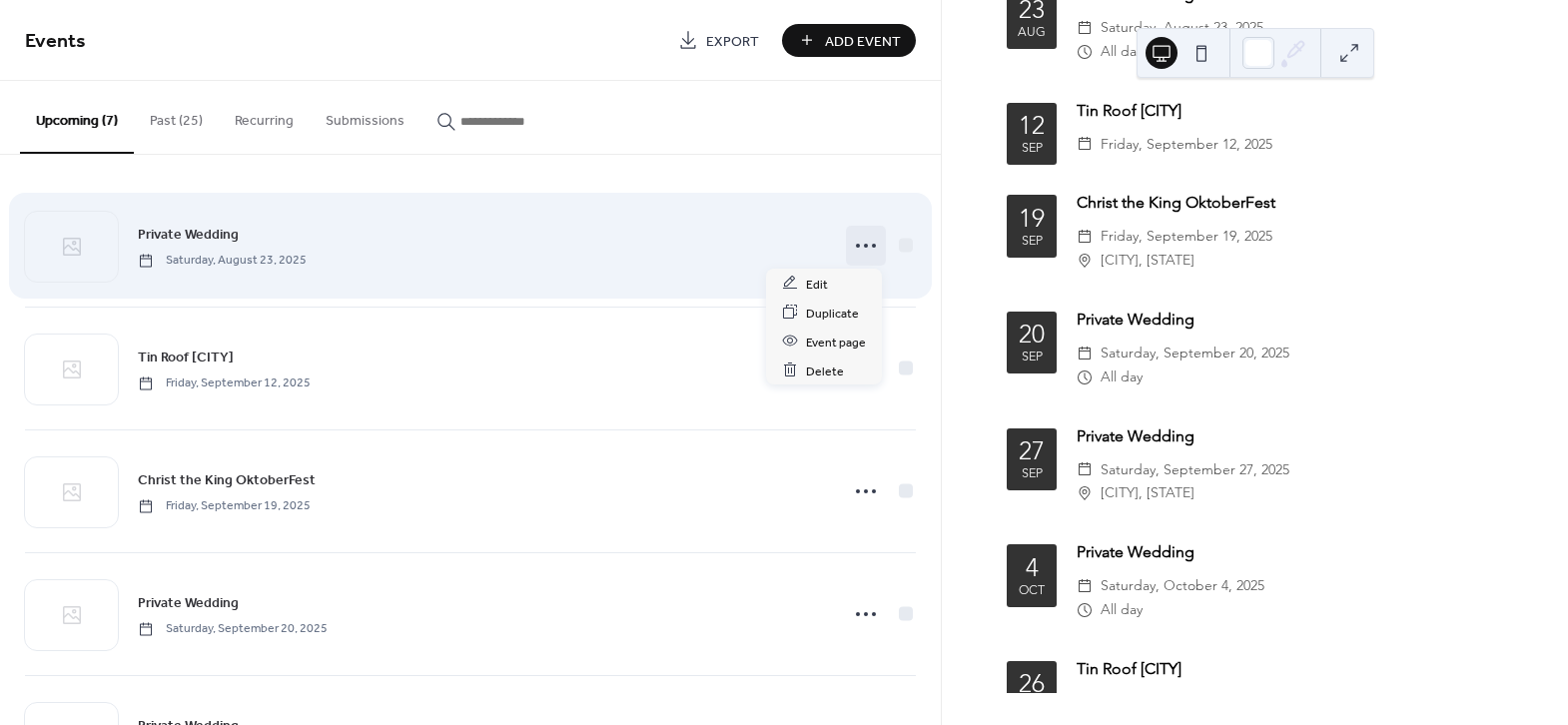 click 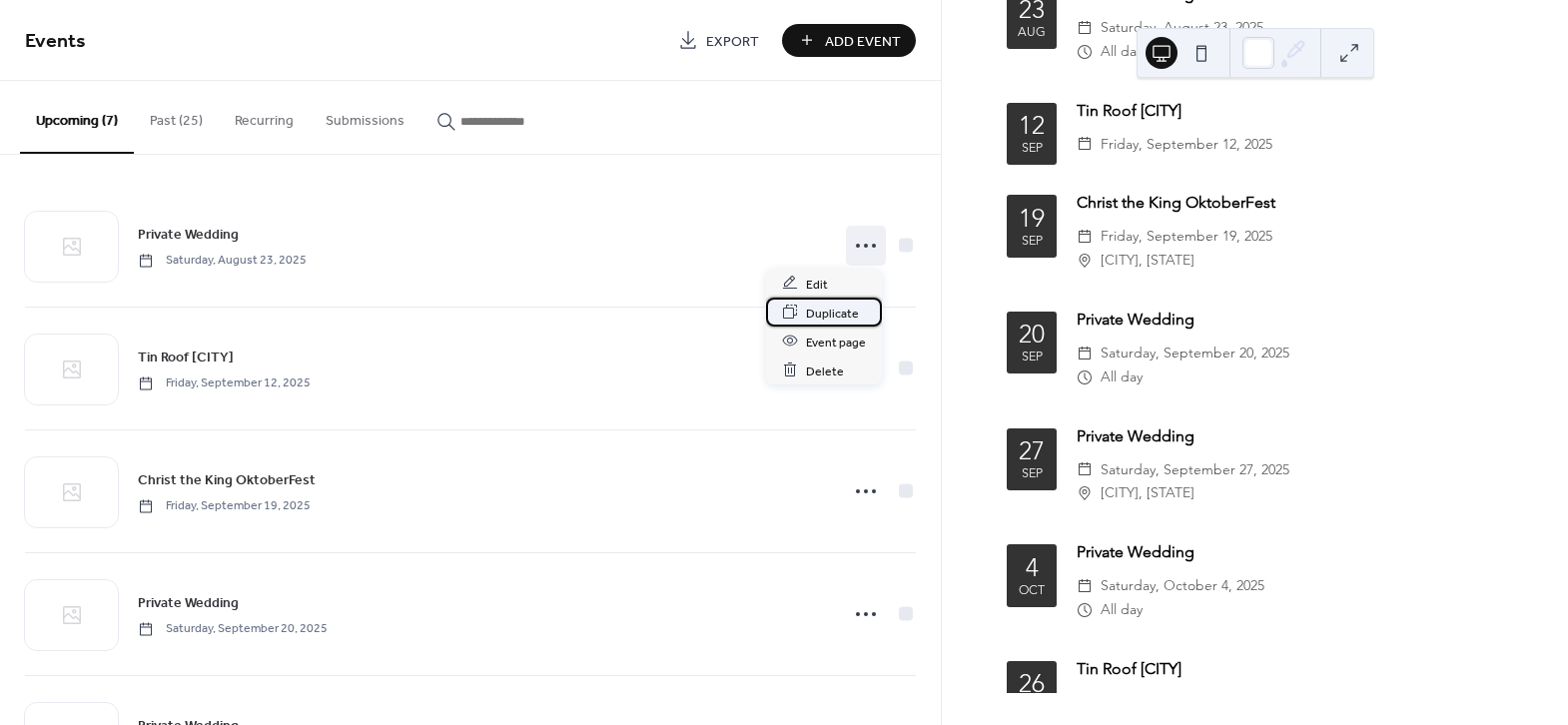 click on "Duplicate" at bounding box center [832, 313] 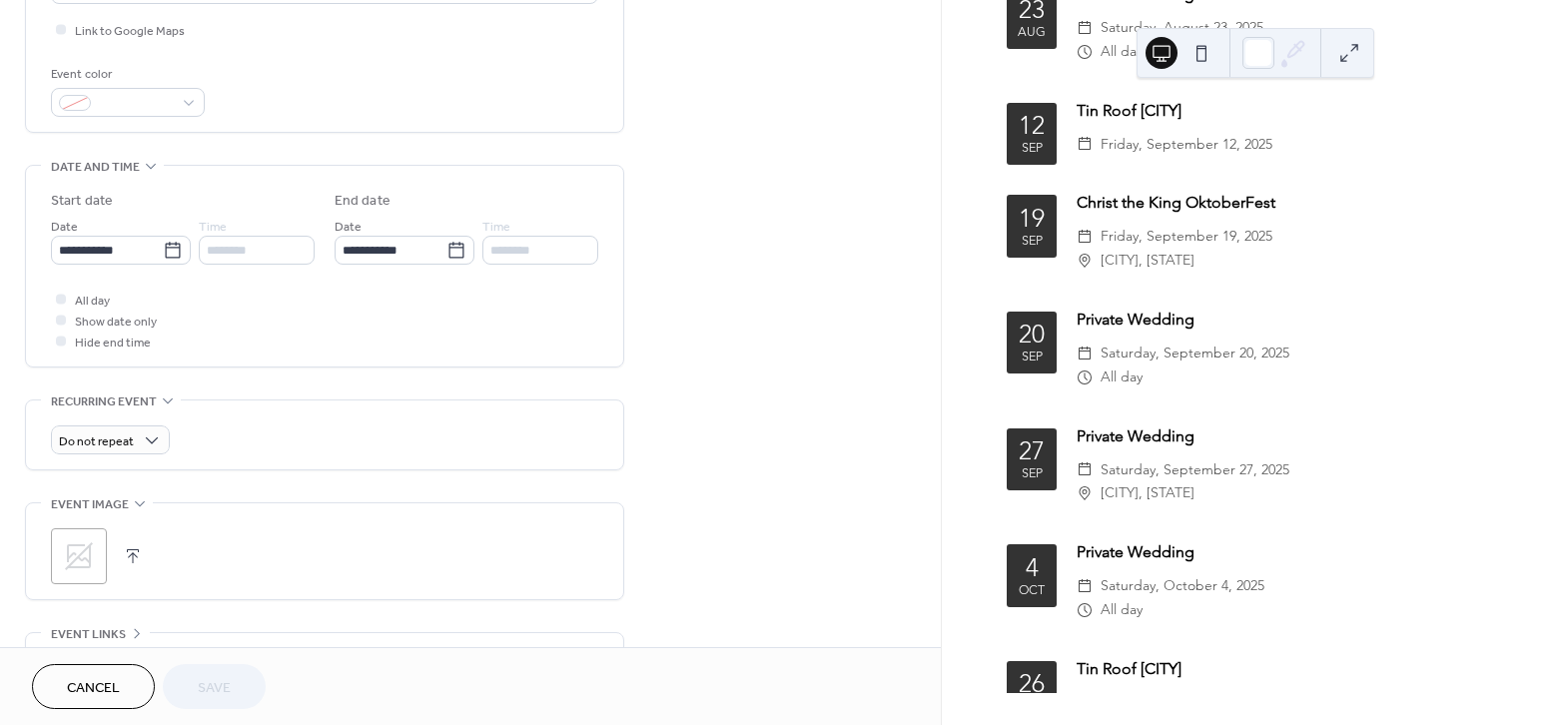 scroll, scrollTop: 500, scrollLeft: 0, axis: vertical 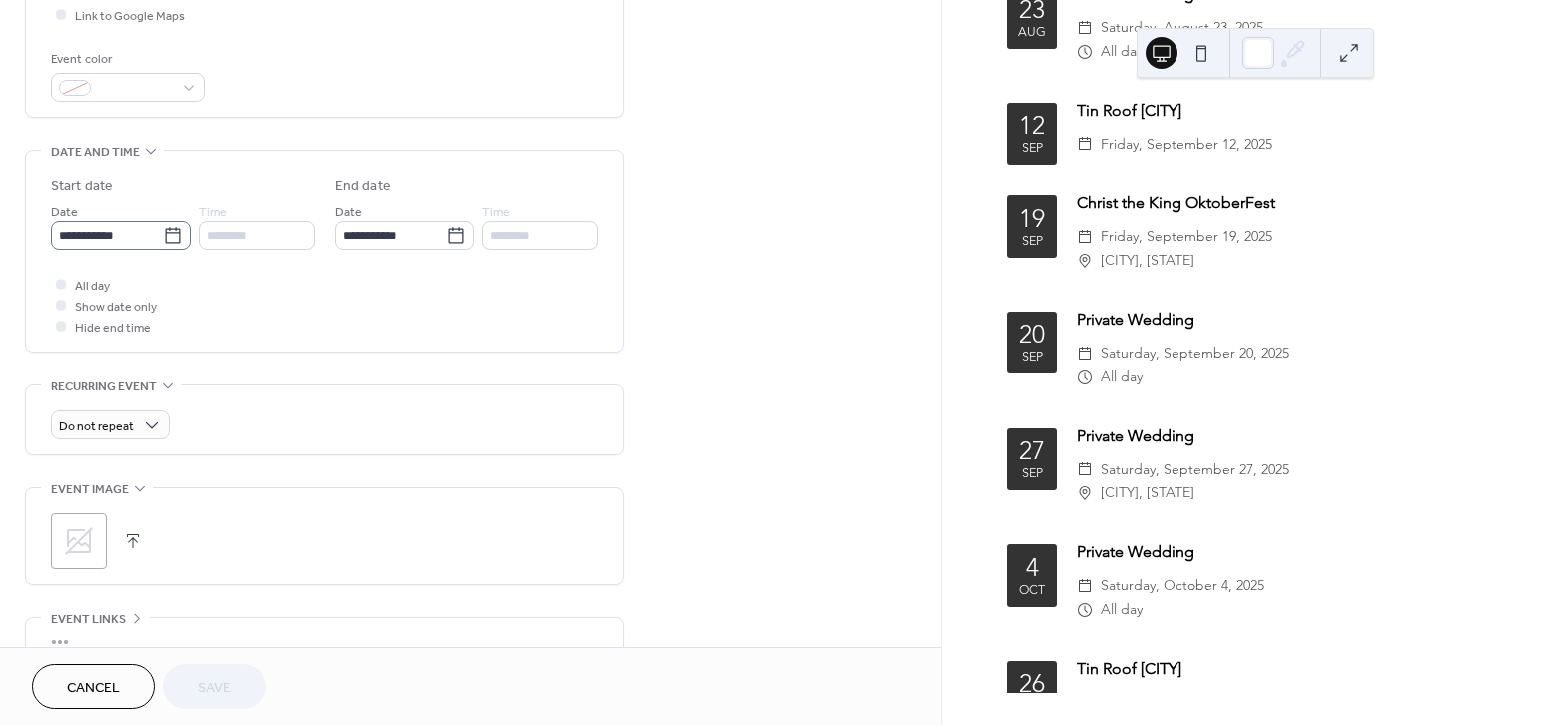 click 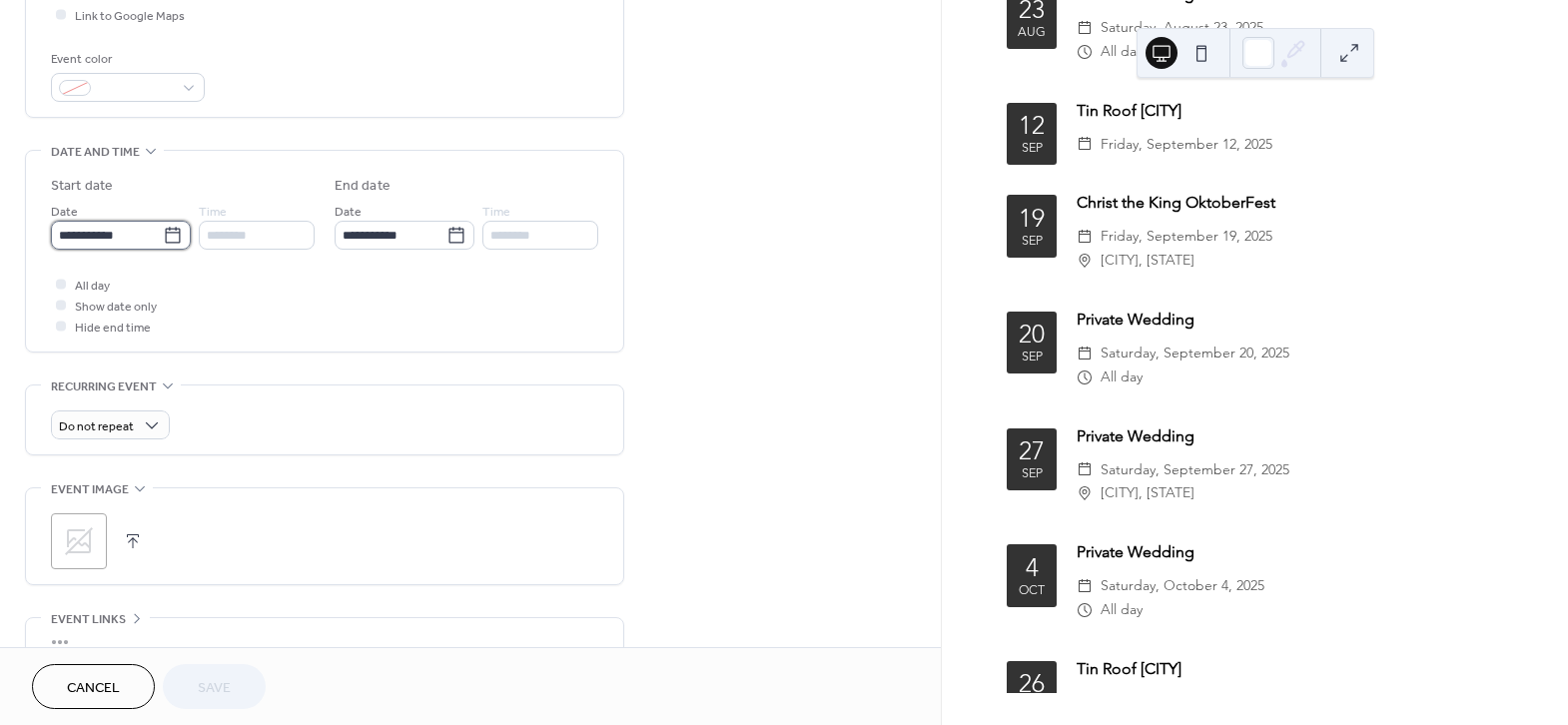 click on "**********" at bounding box center [107, 235] 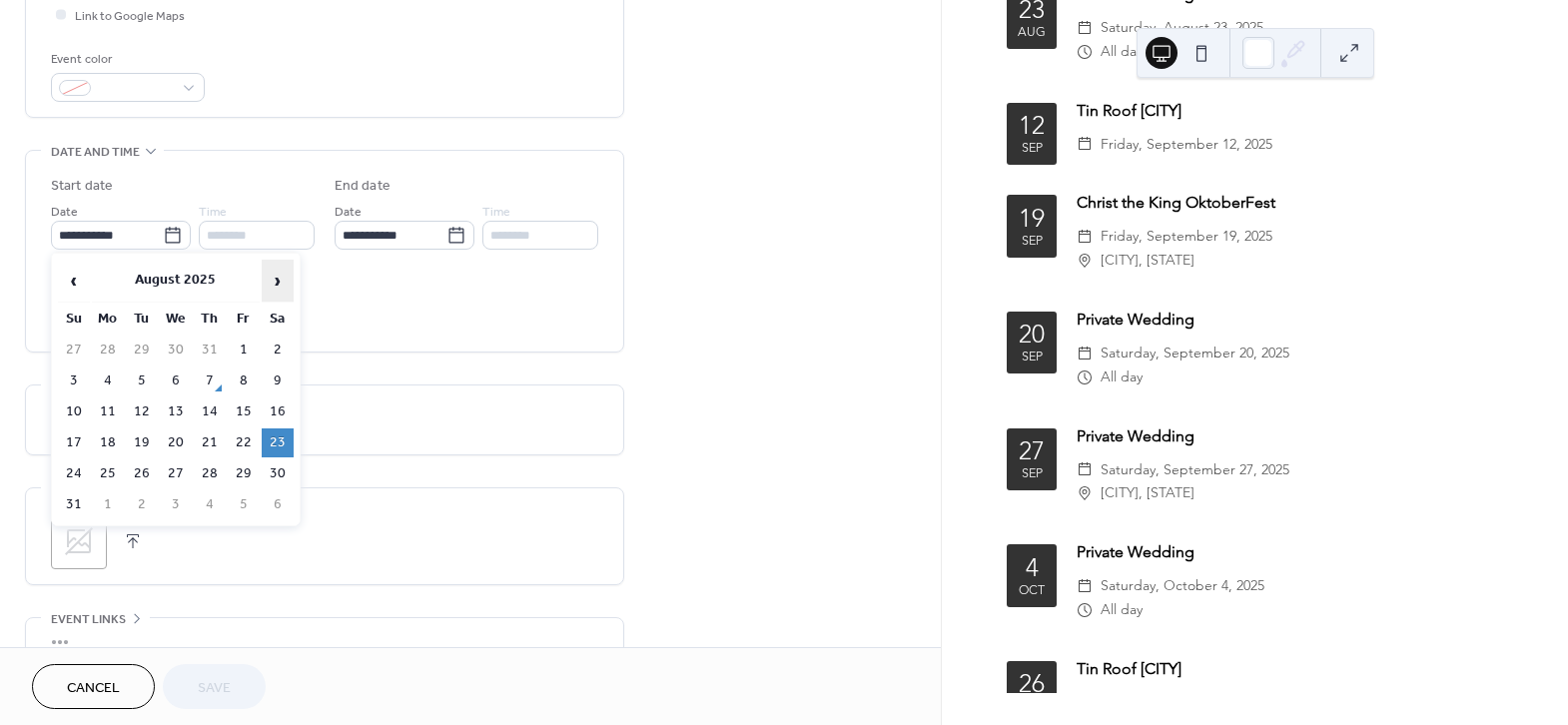 click on "›" at bounding box center (278, 281) 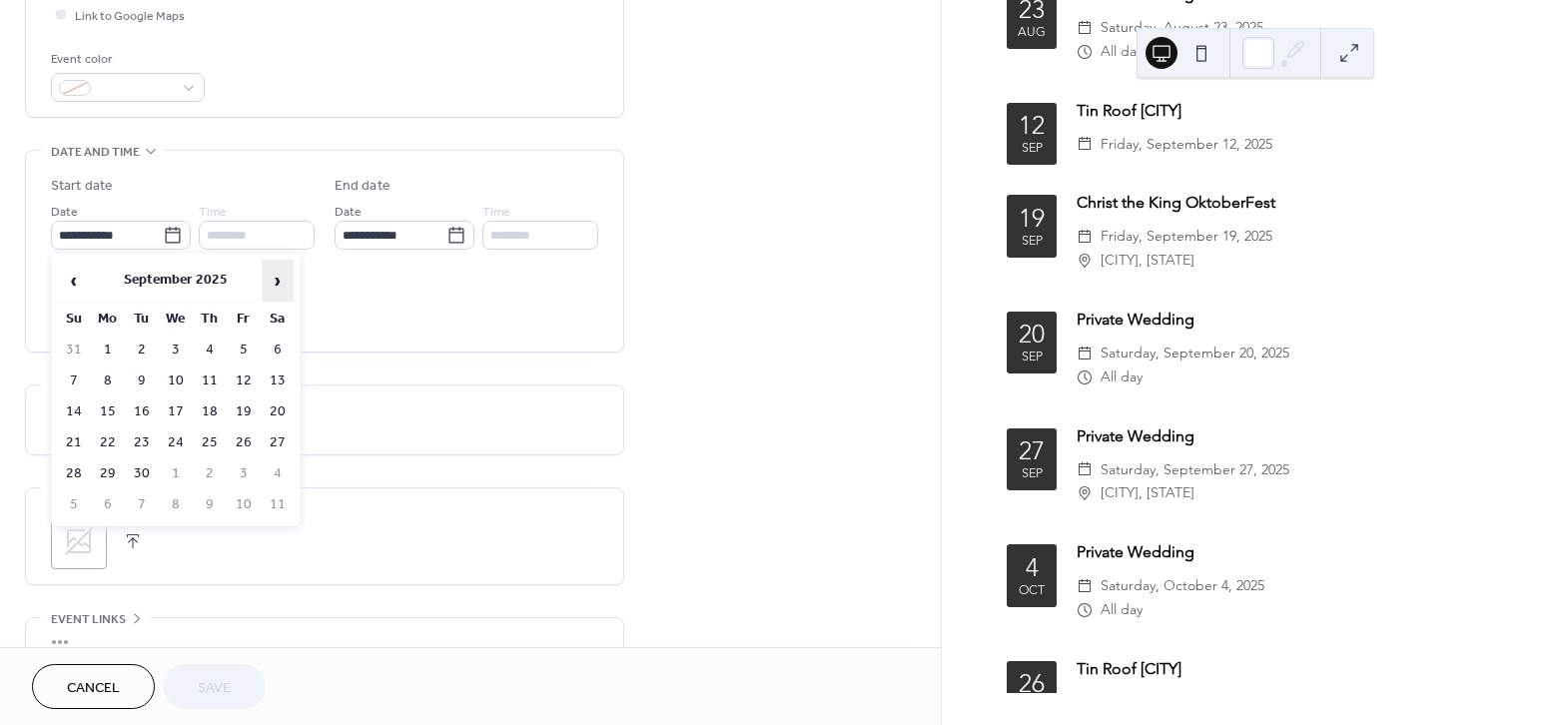 click on "›" at bounding box center [278, 281] 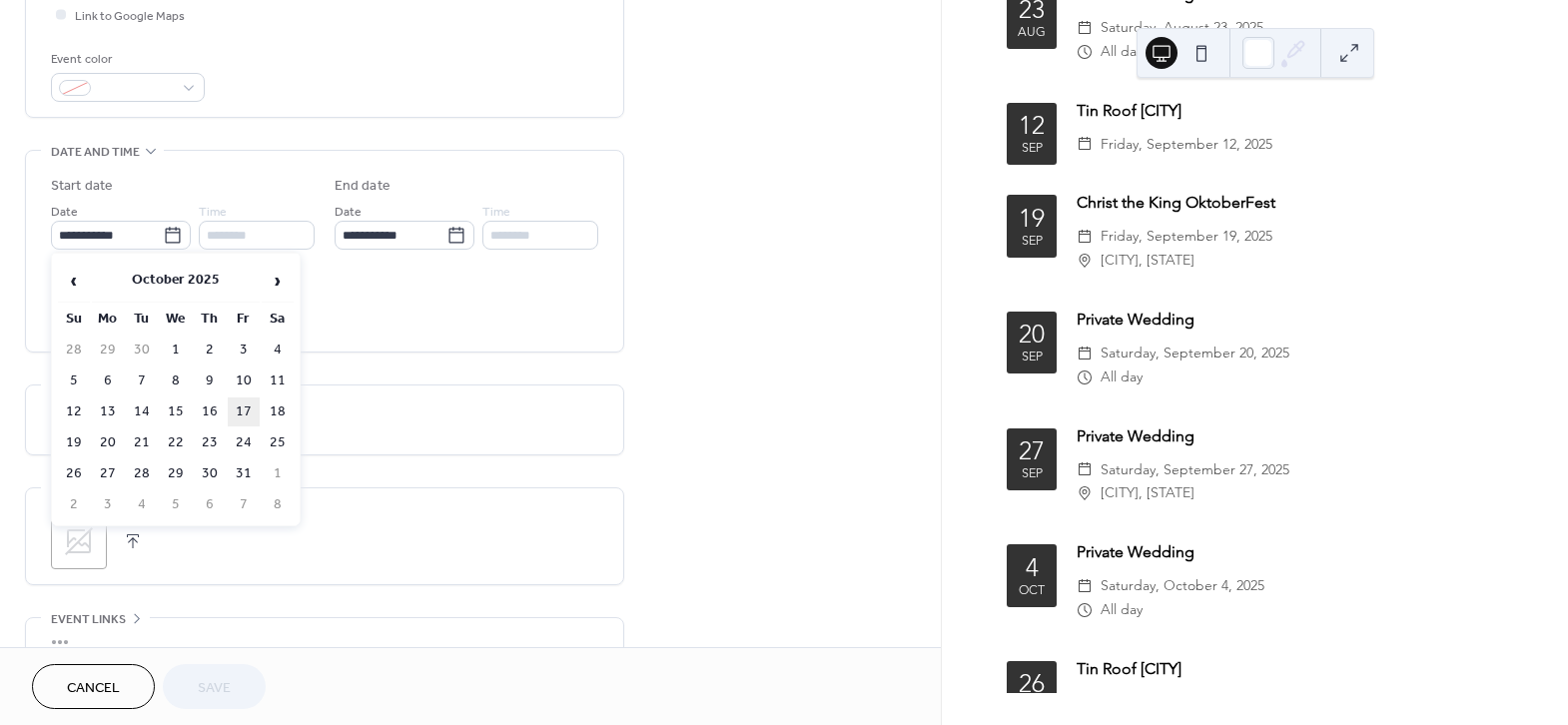 click on "17" at bounding box center (244, 411) 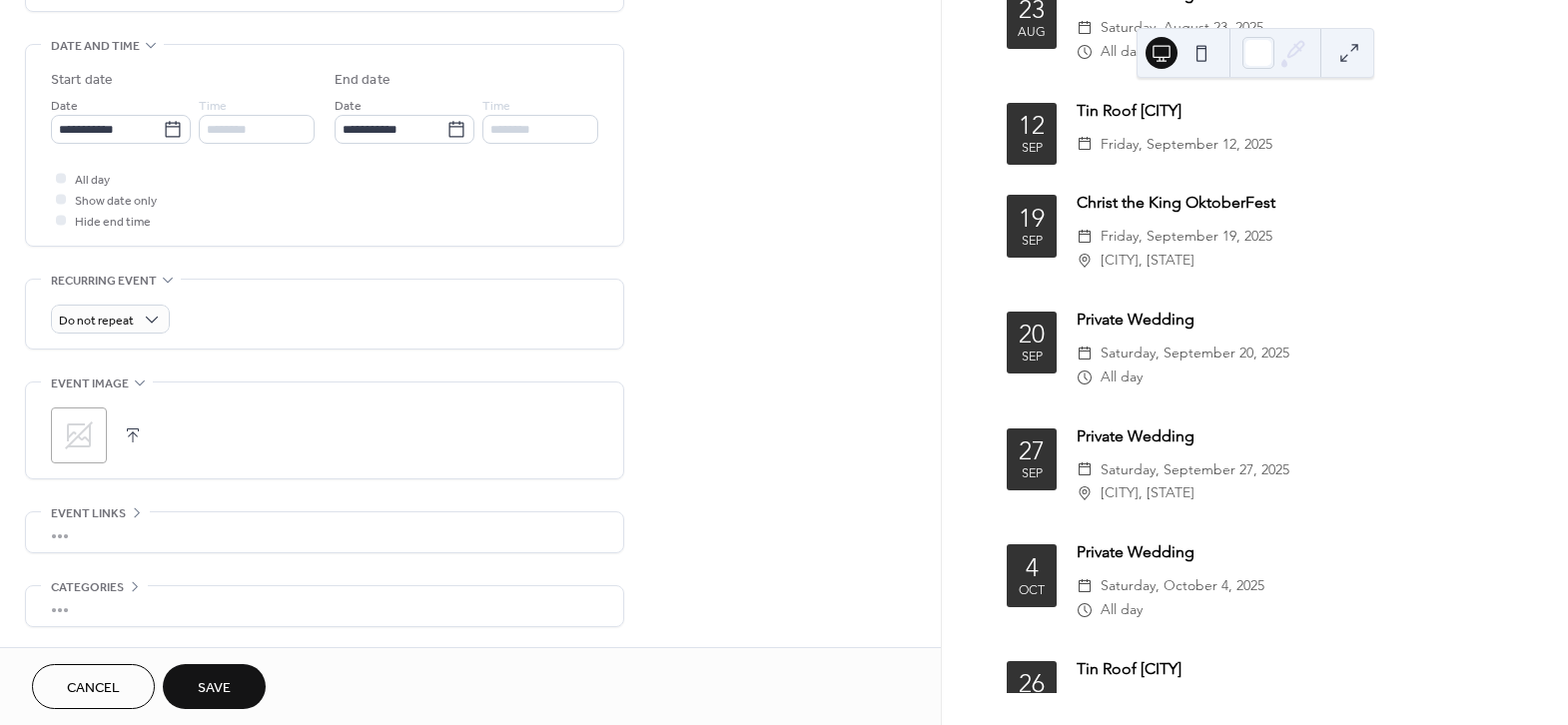 scroll, scrollTop: 673, scrollLeft: 0, axis: vertical 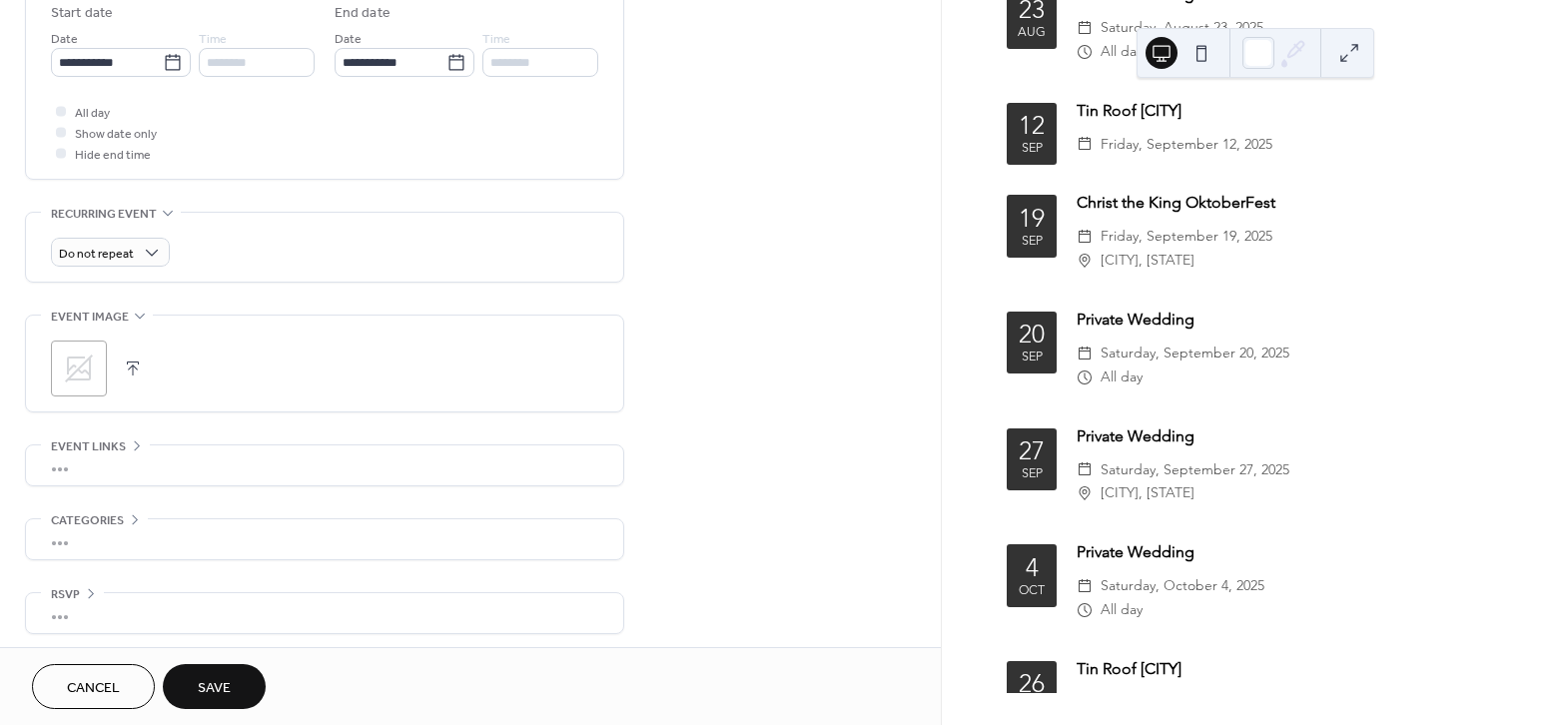 click on "Save" at bounding box center [214, 688] 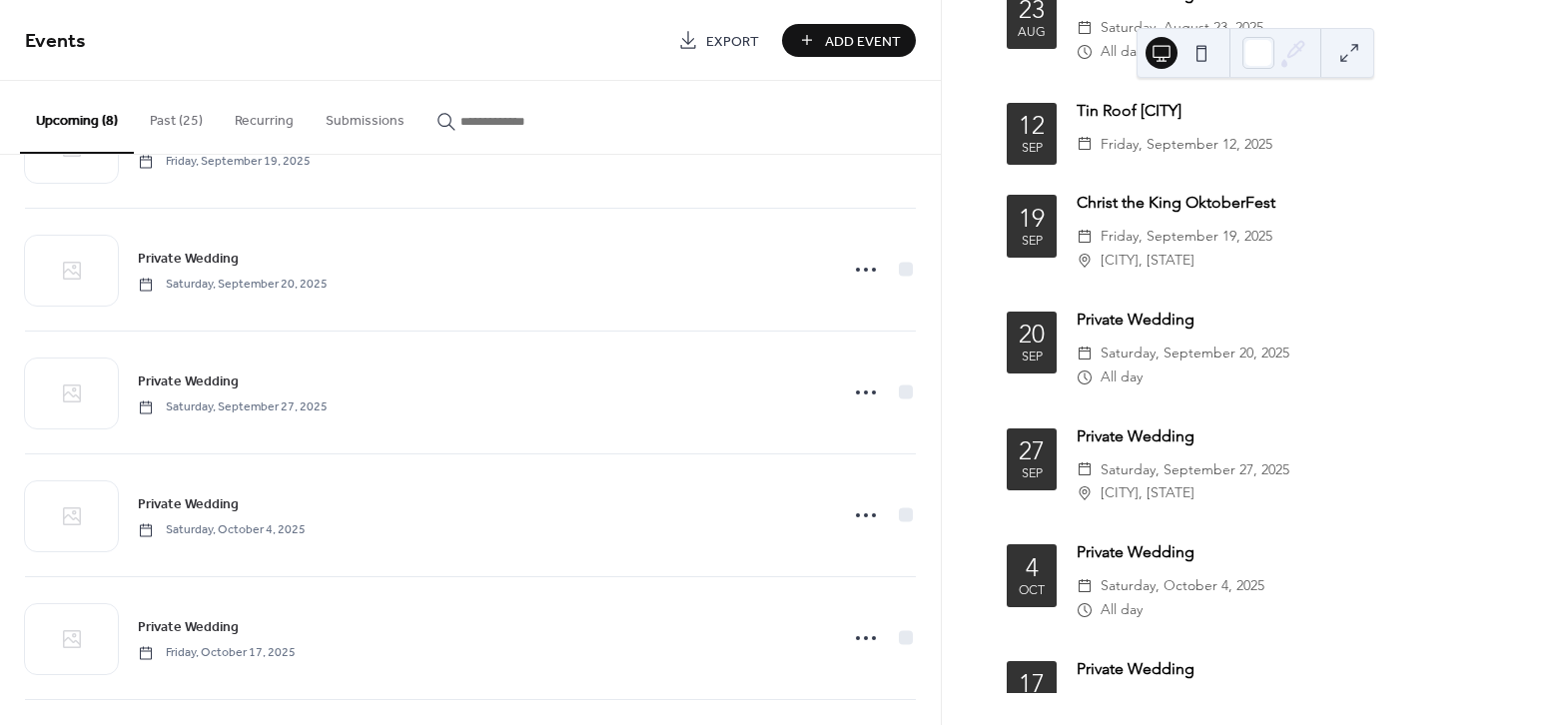 scroll, scrollTop: 466, scrollLeft: 0, axis: vertical 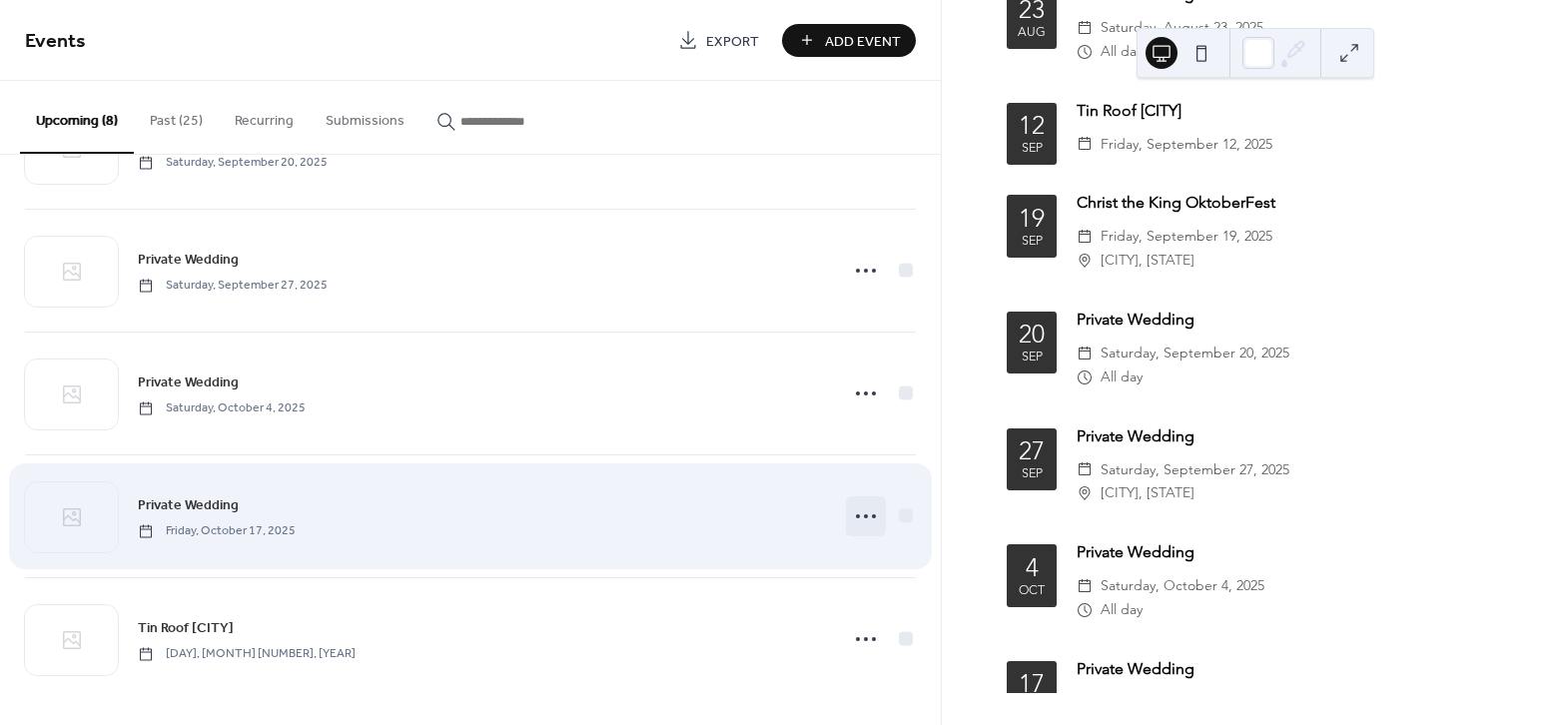click 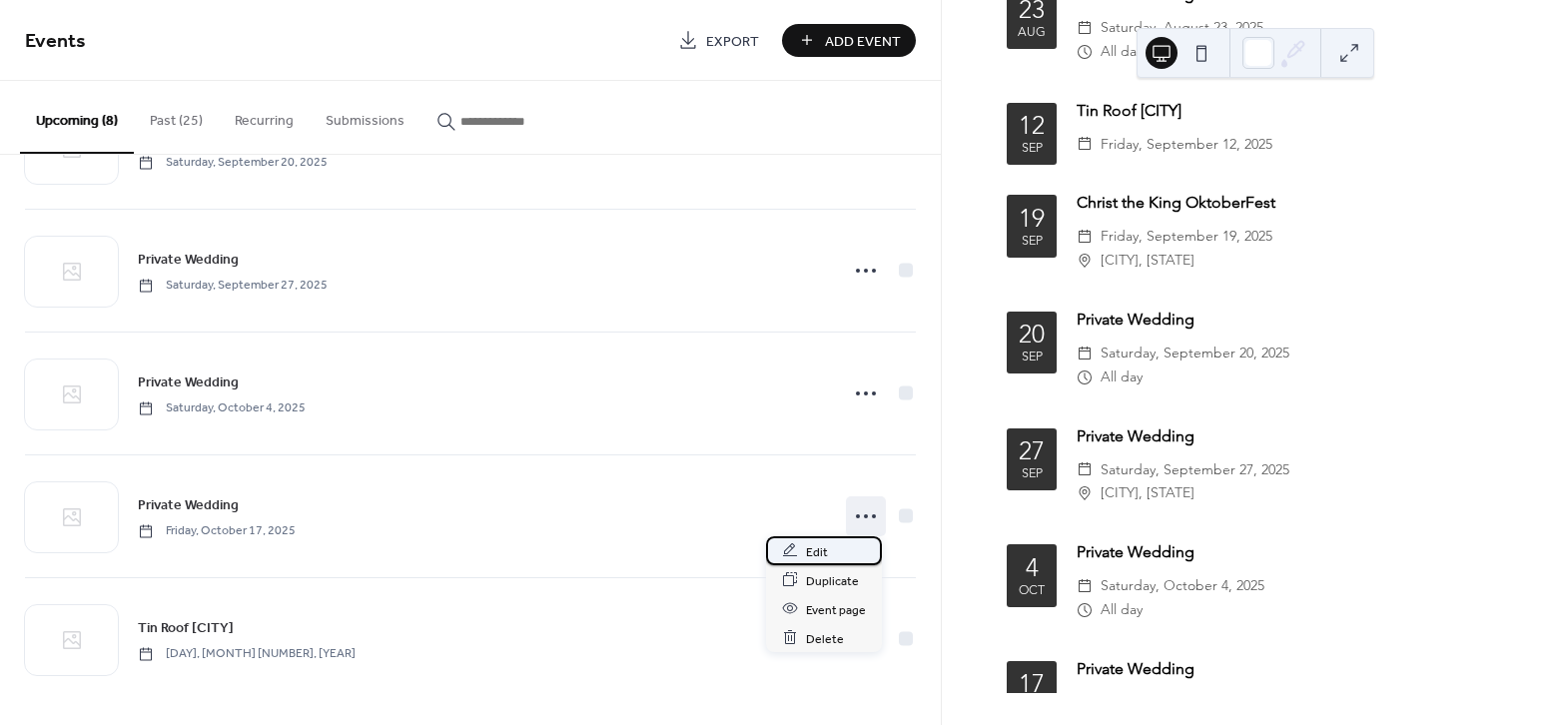 click on "Edit" at bounding box center [824, 550] 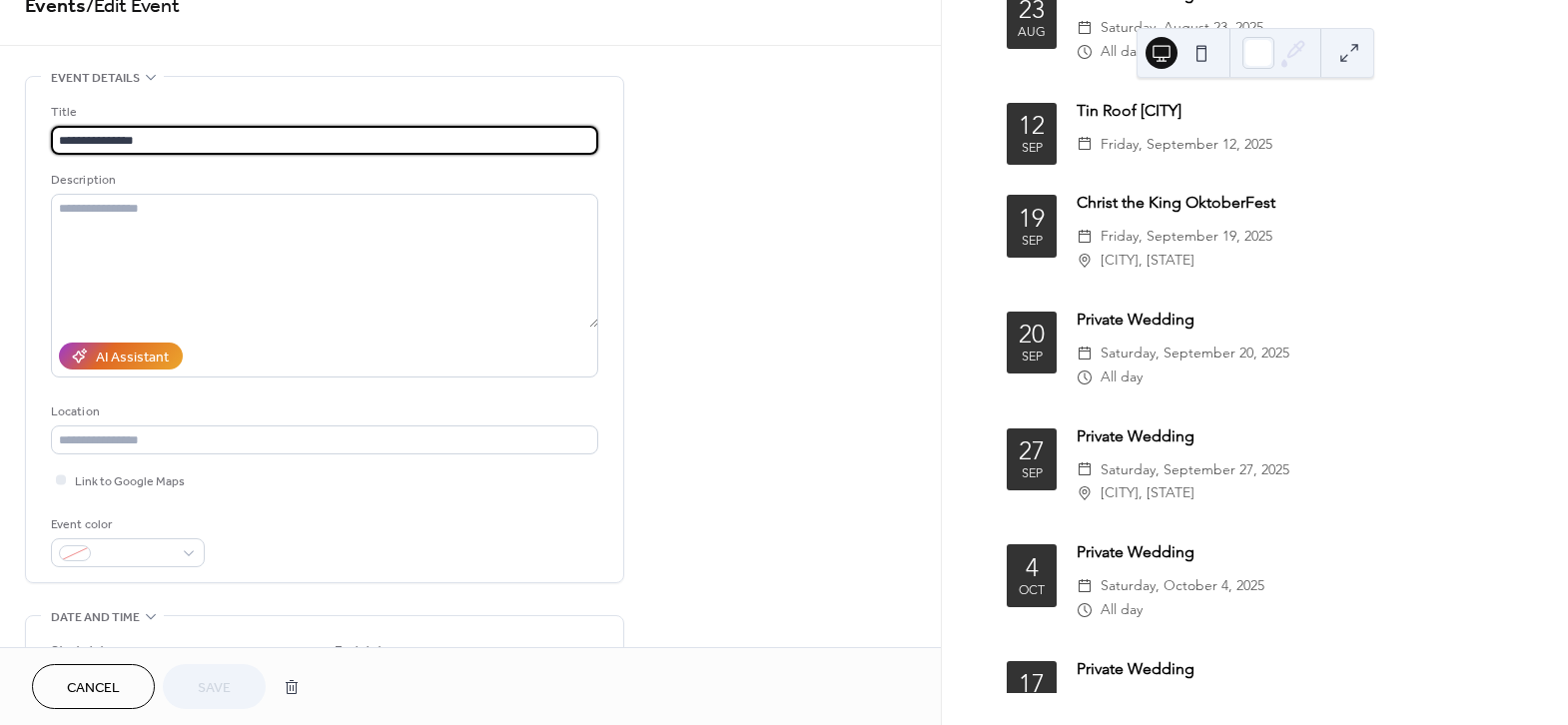 scroll, scrollTop: 33, scrollLeft: 0, axis: vertical 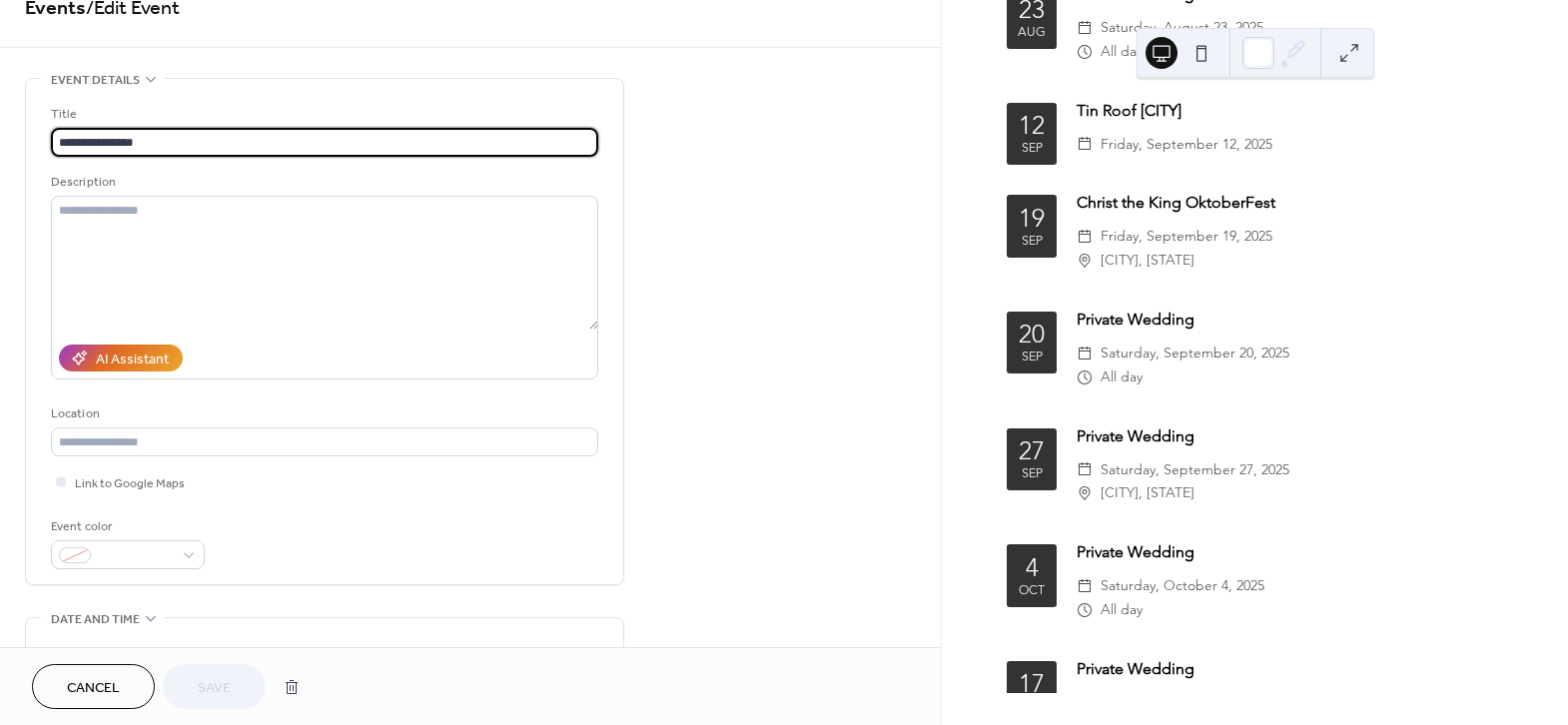 click on "Location" at bounding box center [325, 429] 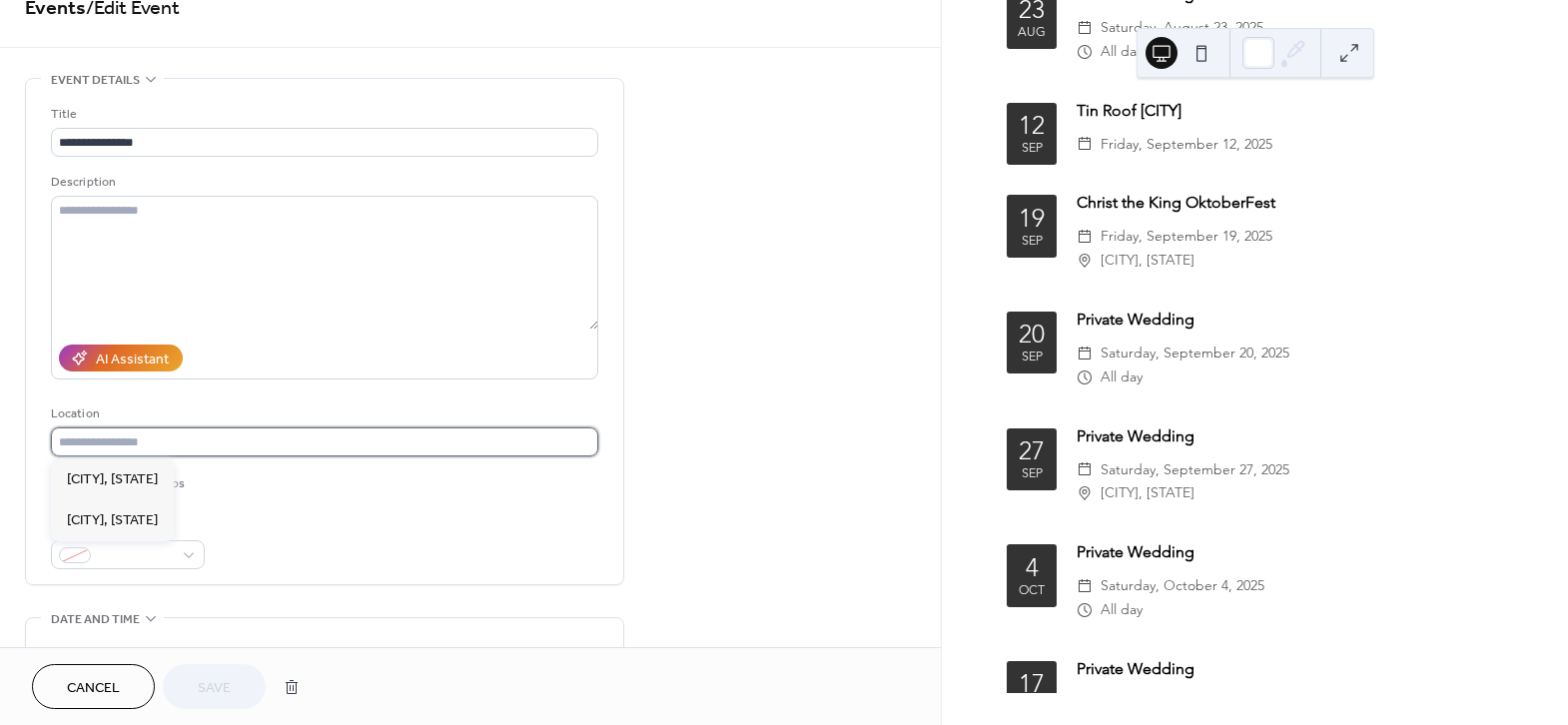 click at bounding box center [325, 441] 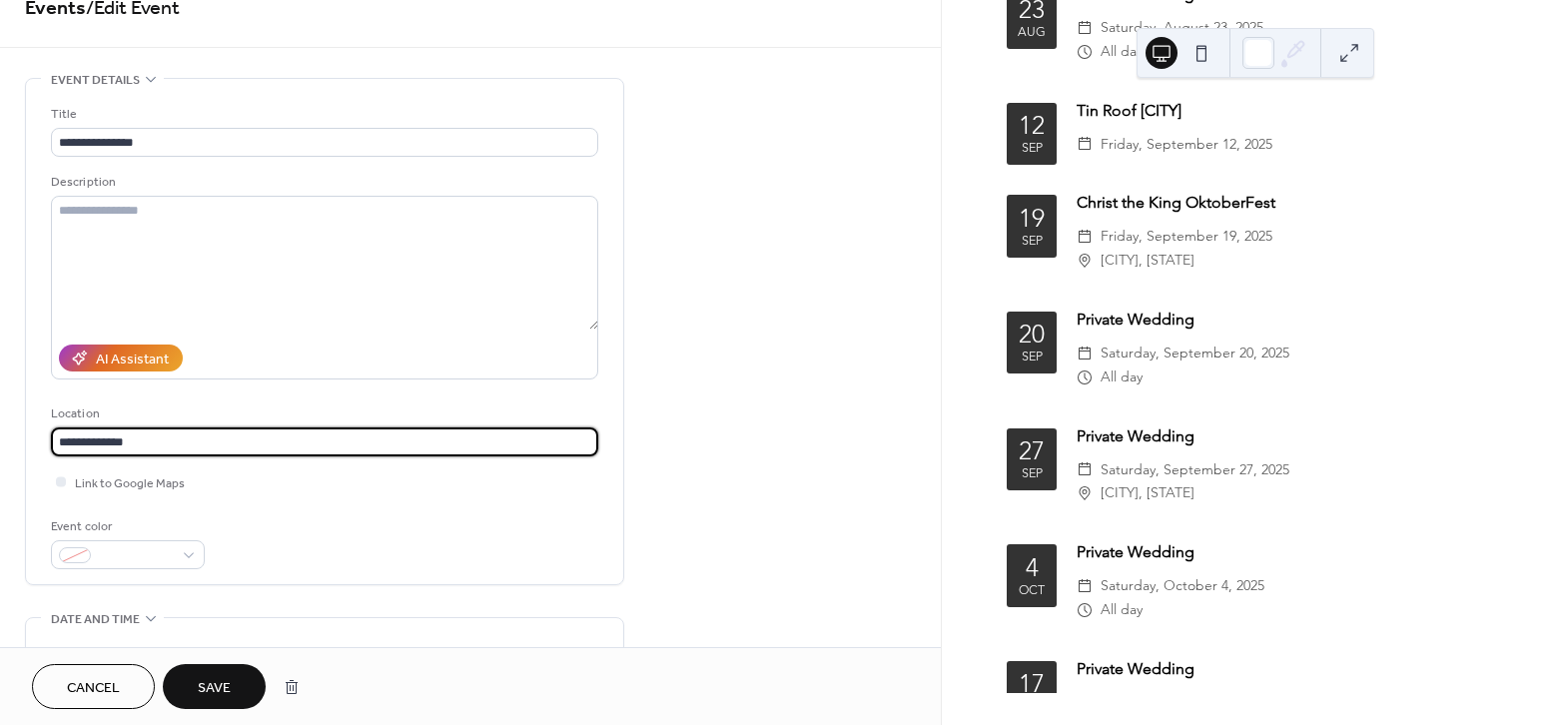 type on "**********" 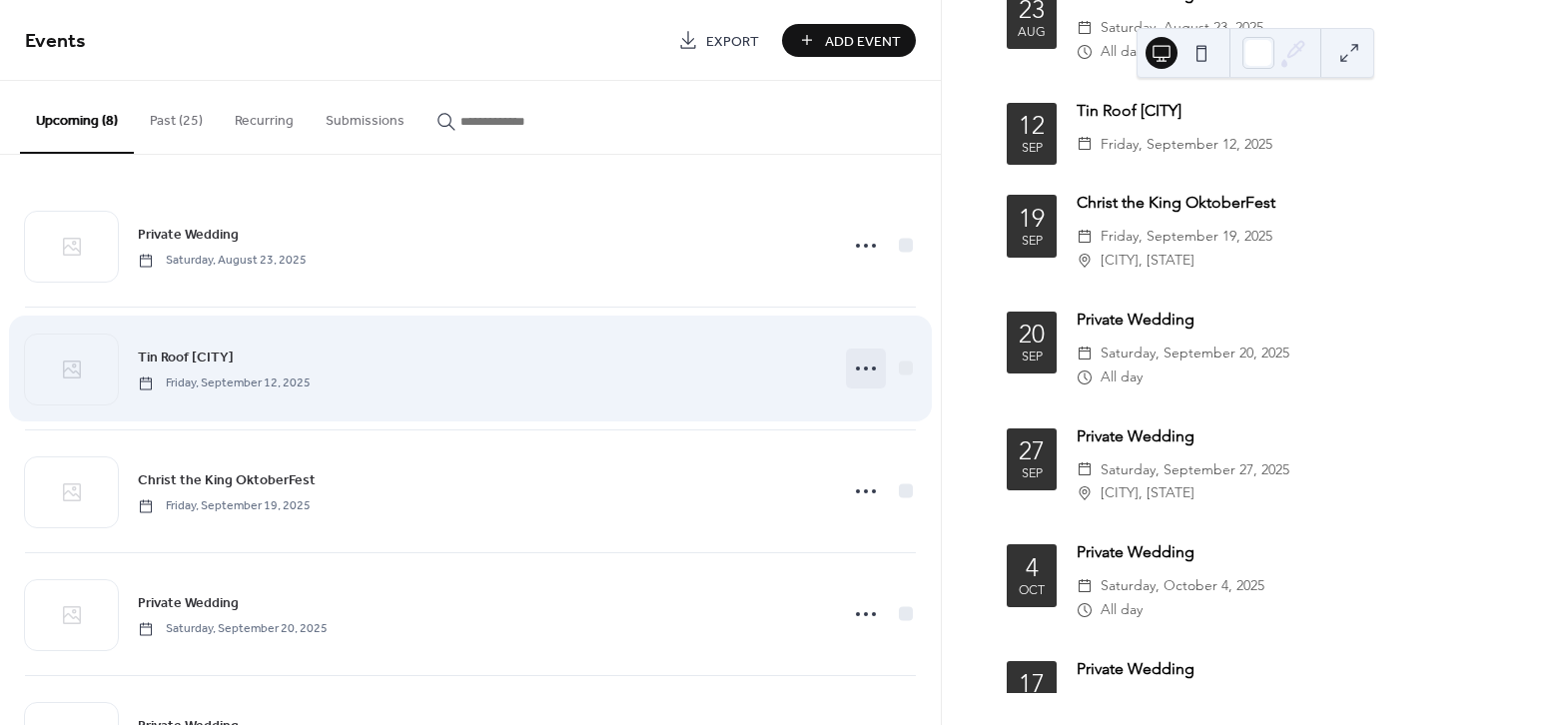 click 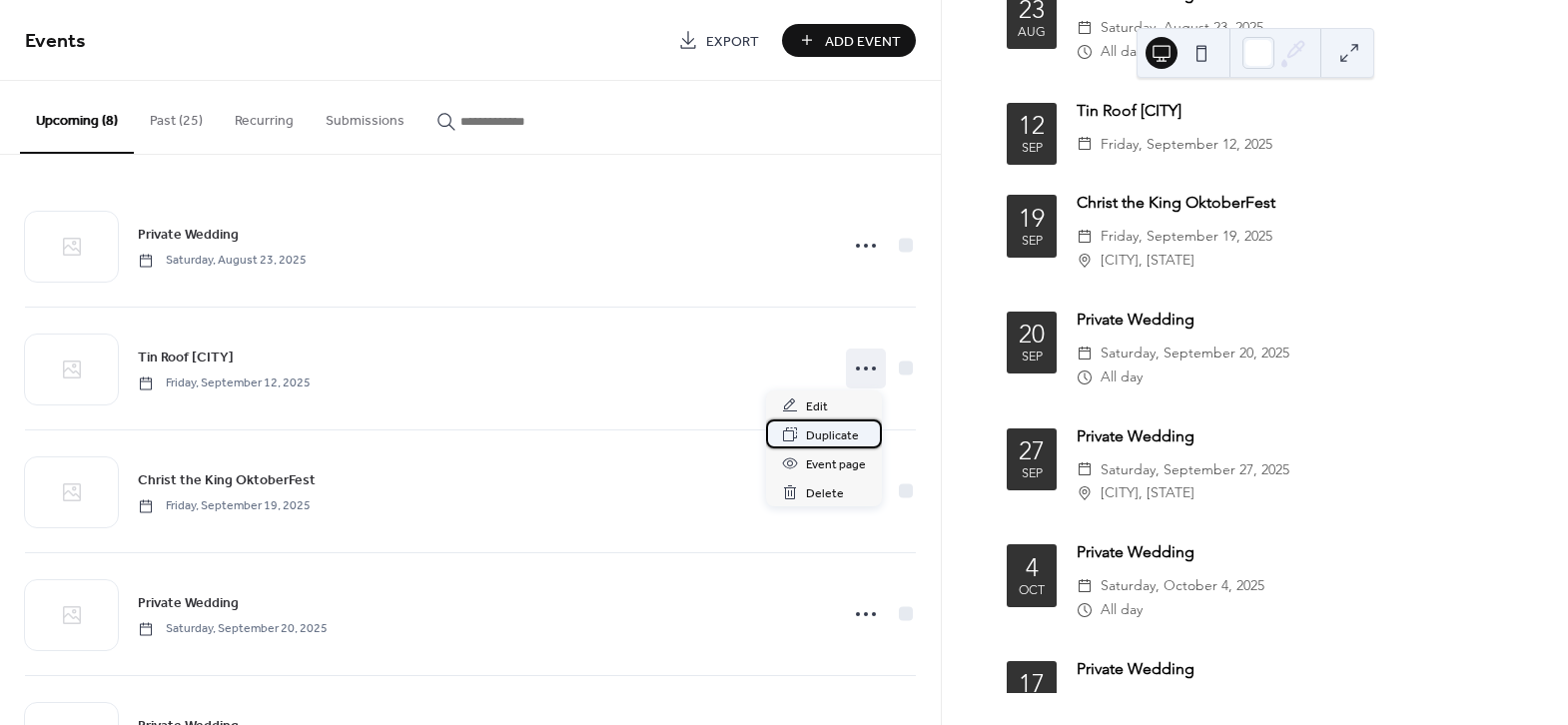 click on "Duplicate" at bounding box center (832, 435) 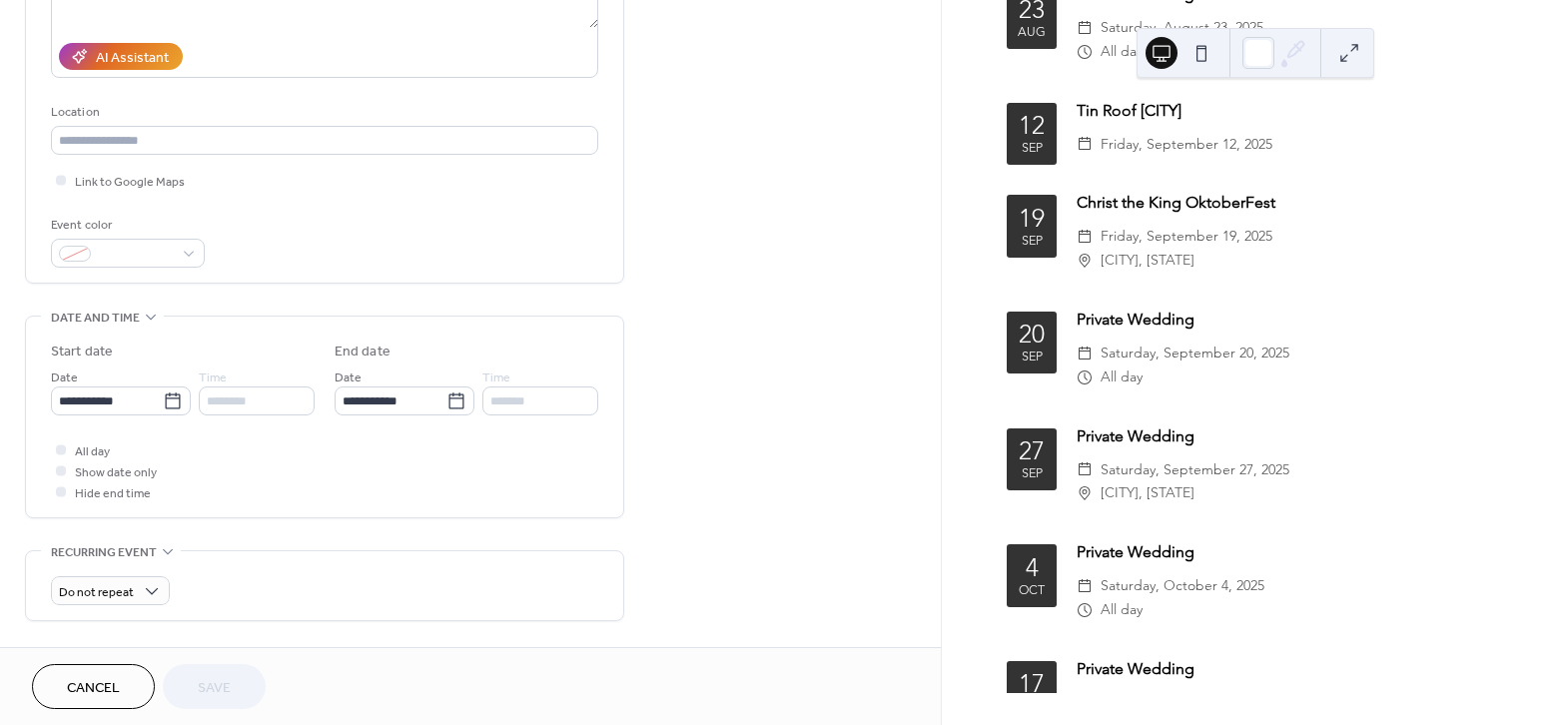 scroll, scrollTop: 366, scrollLeft: 0, axis: vertical 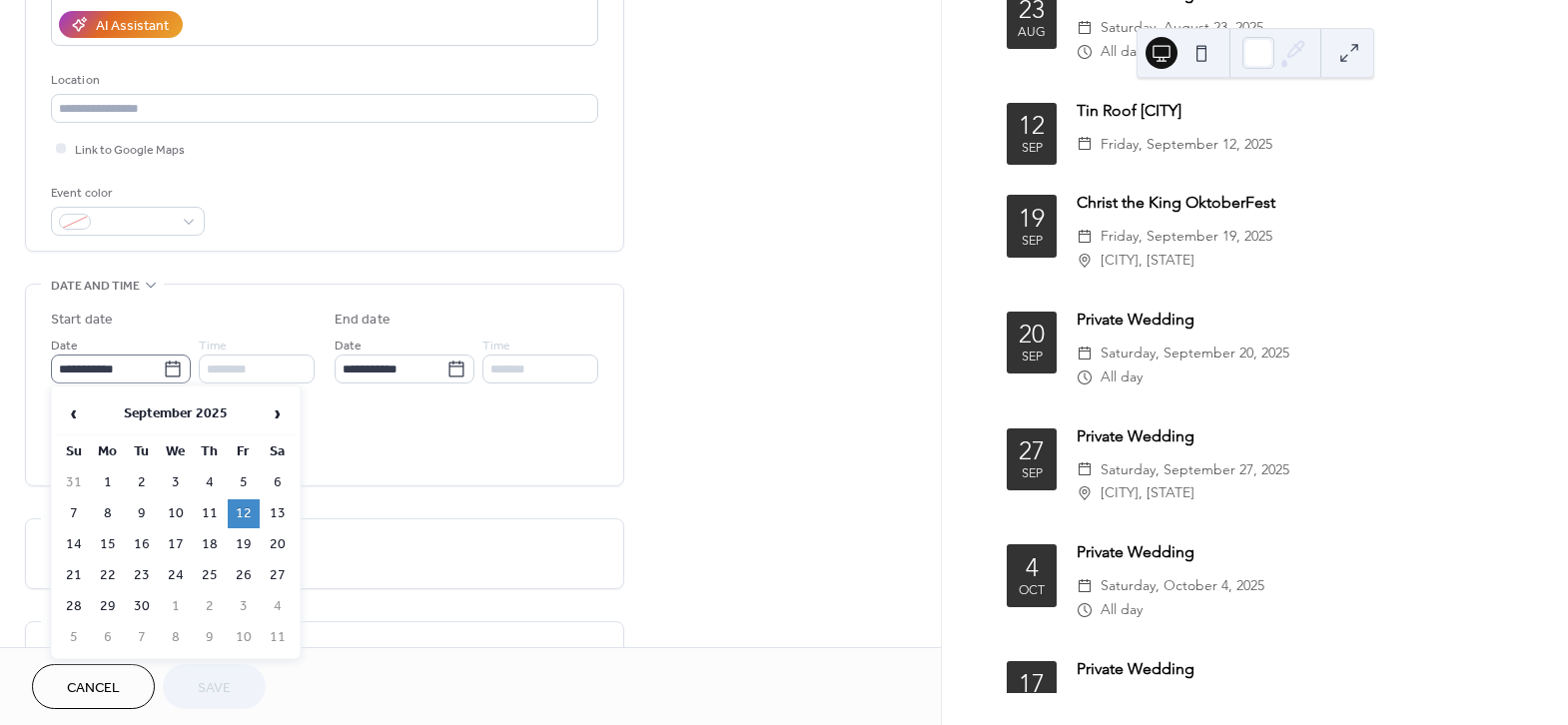 click 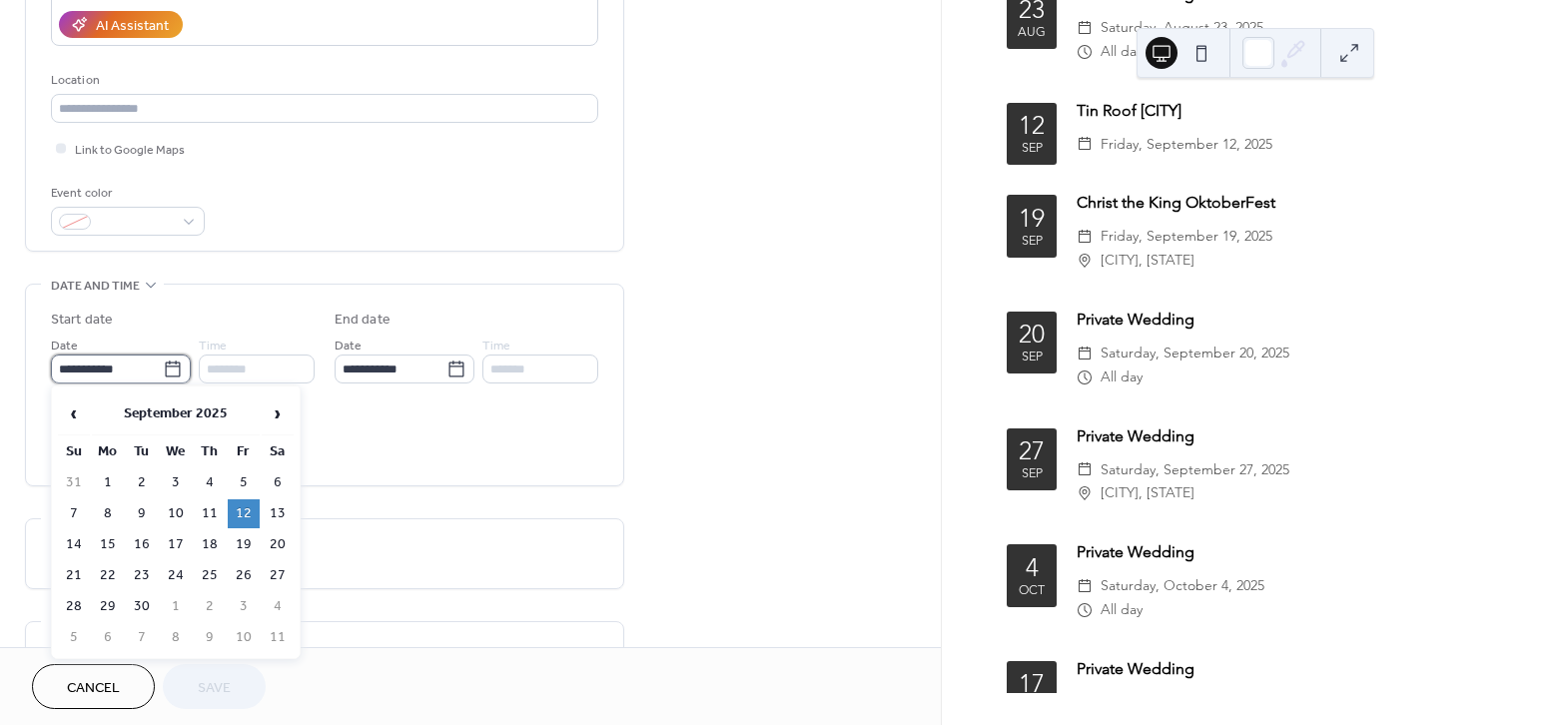 click on "**********" at bounding box center [107, 368] 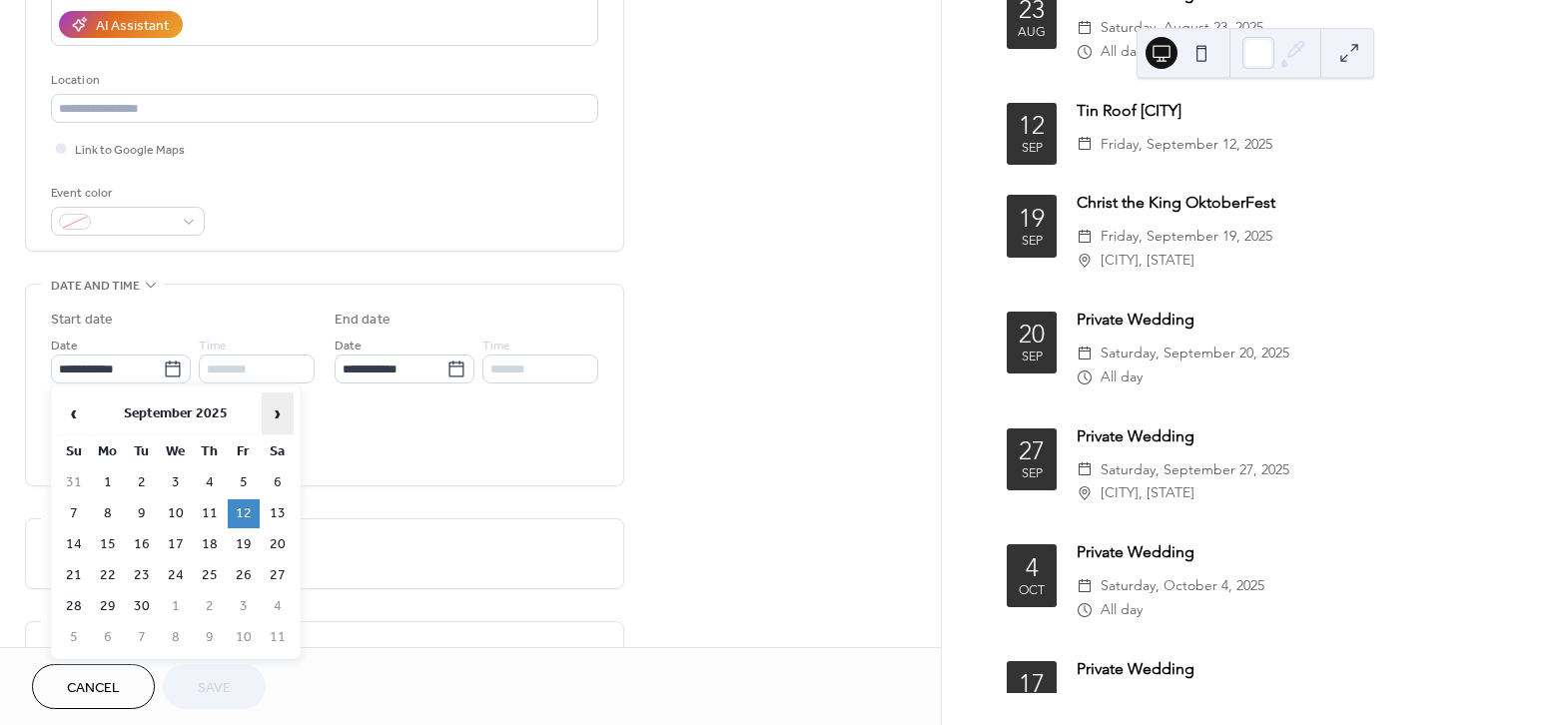 click on "›" at bounding box center (278, 413) 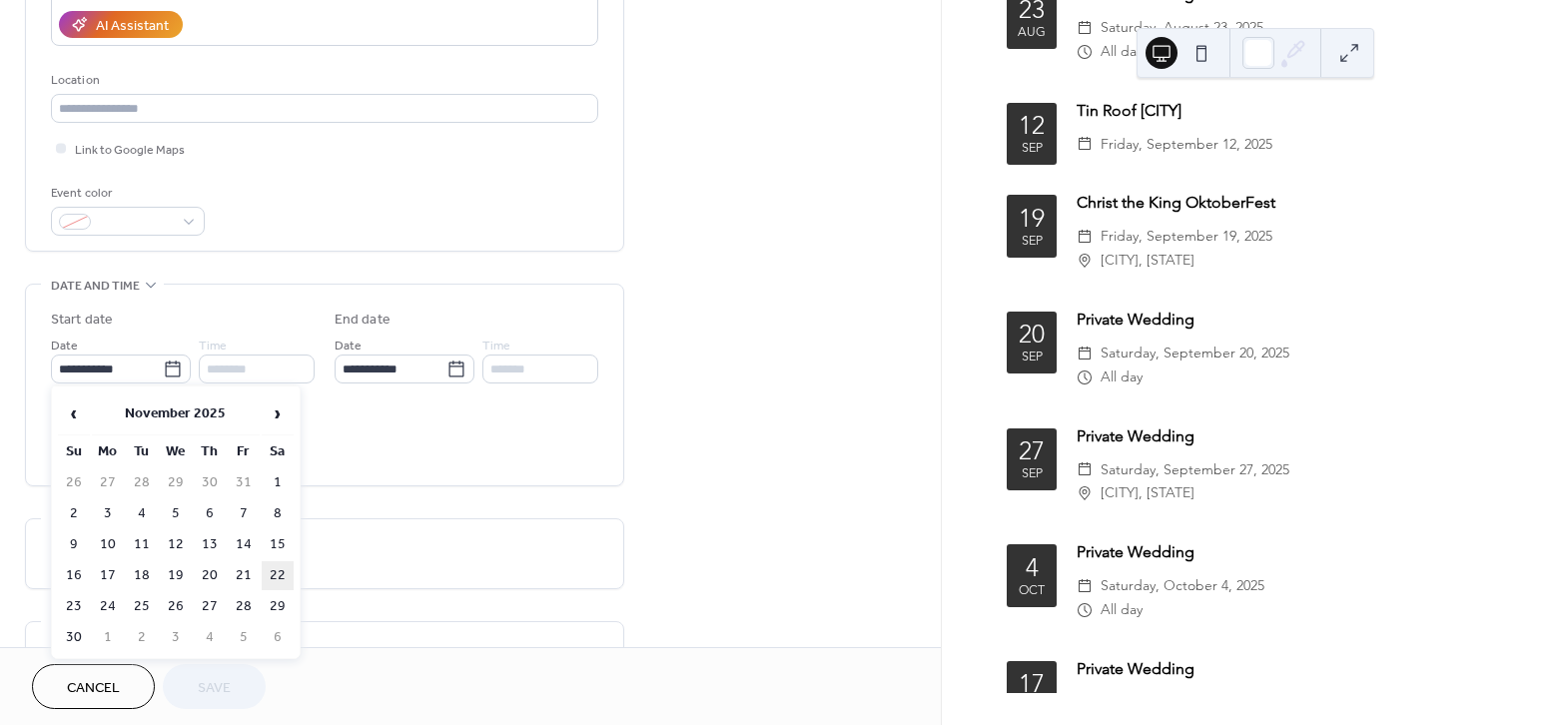 click on "22" at bounding box center [278, 575] 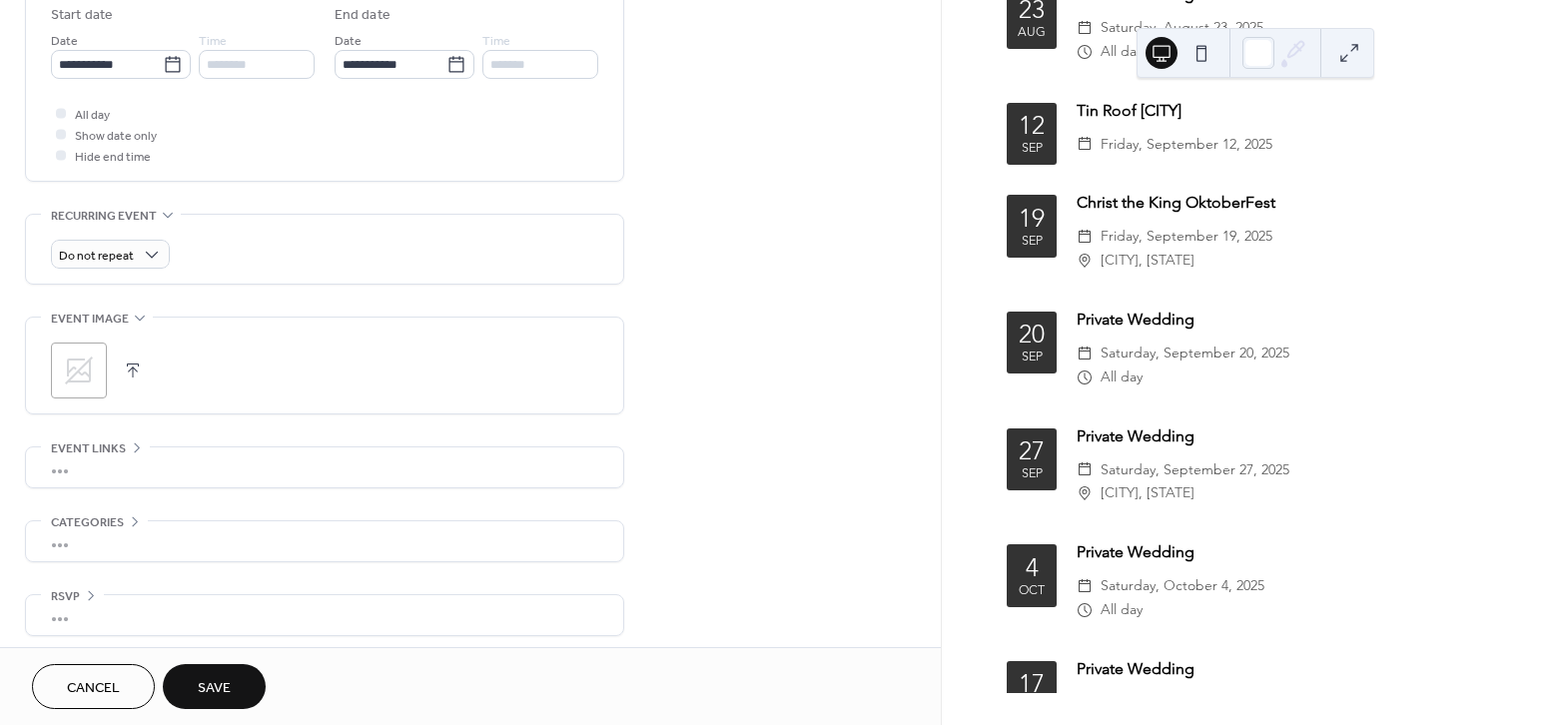 scroll, scrollTop: 673, scrollLeft: 0, axis: vertical 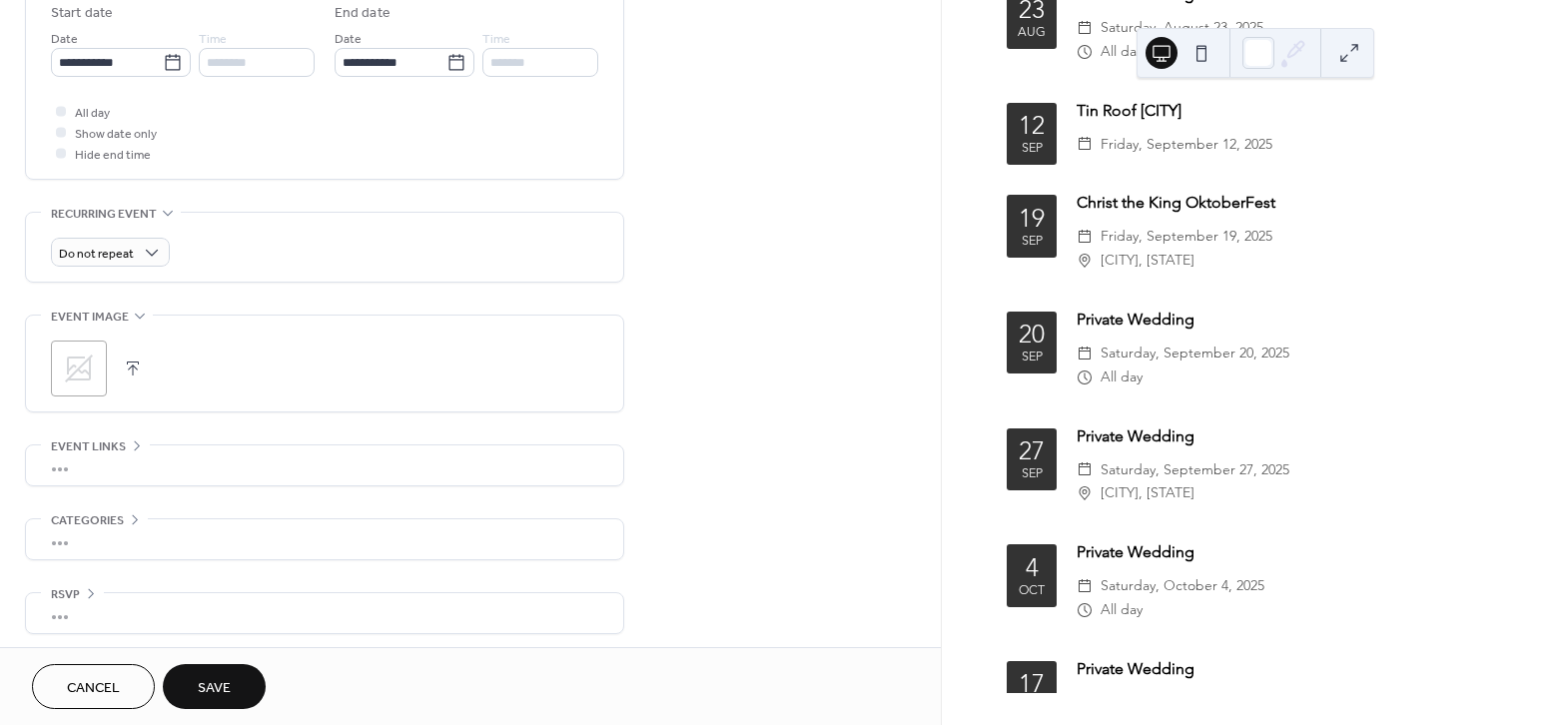 click on "Save" at bounding box center [214, 686] 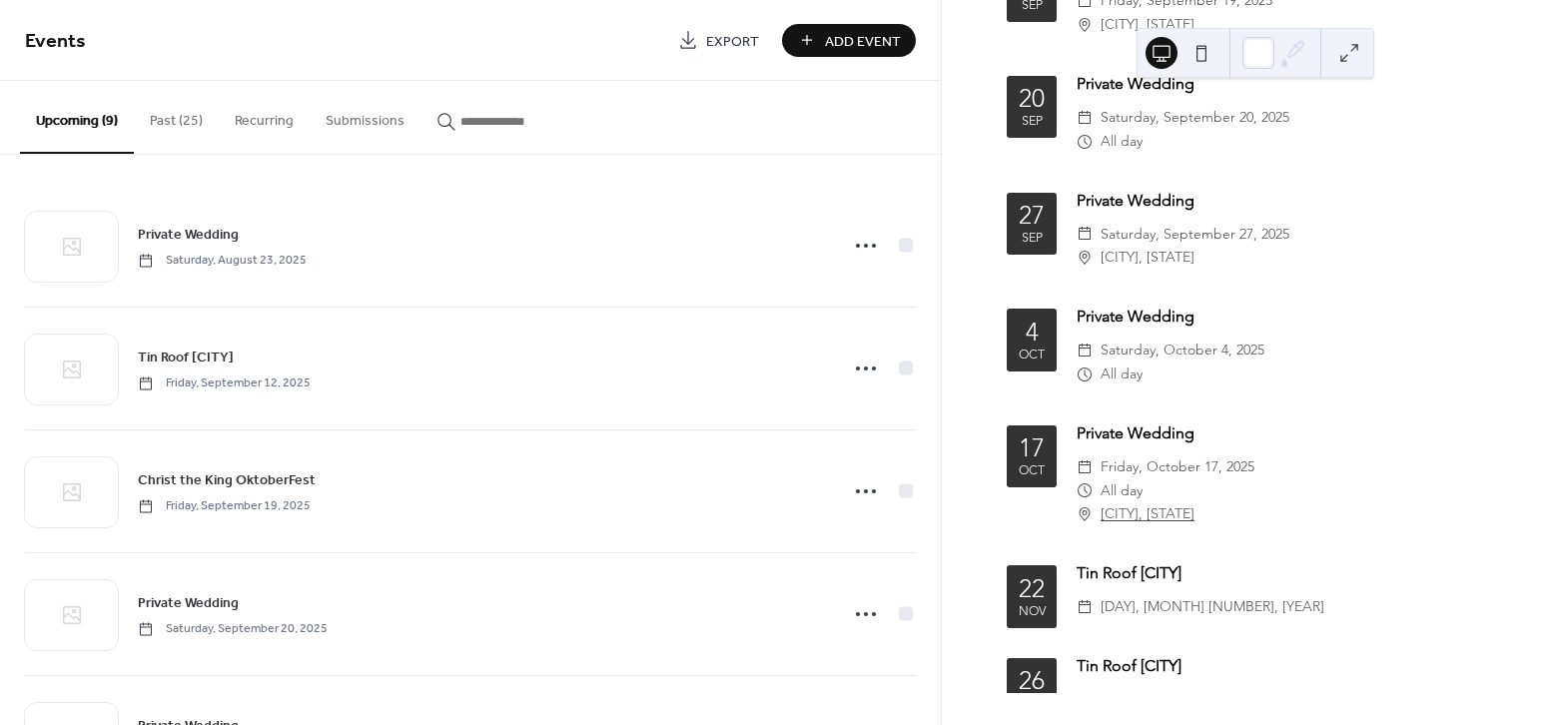 scroll, scrollTop: 288, scrollLeft: 0, axis: vertical 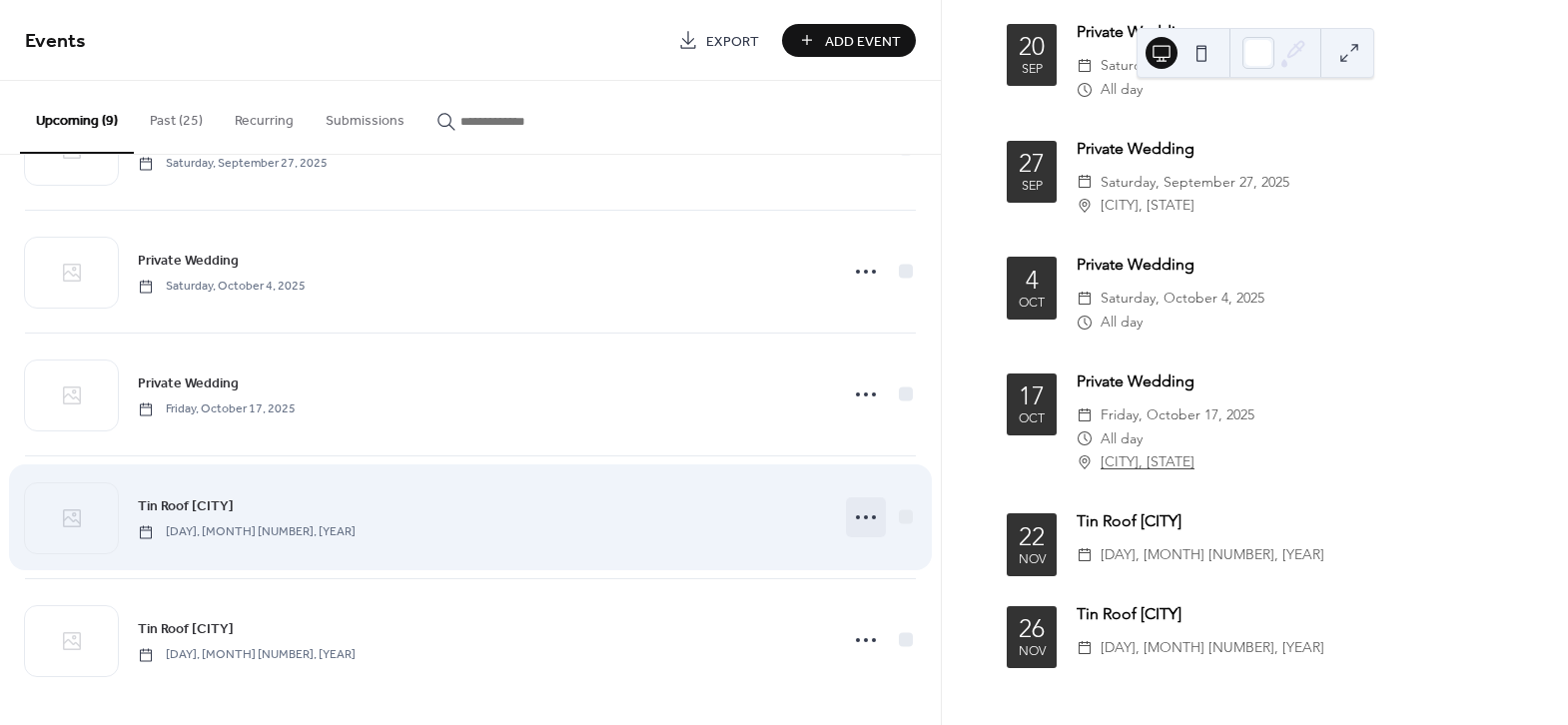 click 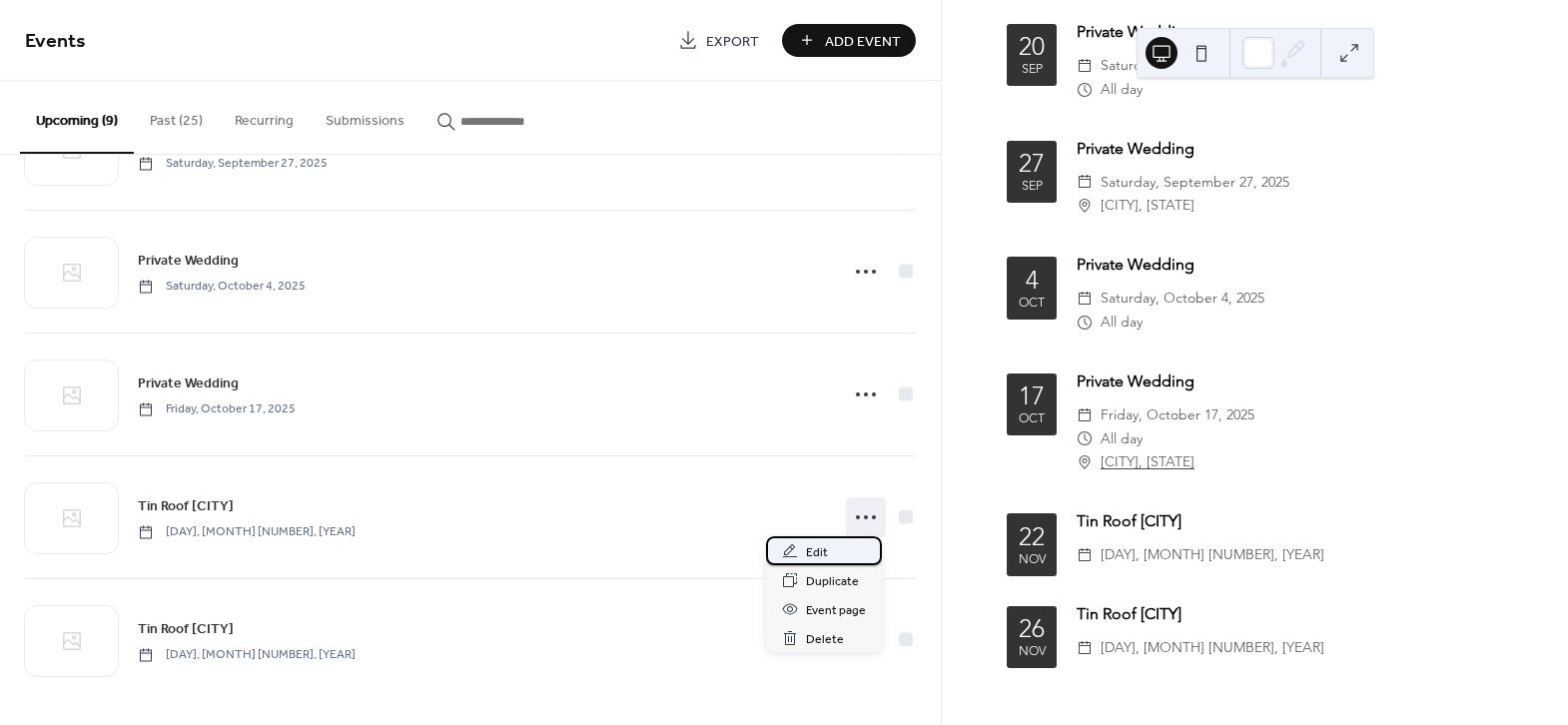 click on "Edit" at bounding box center [817, 552] 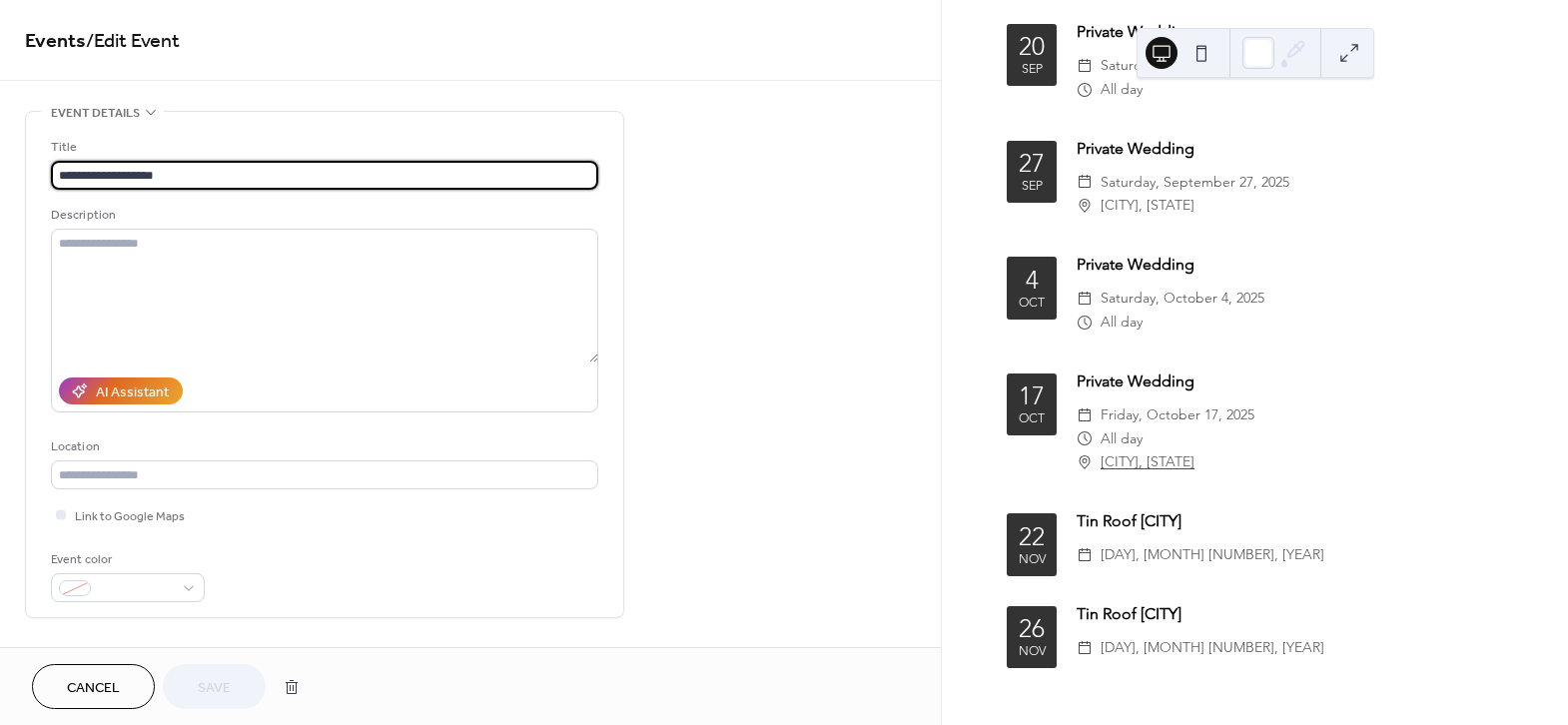 click on "**********" at bounding box center (325, 175) 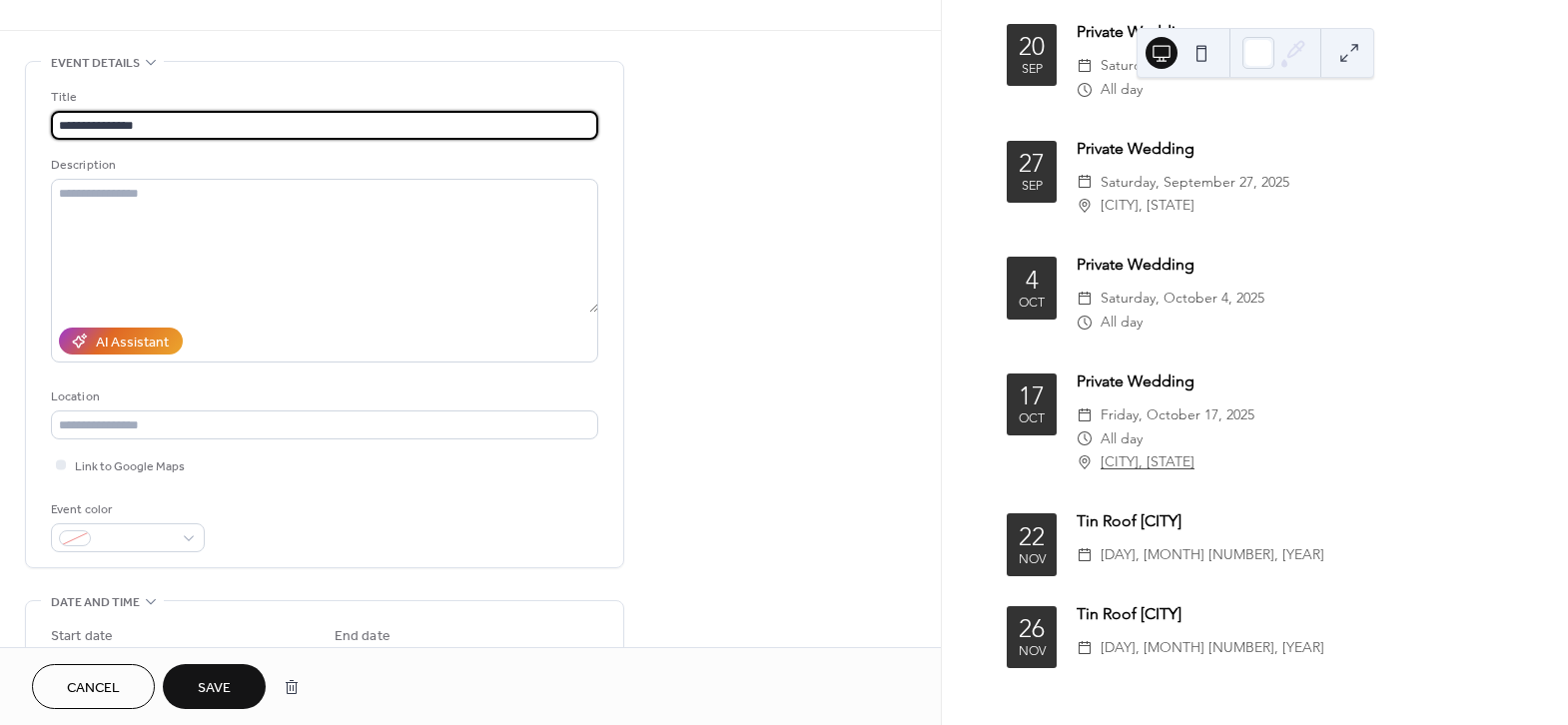 scroll, scrollTop: 104, scrollLeft: 0, axis: vertical 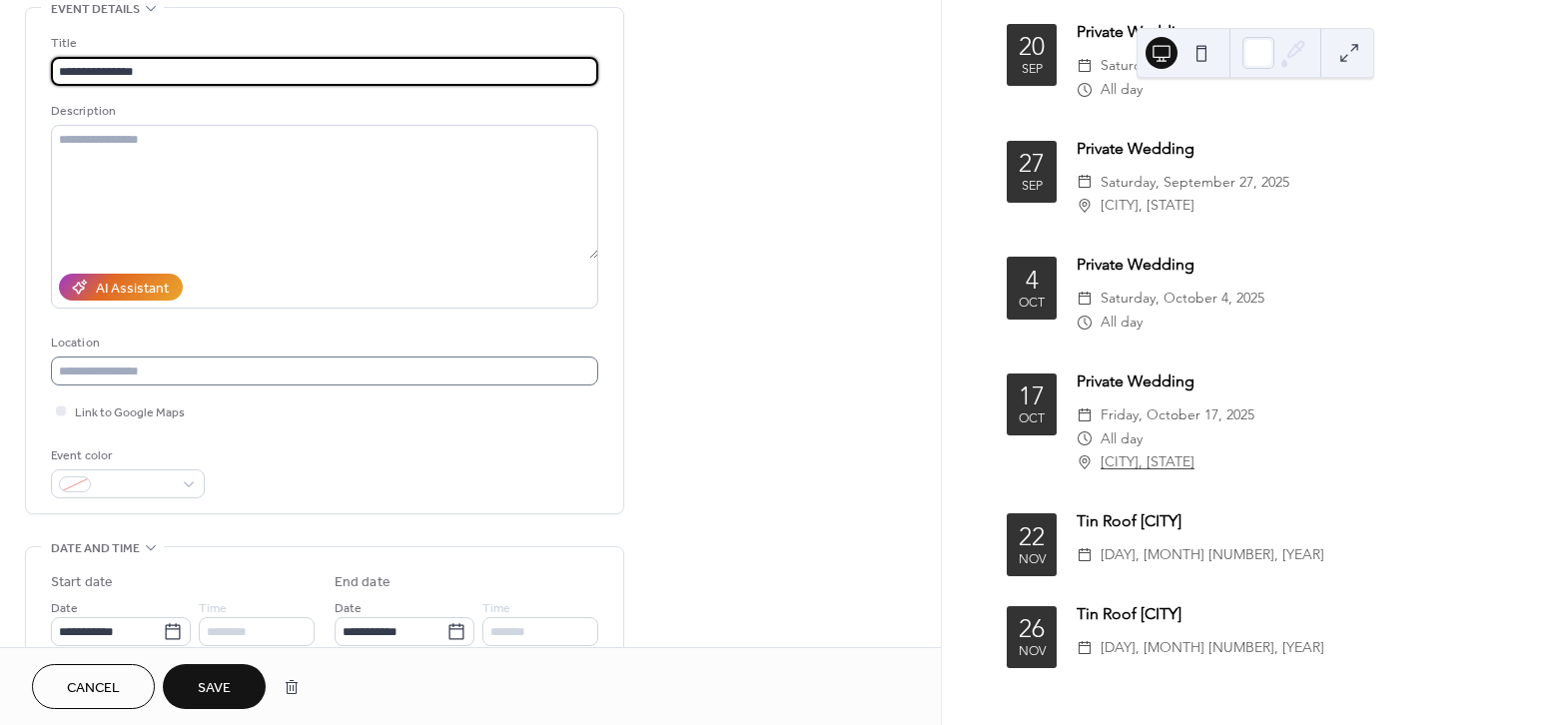 type on "**********" 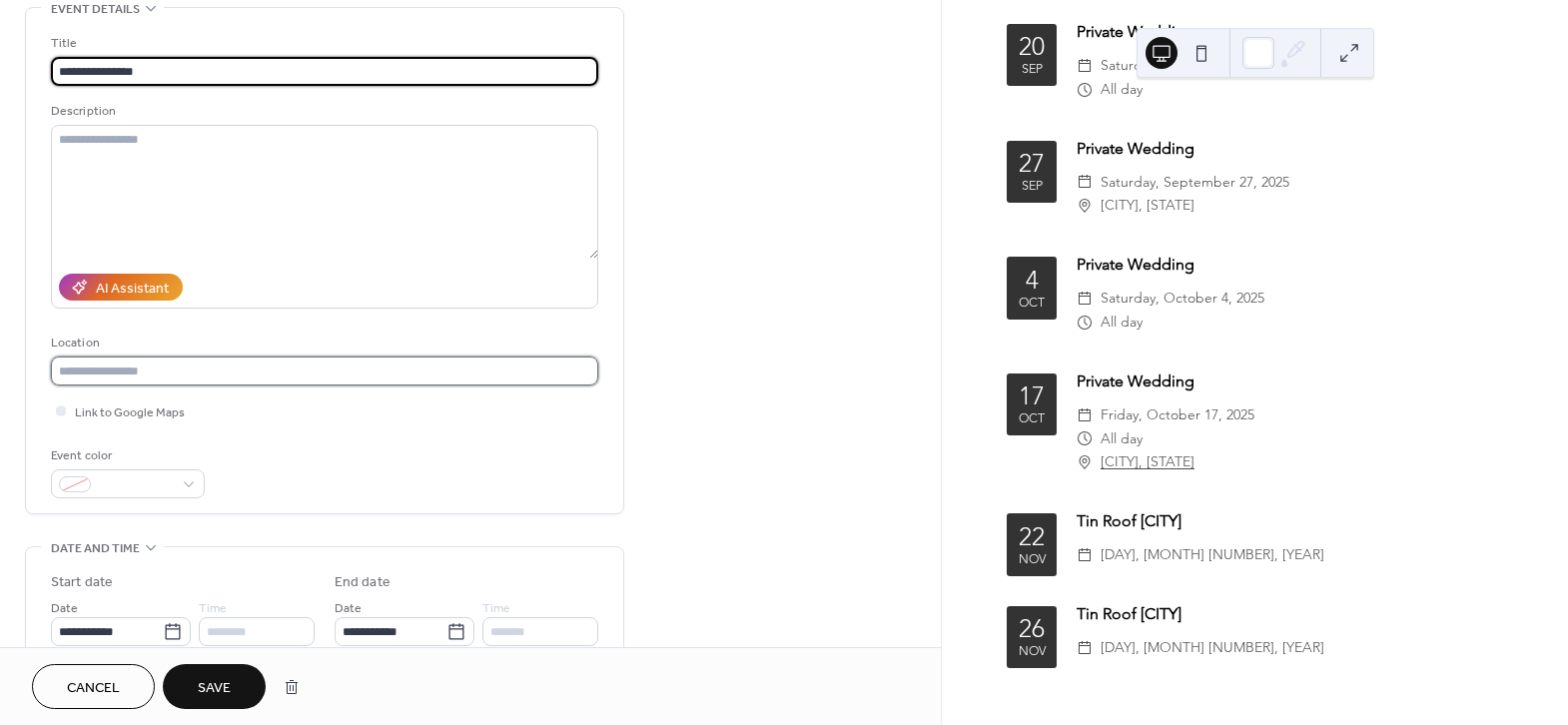 click at bounding box center [325, 370] 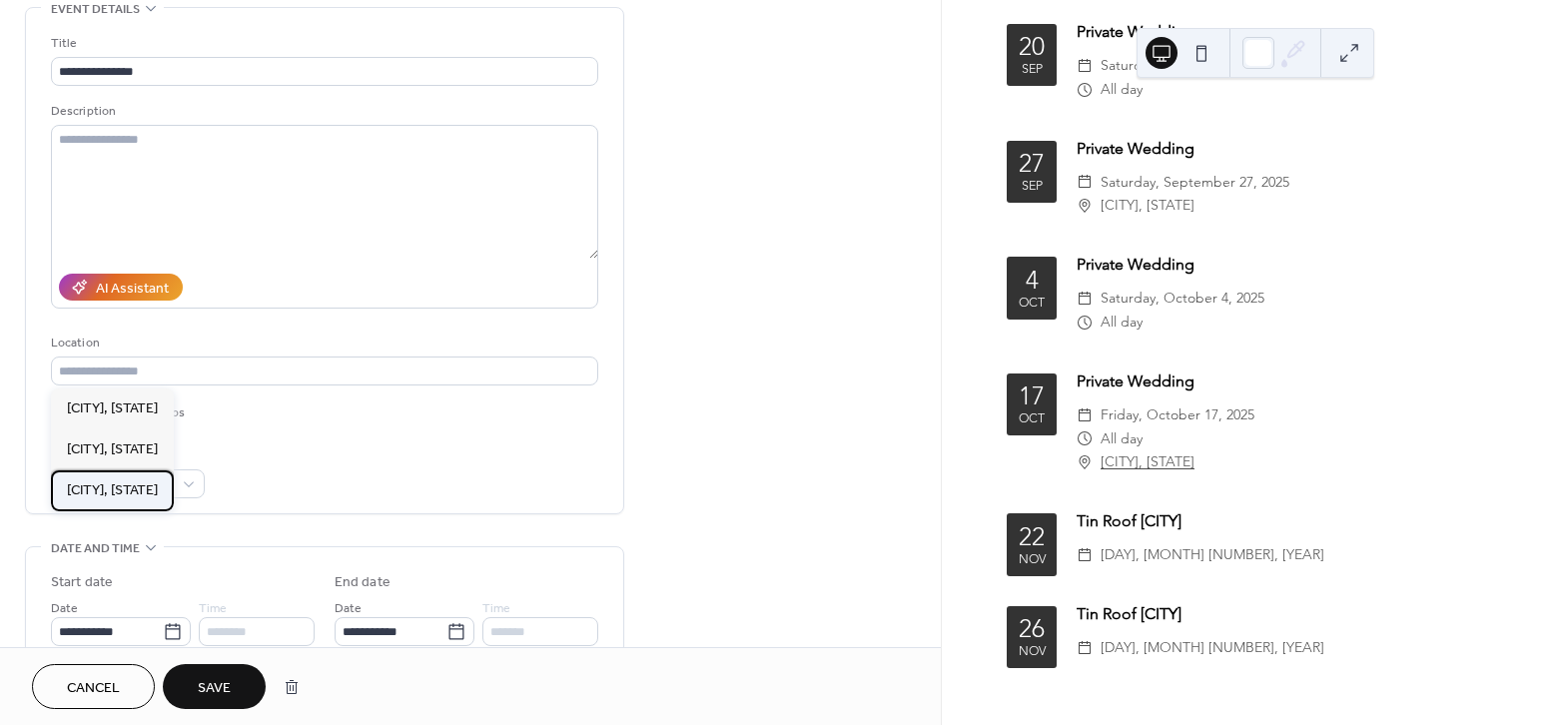 click on "Louisville, KY" at bounding box center (112, 489) 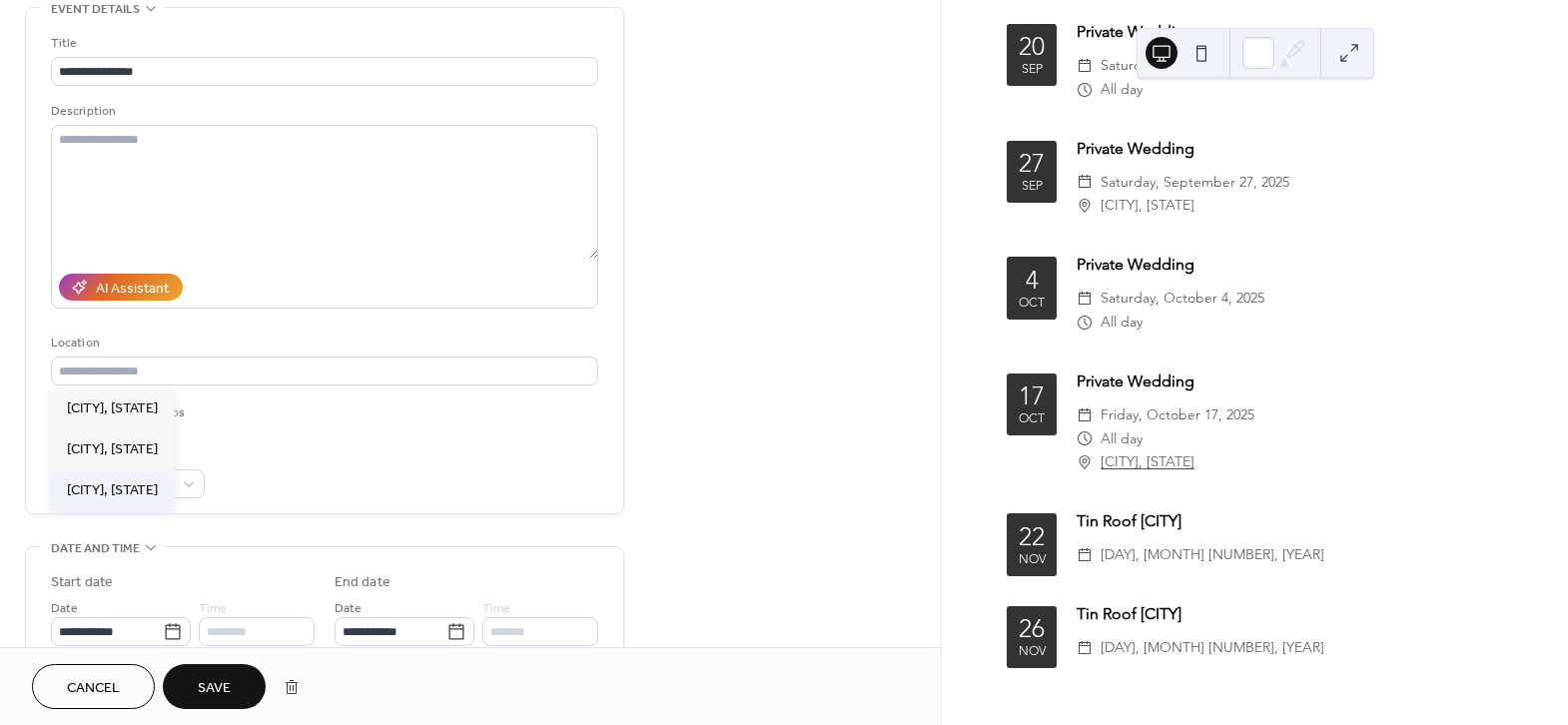 type on "**********" 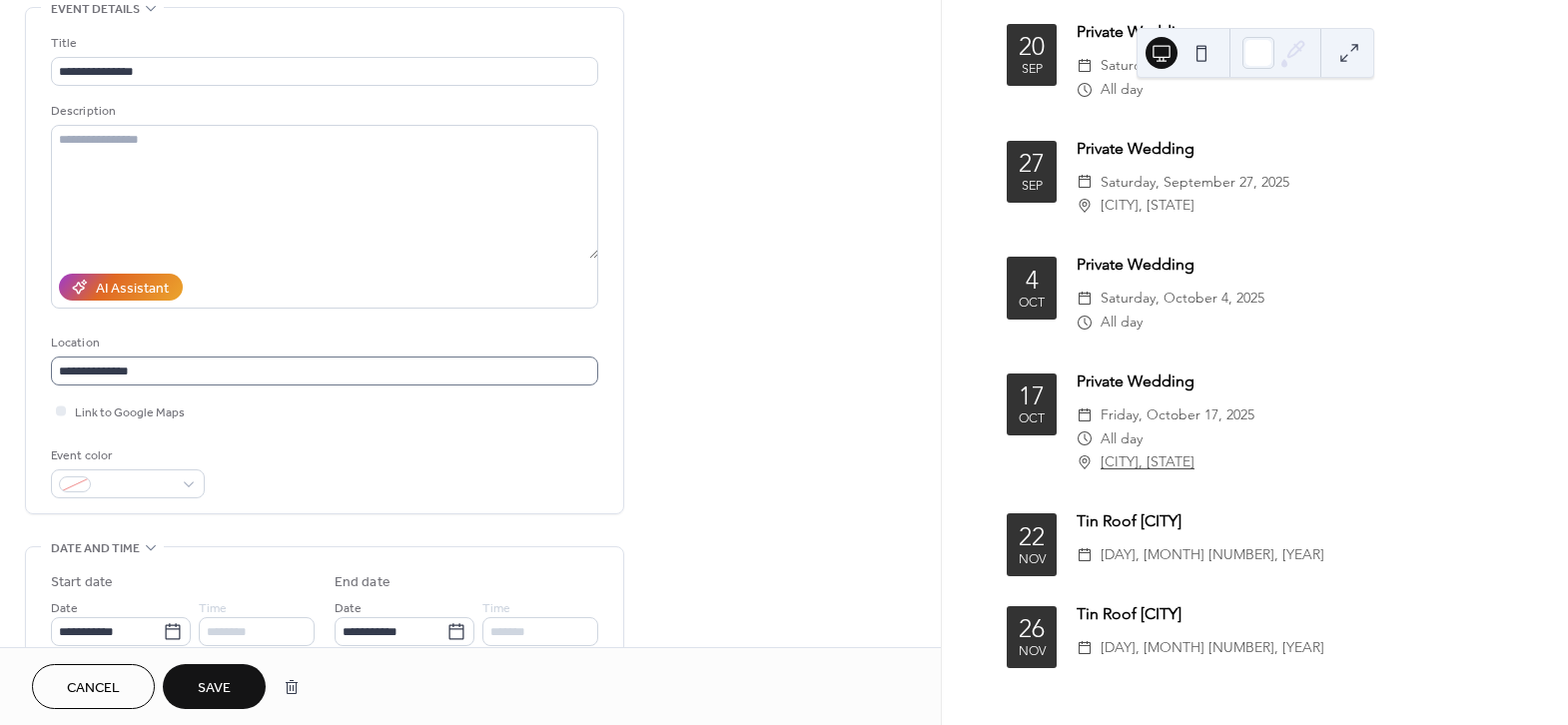 scroll, scrollTop: 0, scrollLeft: 0, axis: both 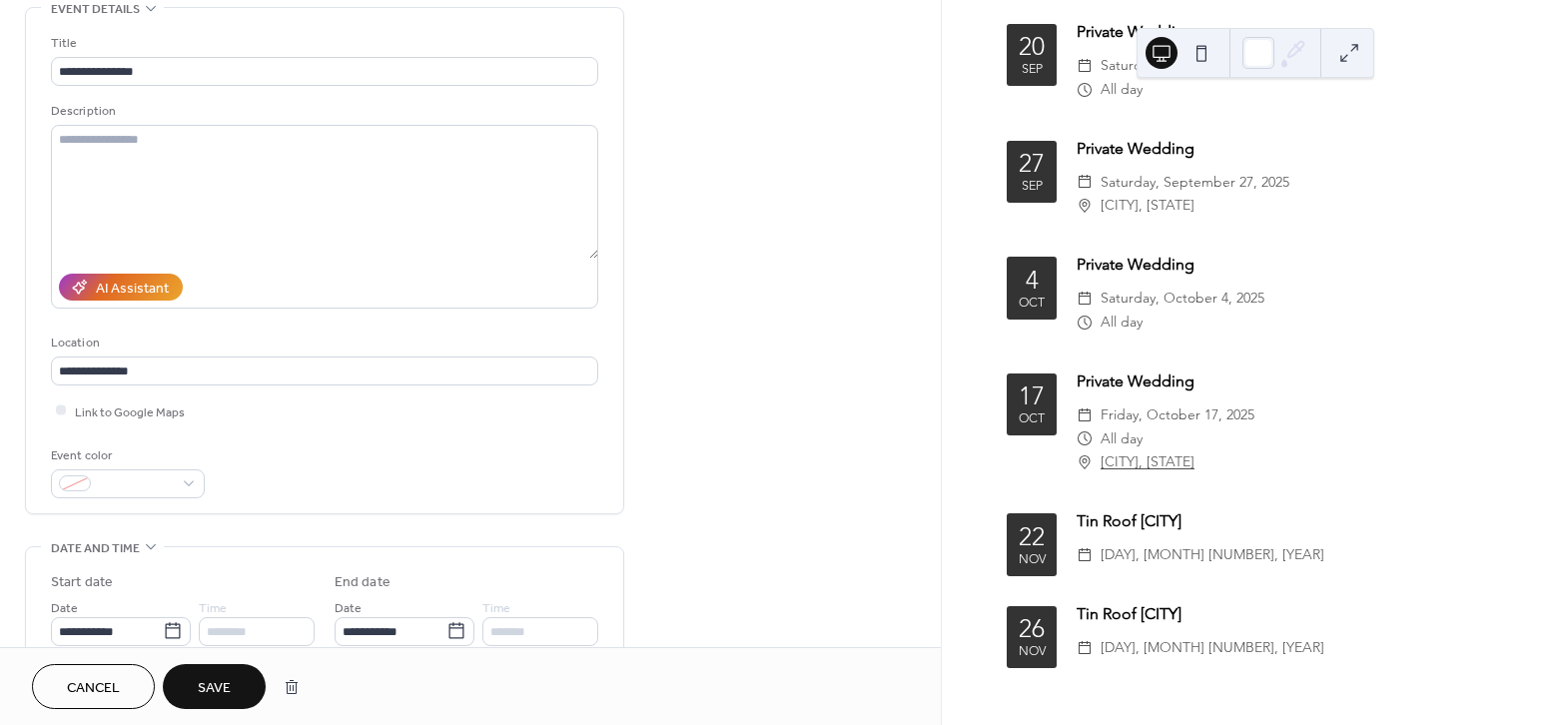 click on "Save" at bounding box center [214, 686] 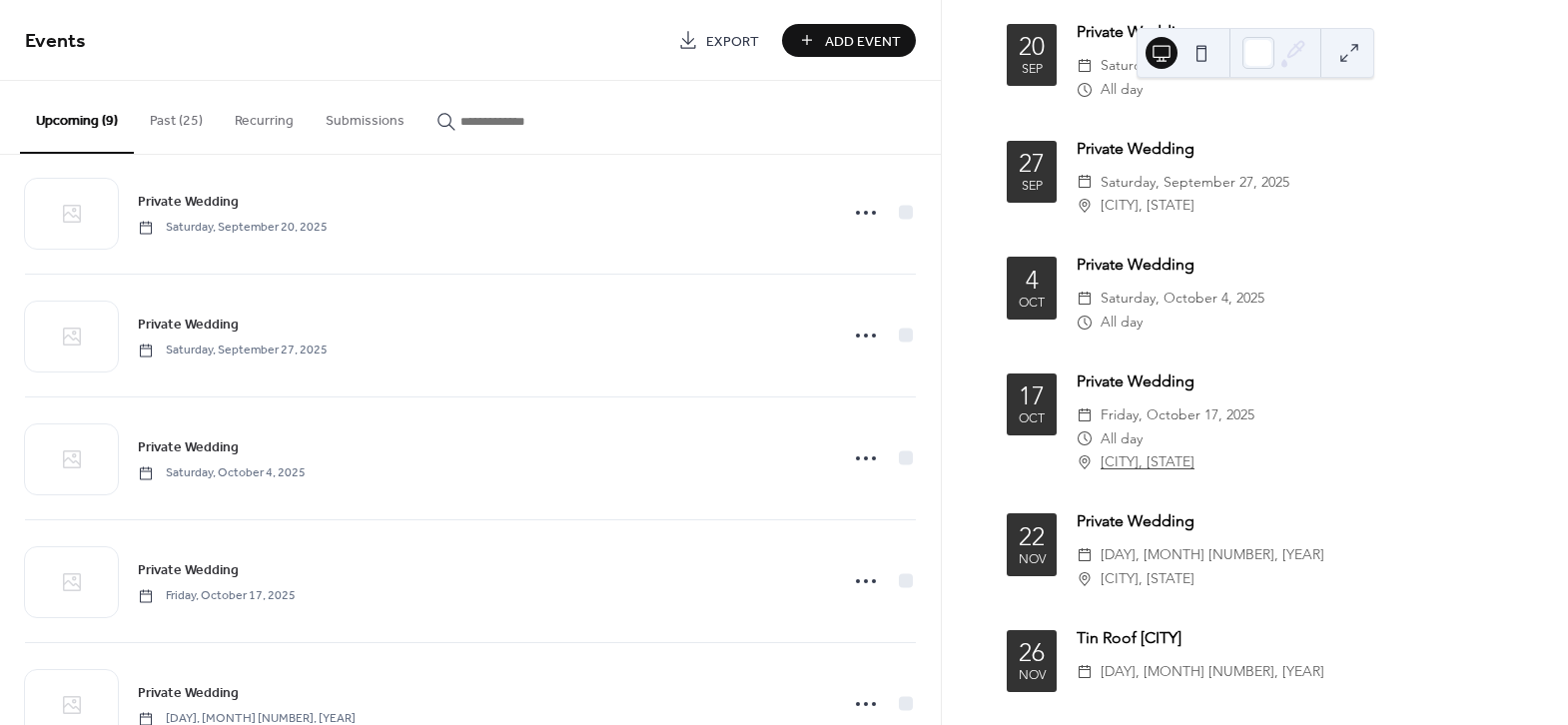 scroll, scrollTop: 588, scrollLeft: 0, axis: vertical 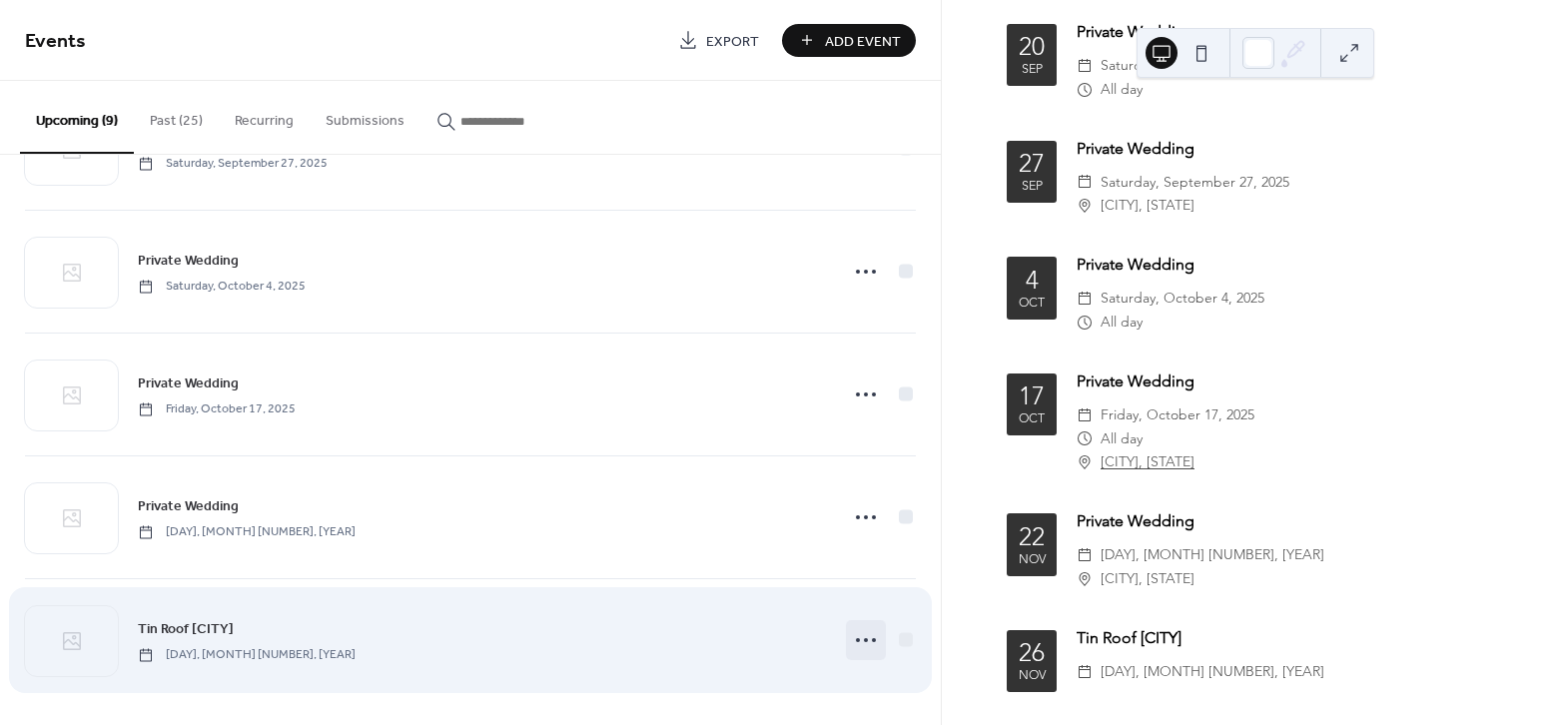 click 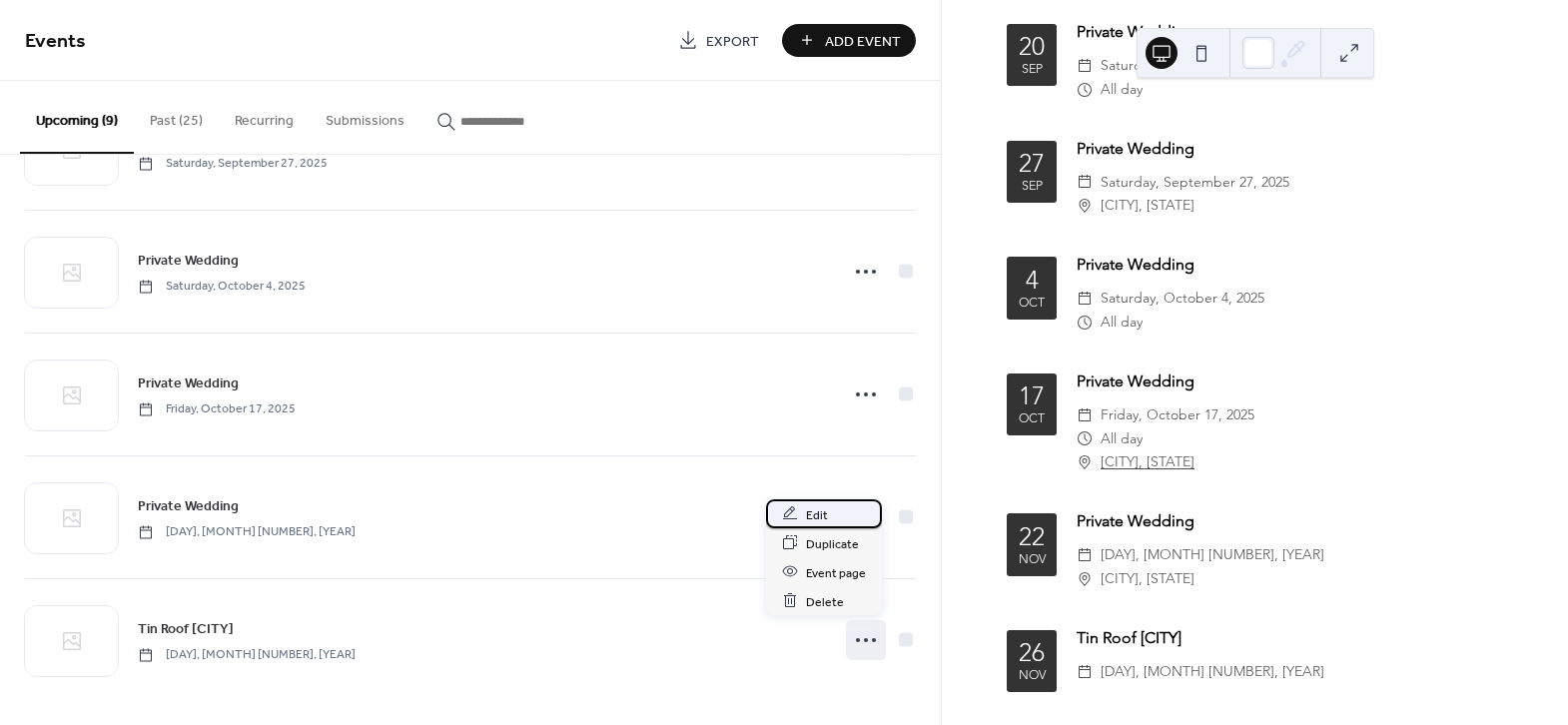 click on "Edit" at bounding box center [817, 514] 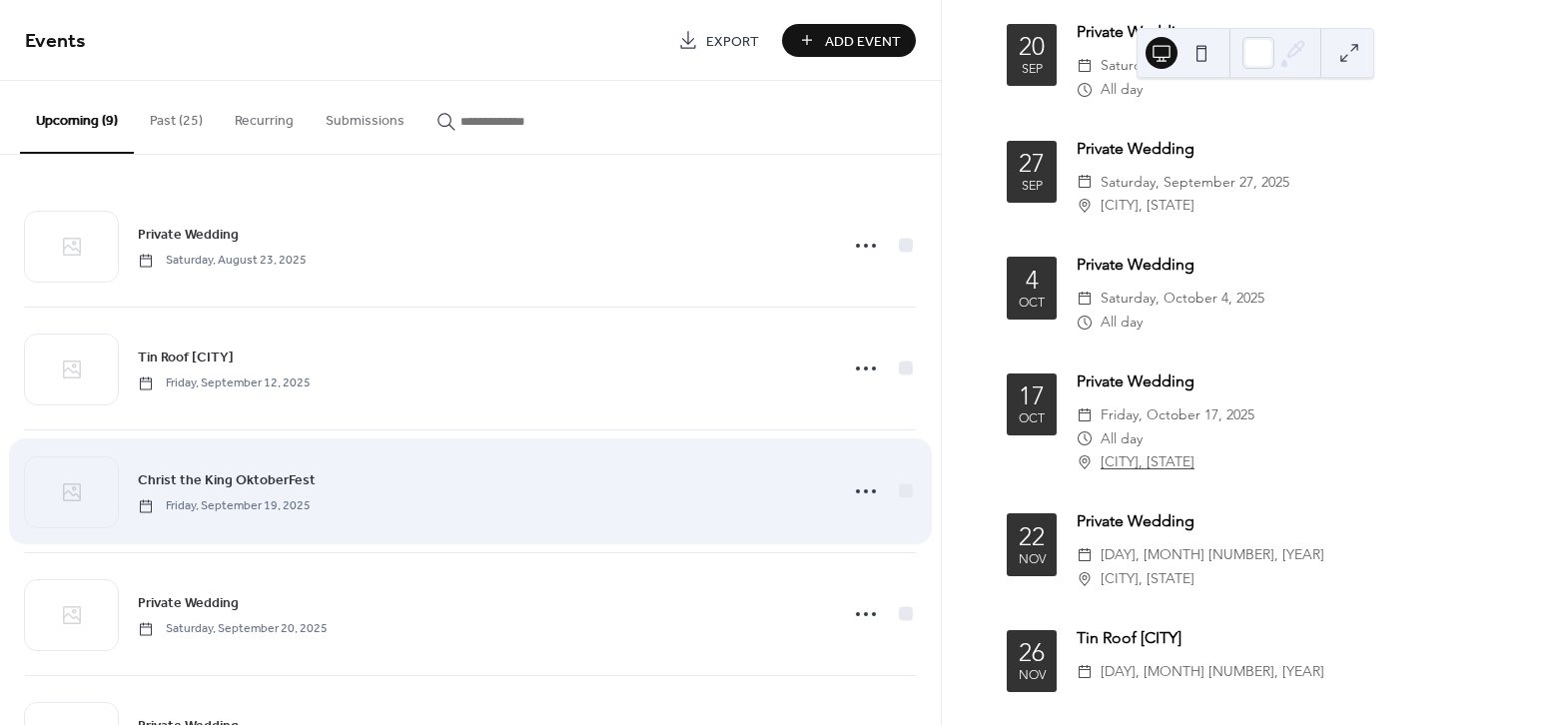 scroll, scrollTop: 588, scrollLeft: 0, axis: vertical 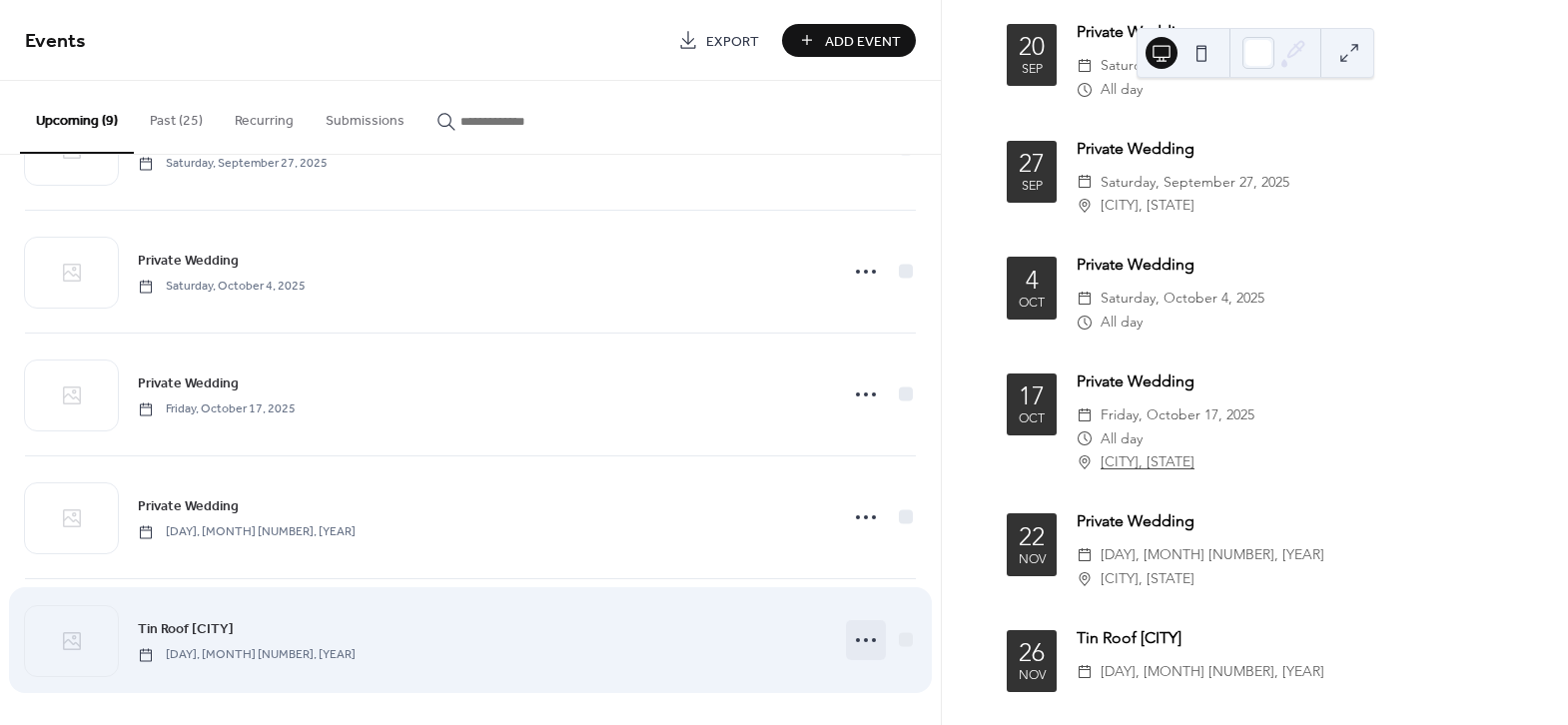 click 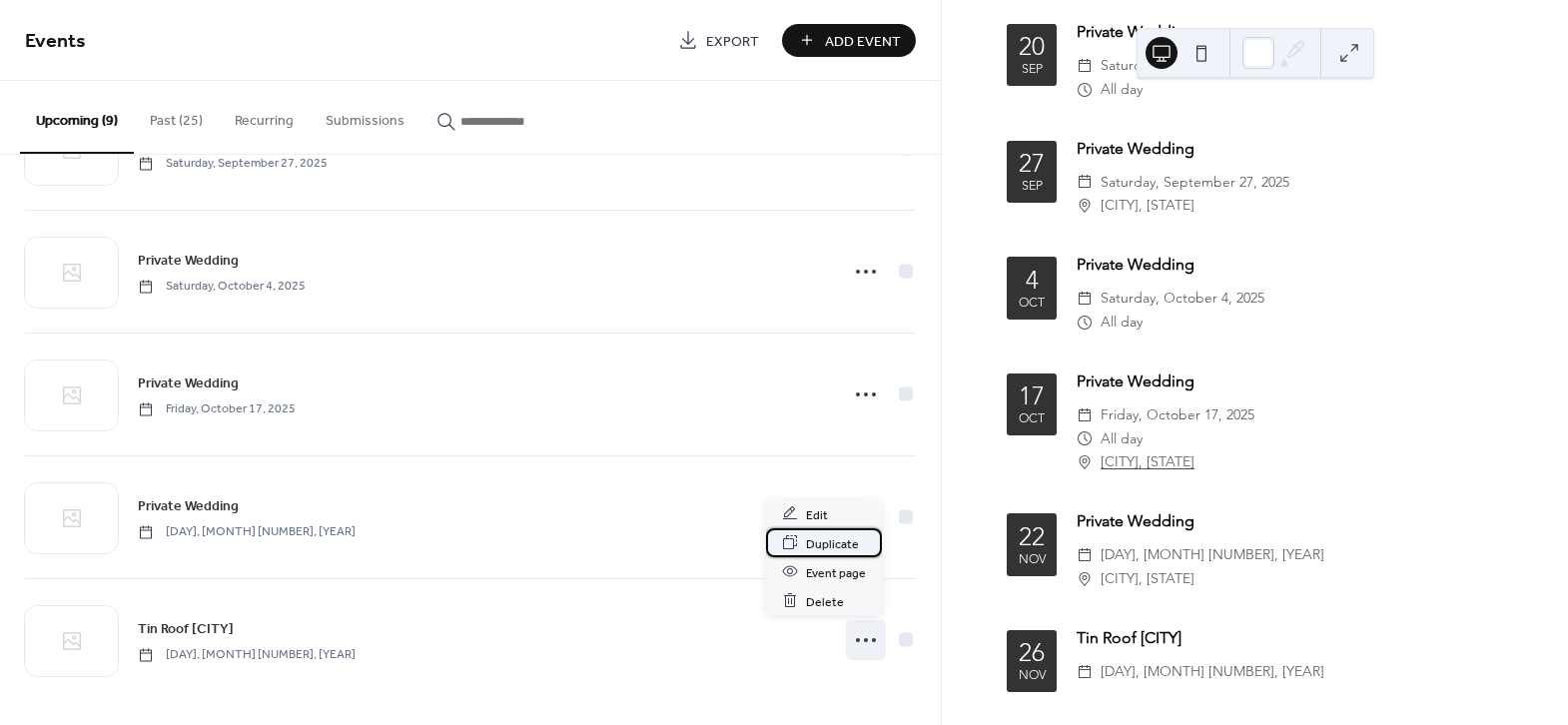 click on "Duplicate" at bounding box center (832, 543) 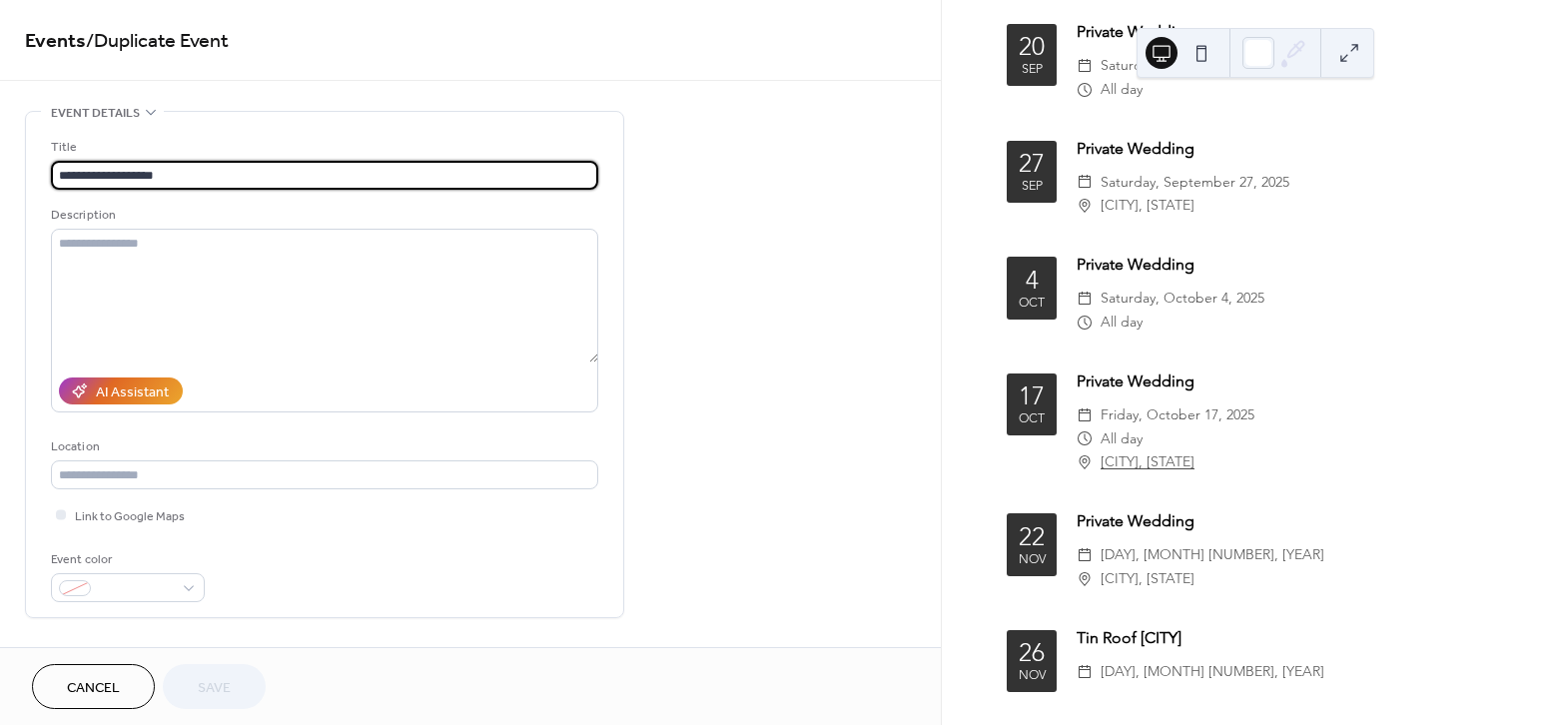 click on "**********" at bounding box center [325, 175] 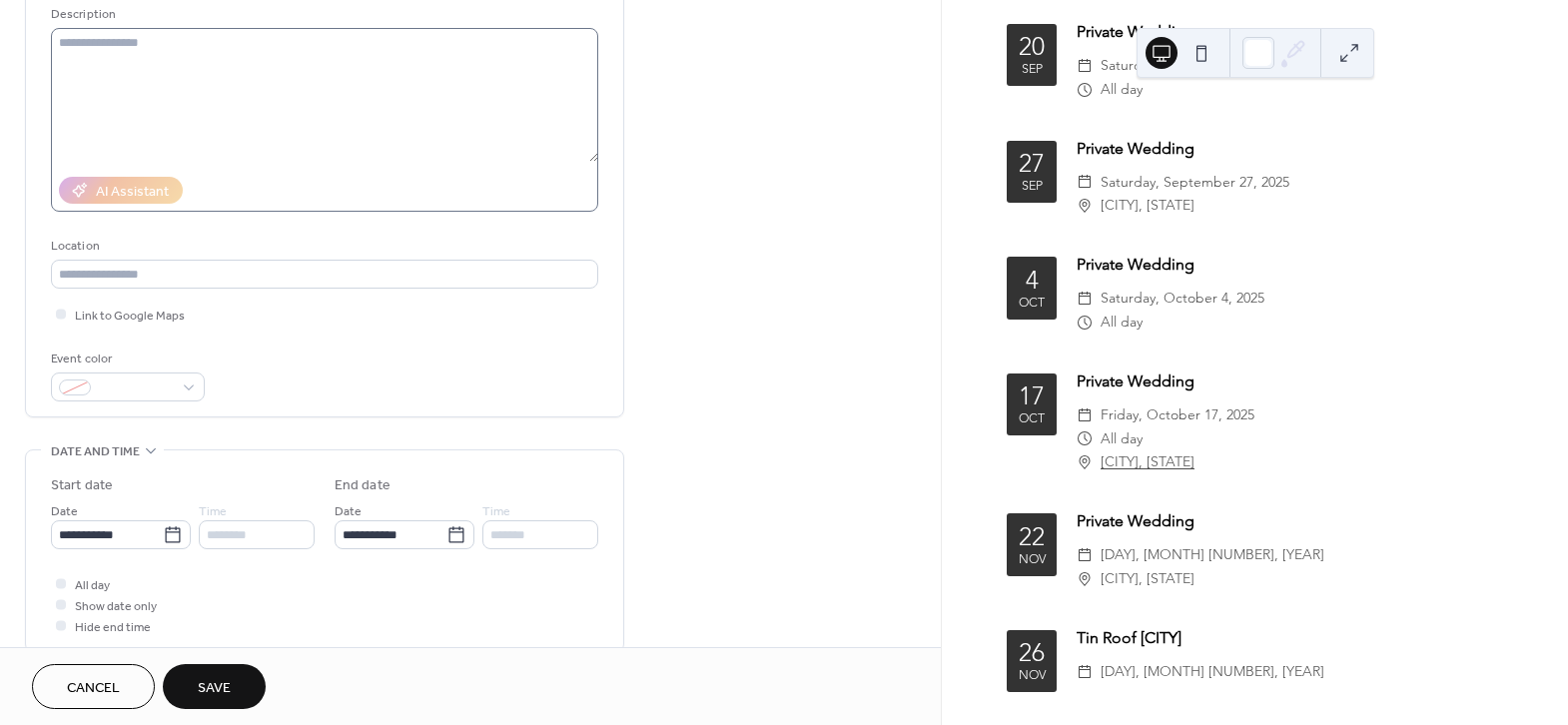 scroll, scrollTop: 344, scrollLeft: 0, axis: vertical 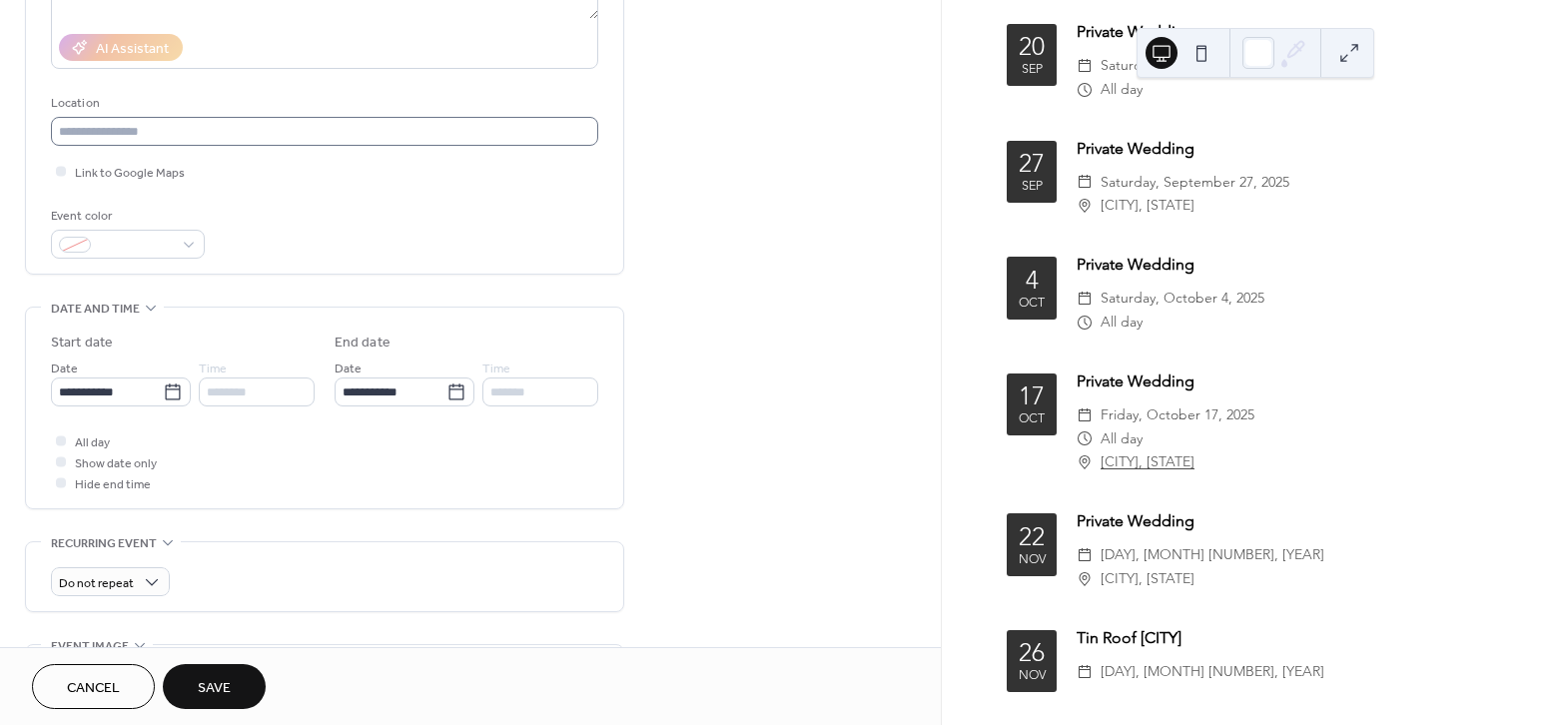 type on "*********" 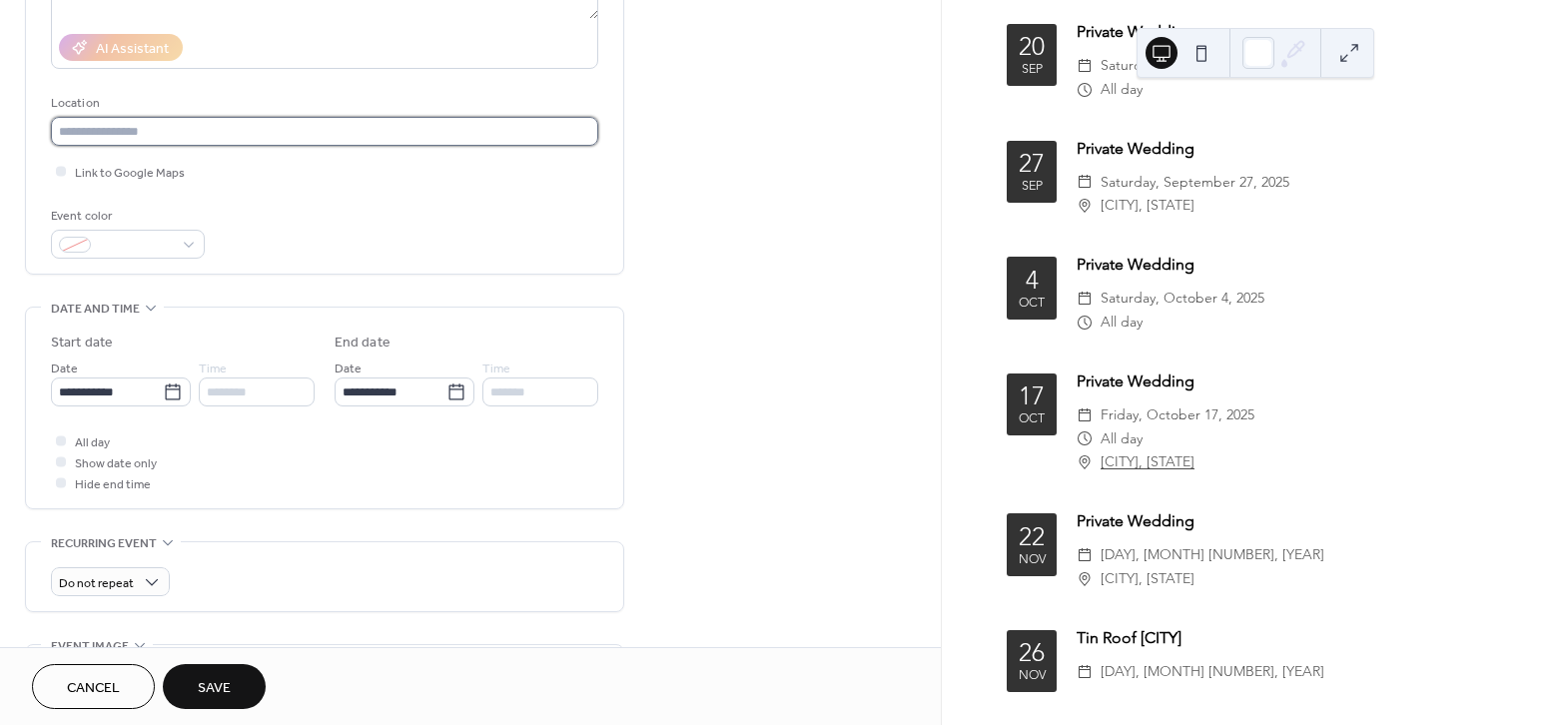 click at bounding box center (325, 131) 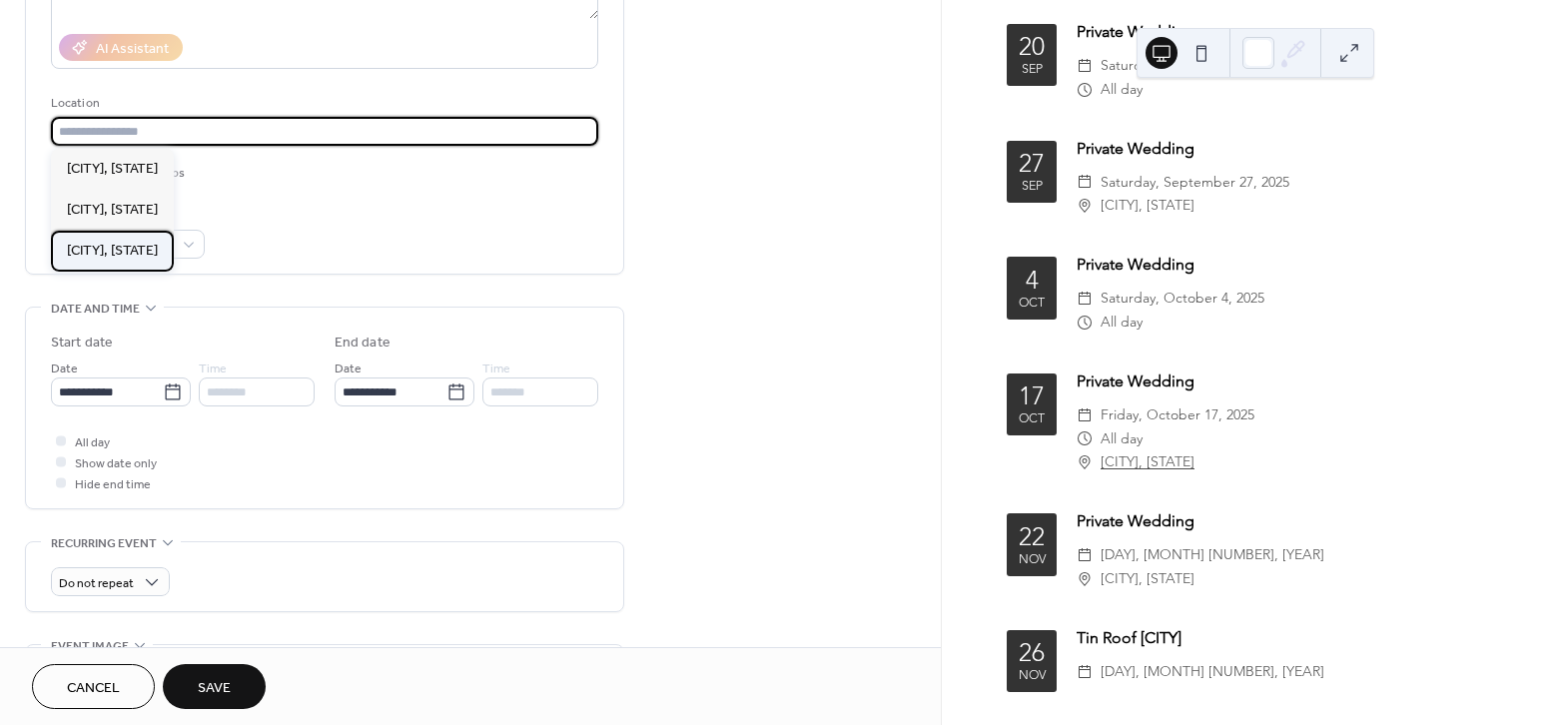 click on "Louisville, KY" at bounding box center [112, 250] 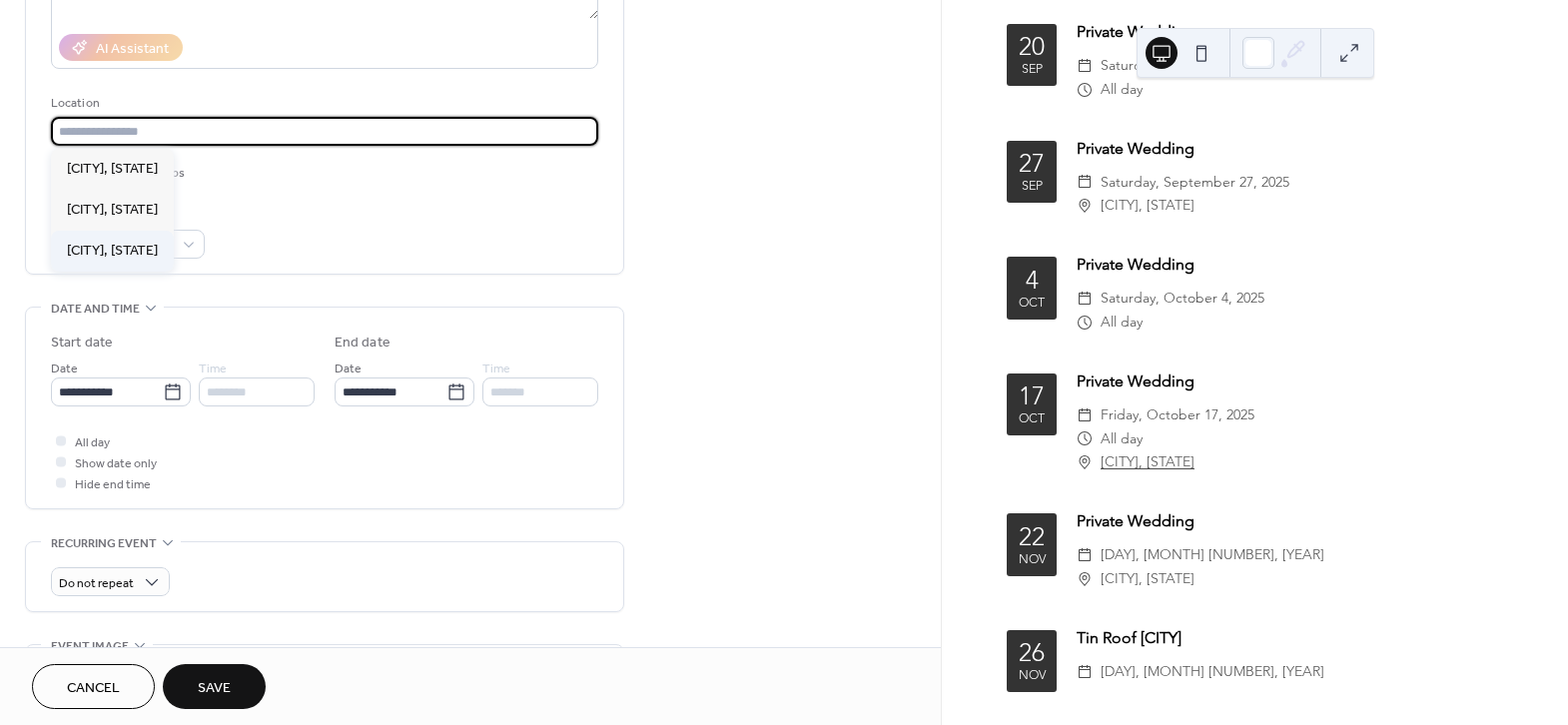 type on "**********" 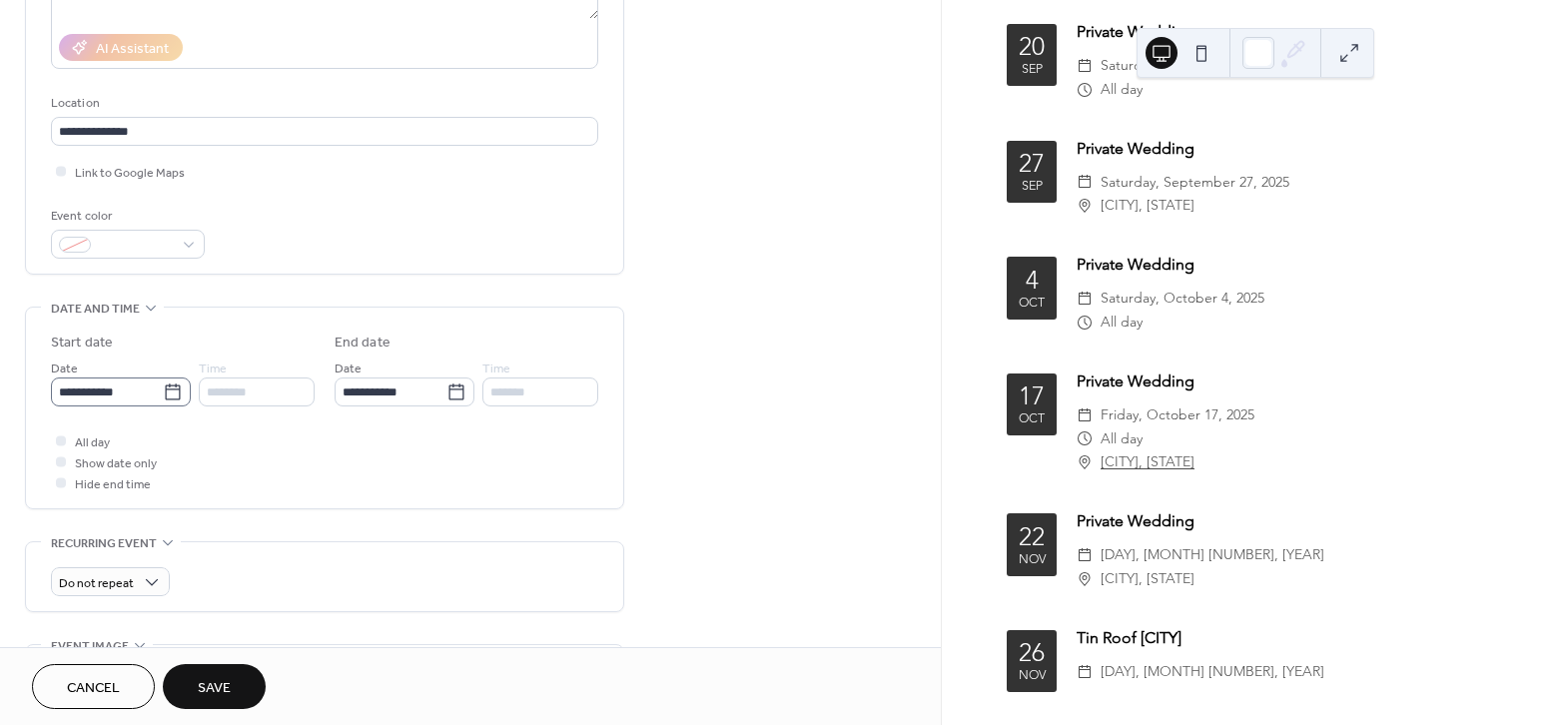 click on "**********" at bounding box center [121, 391] 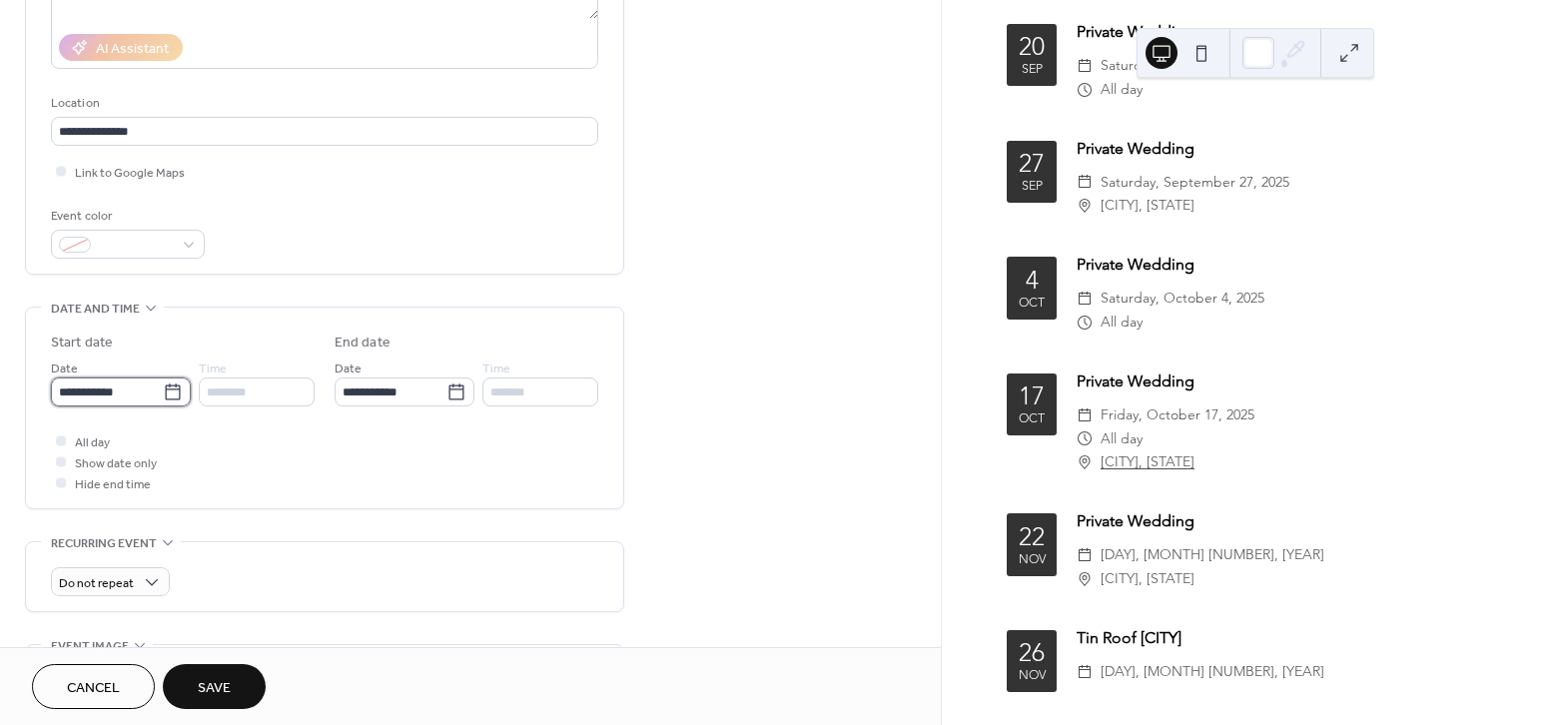 click on "**********" at bounding box center (107, 391) 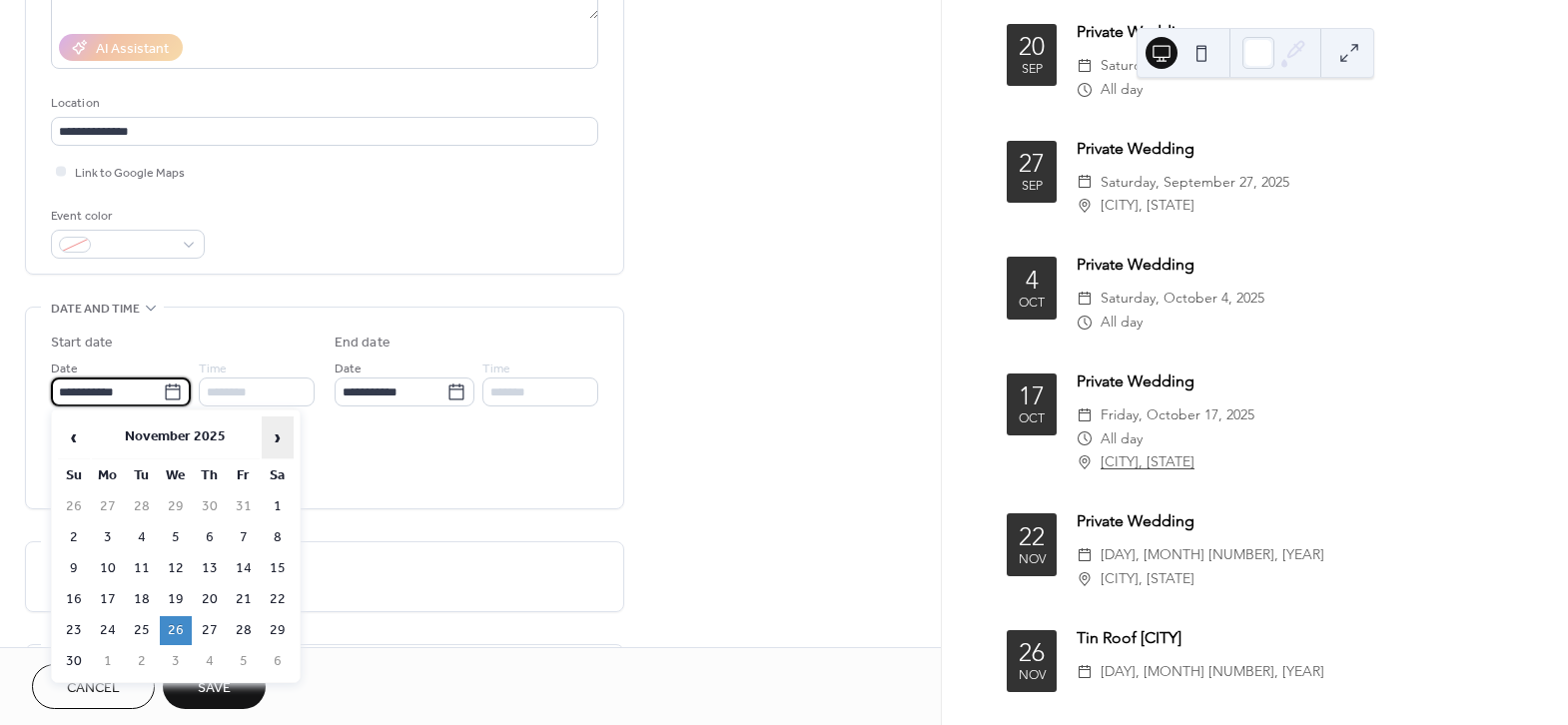 click on "›" at bounding box center [278, 437] 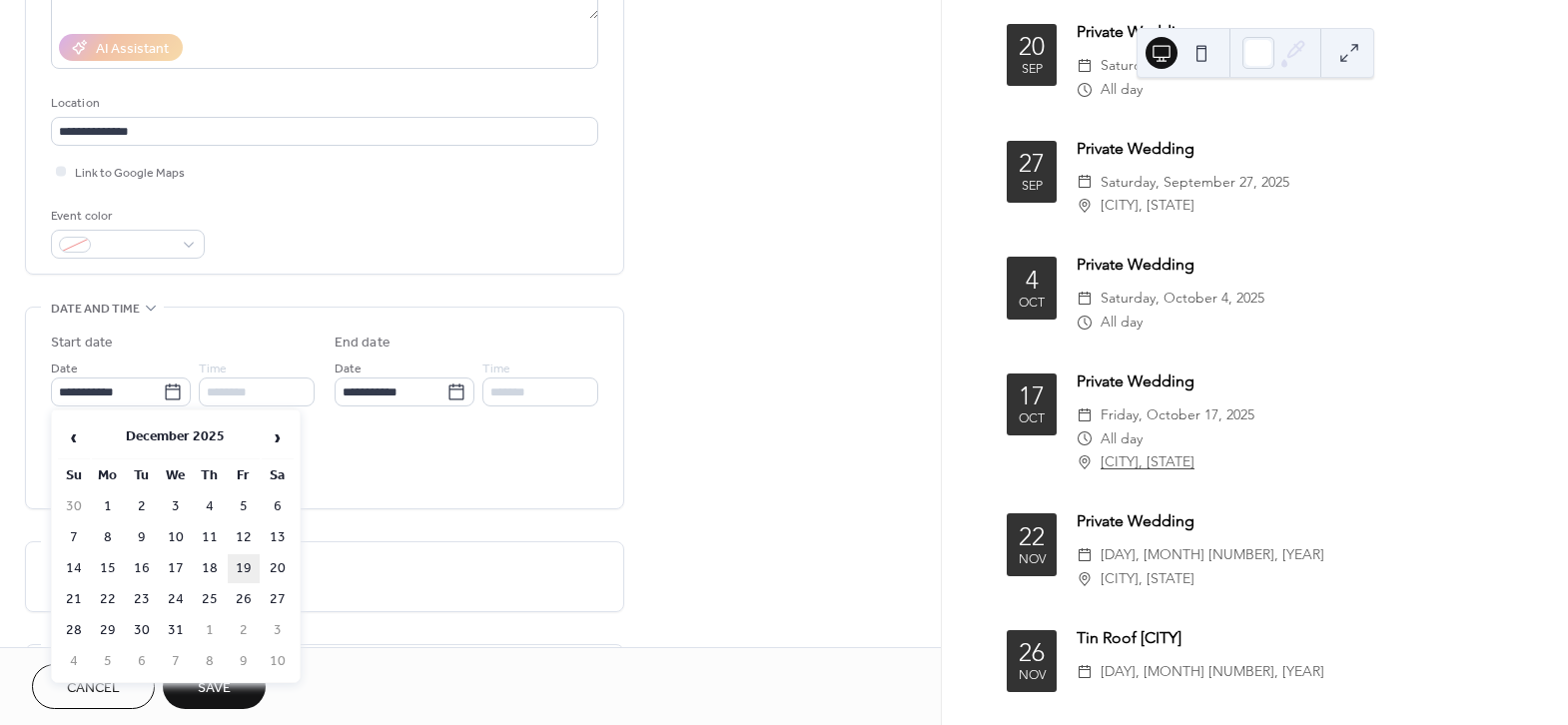click on "19" at bounding box center [244, 568] 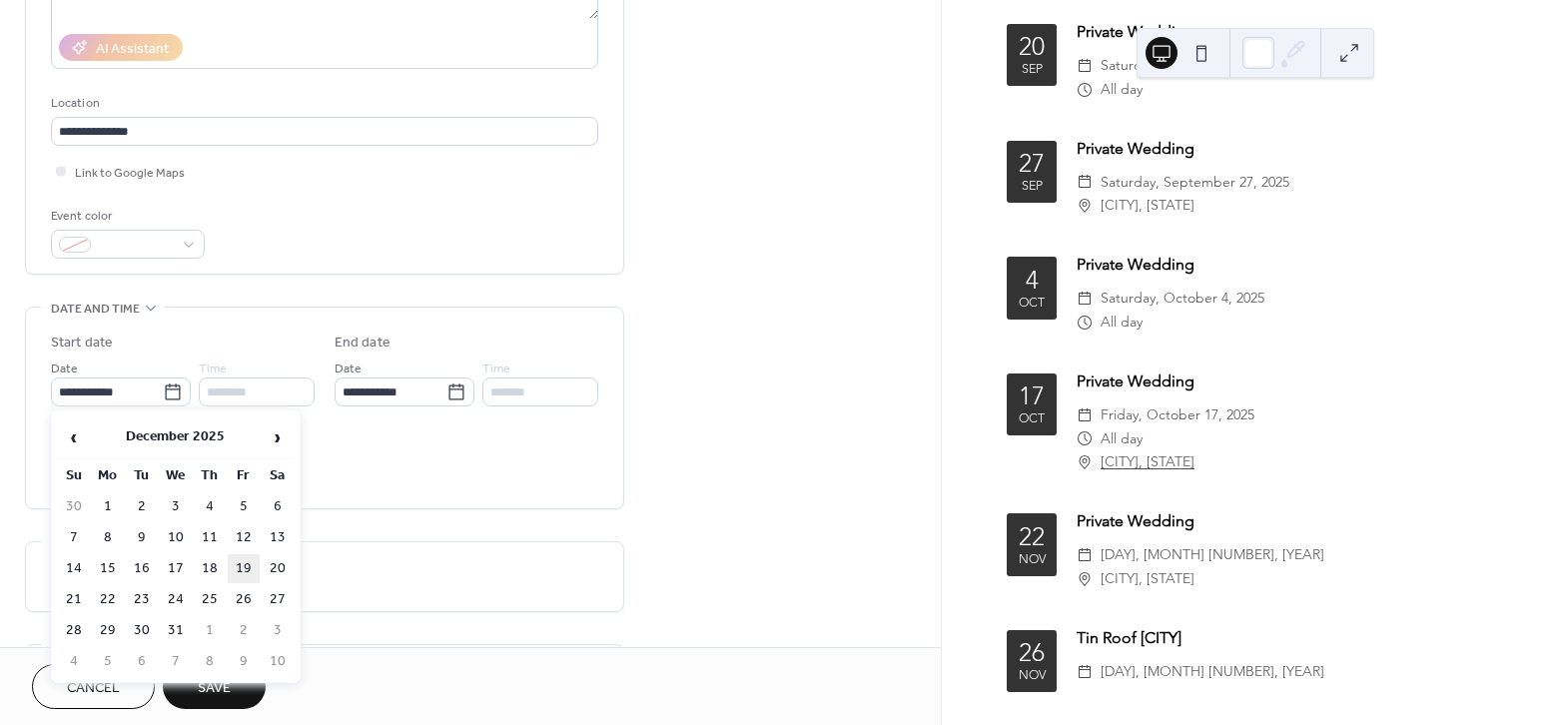 type on "**********" 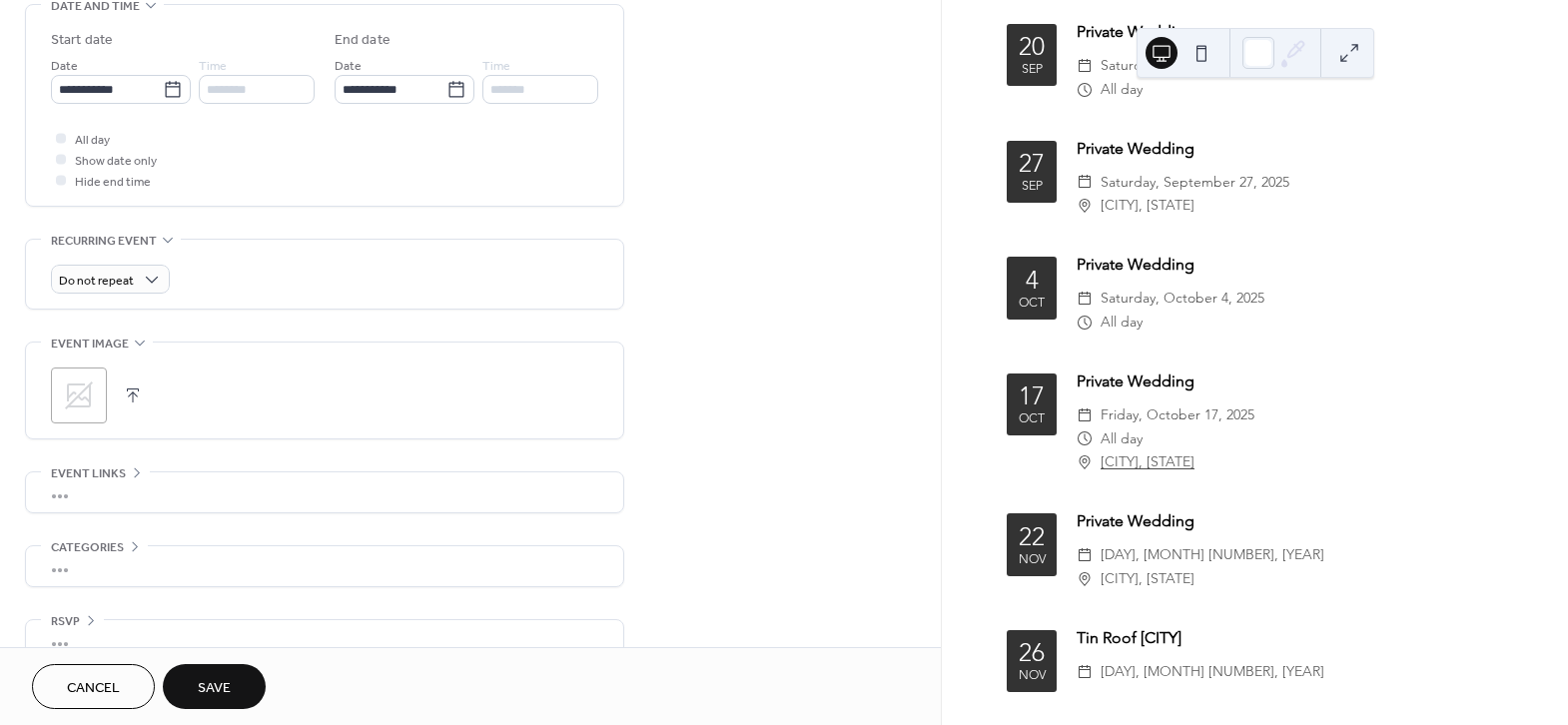 scroll, scrollTop: 673, scrollLeft: 0, axis: vertical 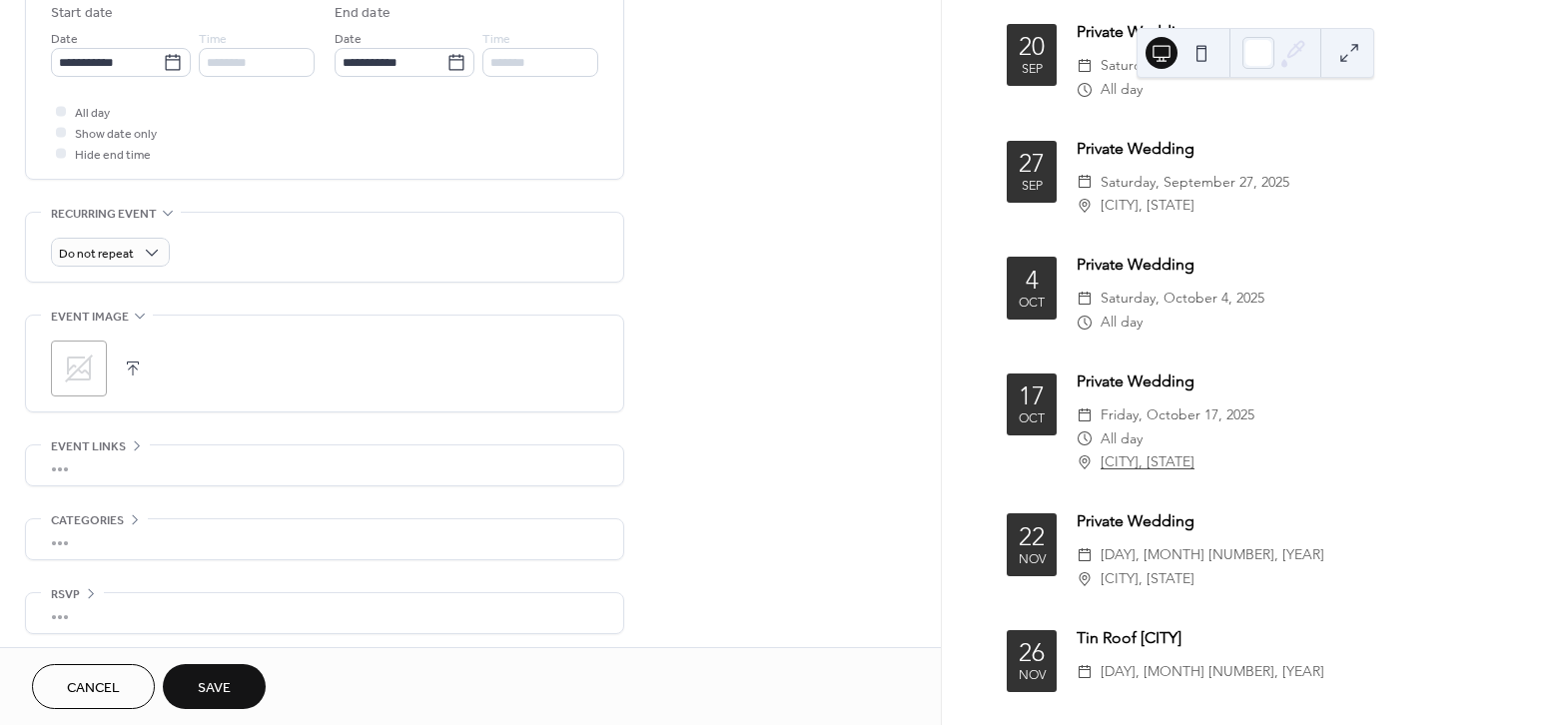 click on "Save" at bounding box center [214, 688] 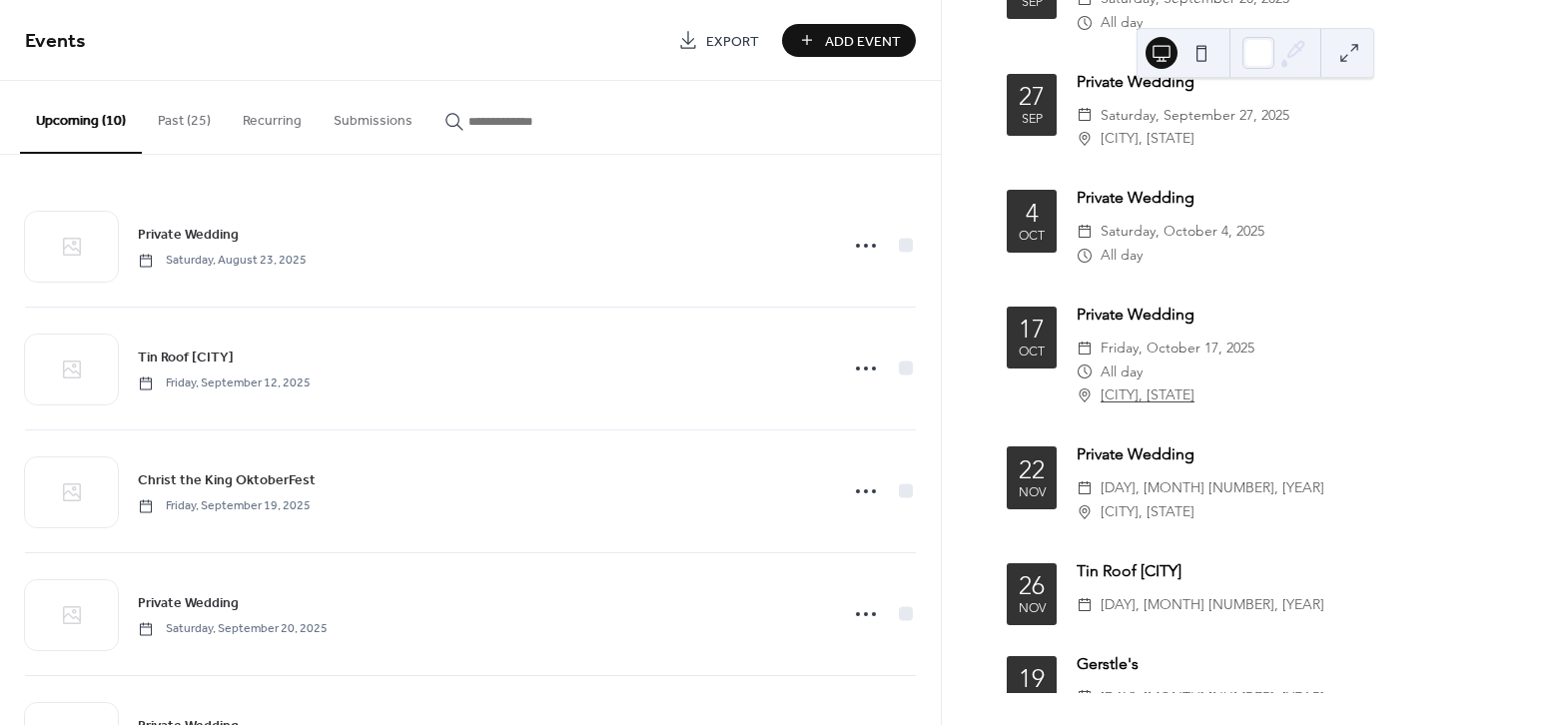 scroll, scrollTop: 418, scrollLeft: 0, axis: vertical 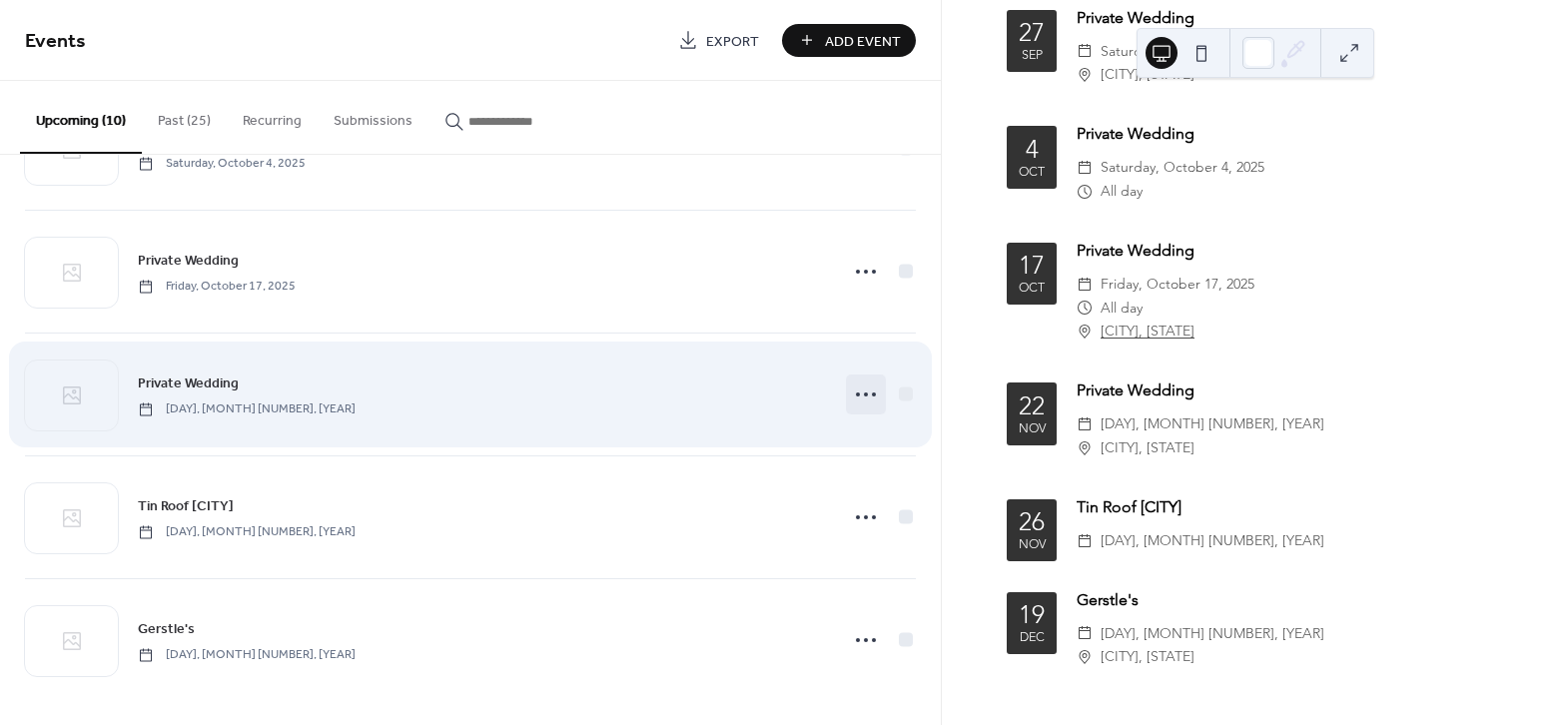 click 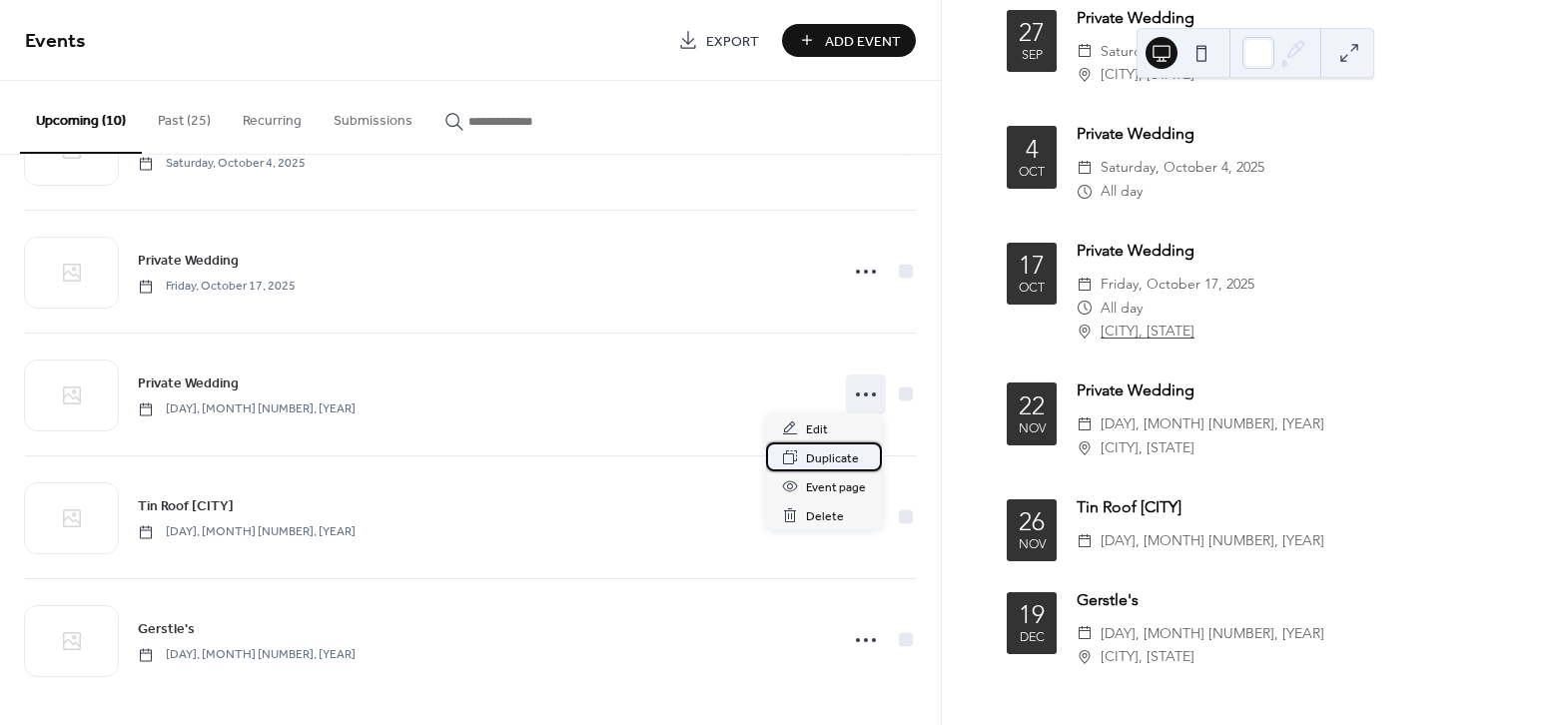 click on "Duplicate" at bounding box center (832, 458) 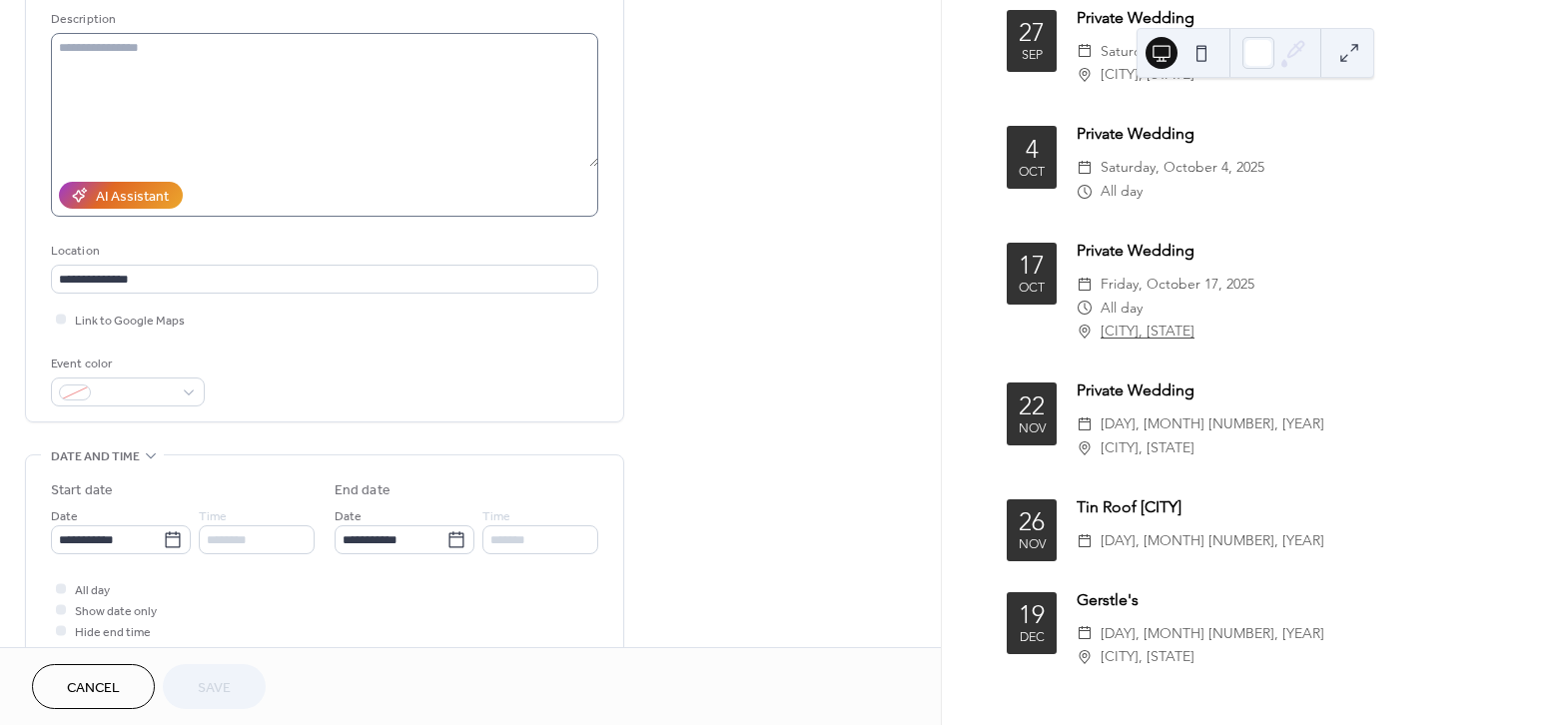 scroll, scrollTop: 197, scrollLeft: 0, axis: vertical 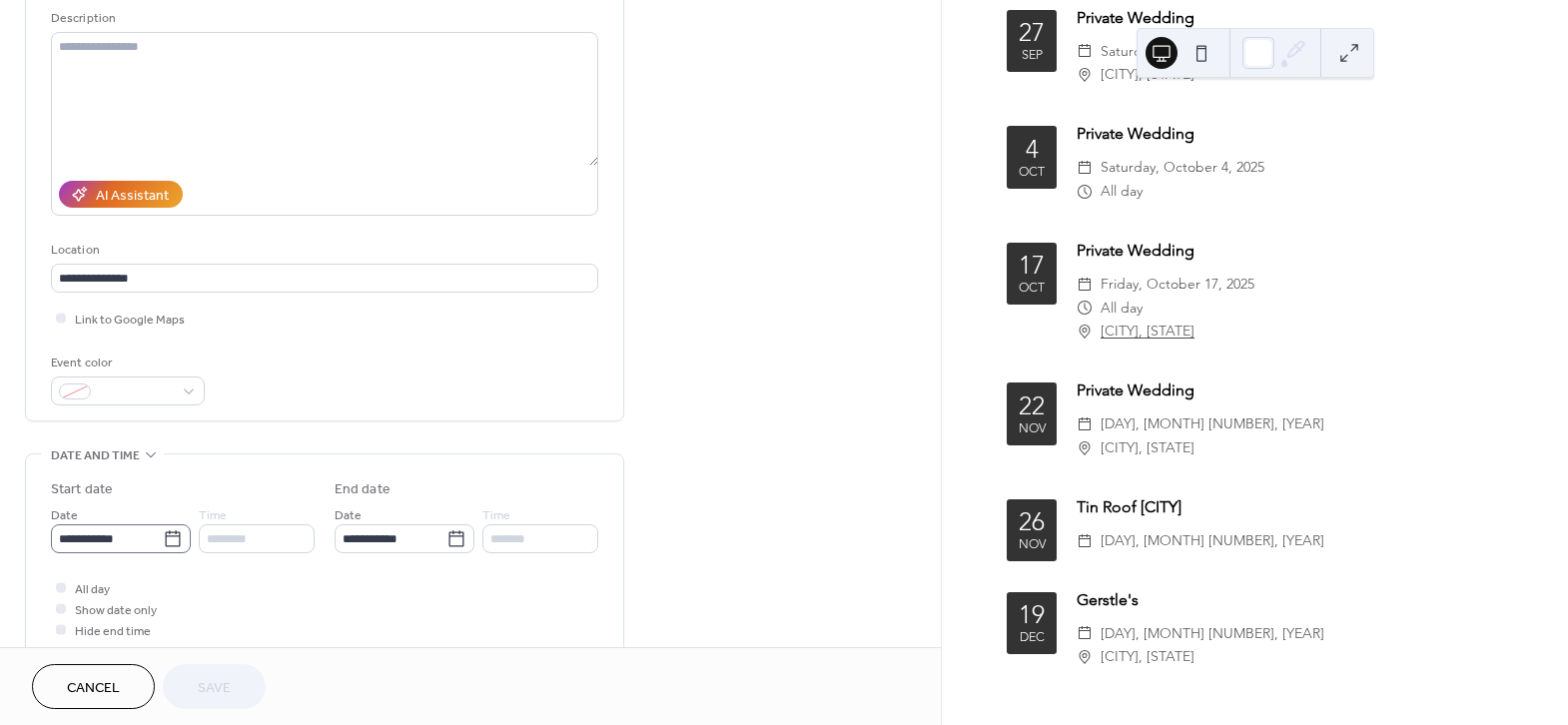 click 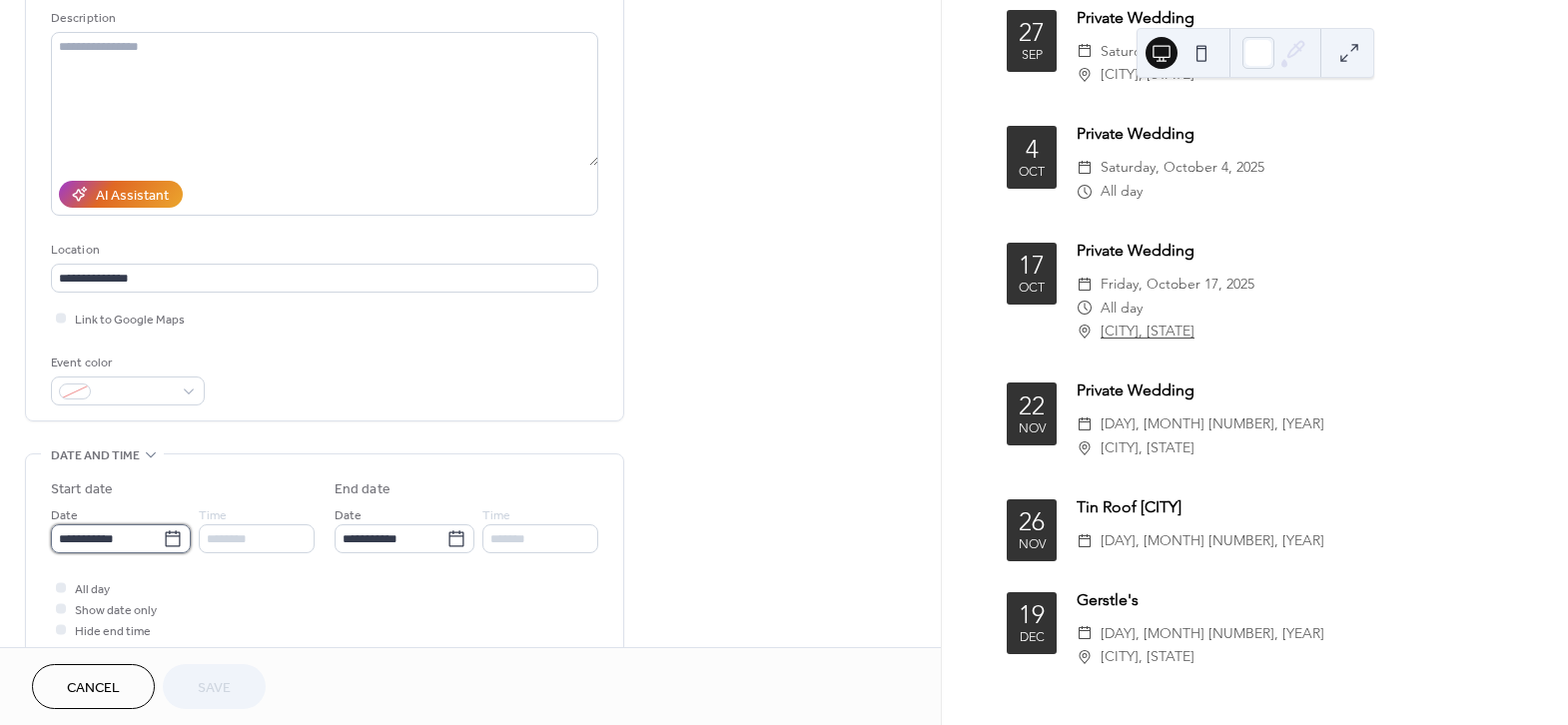 click on "**********" at bounding box center [107, 538] 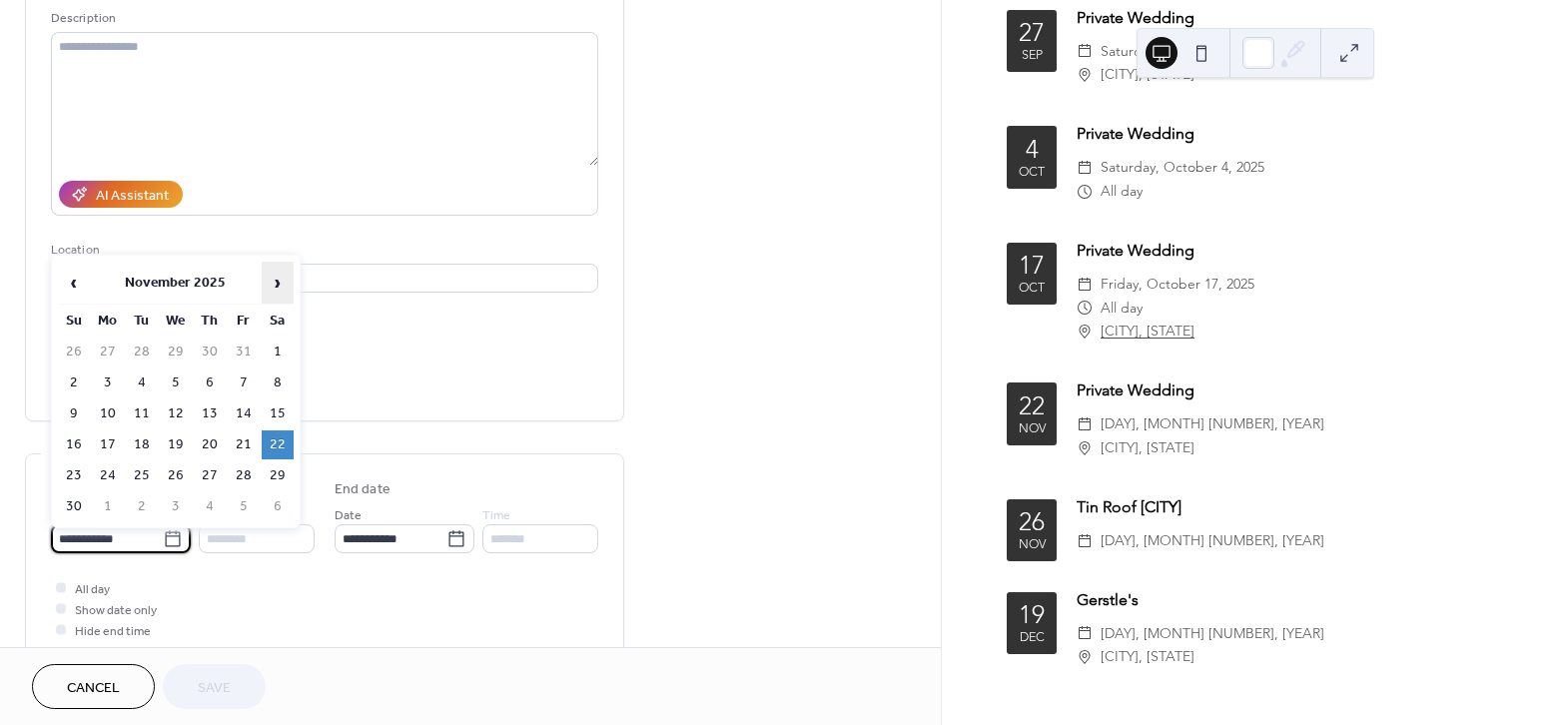 click on "›" at bounding box center [278, 283] 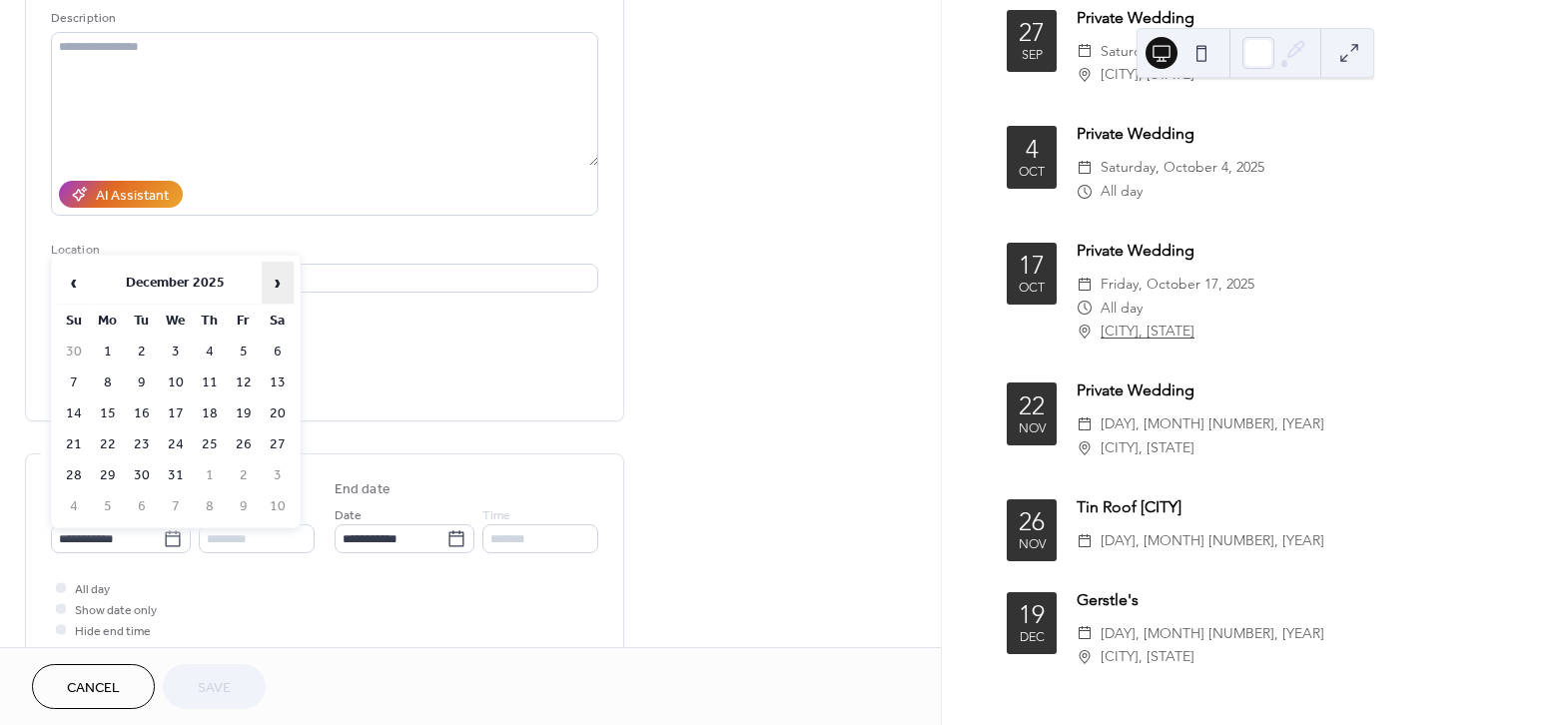 click on "›" at bounding box center (278, 283) 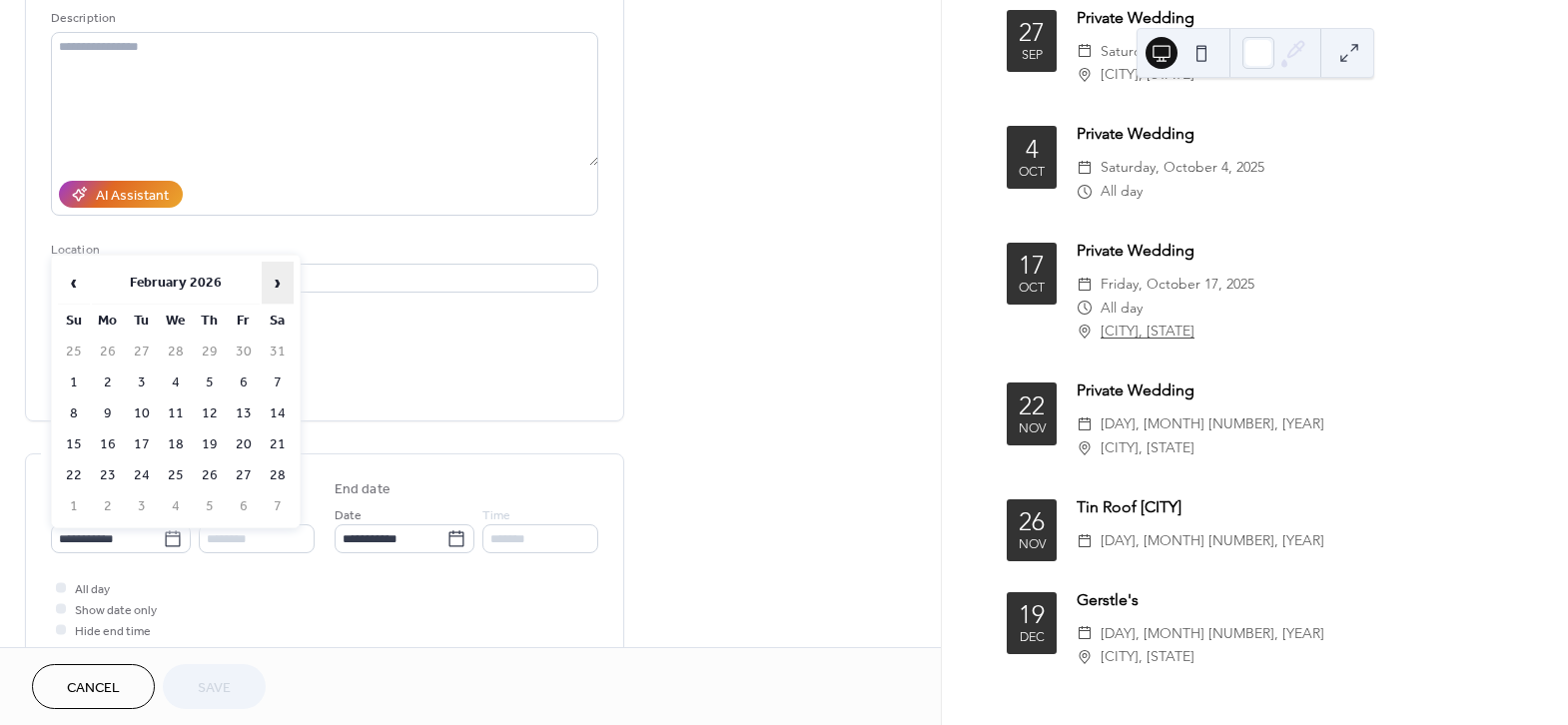 click on "›" at bounding box center (278, 283) 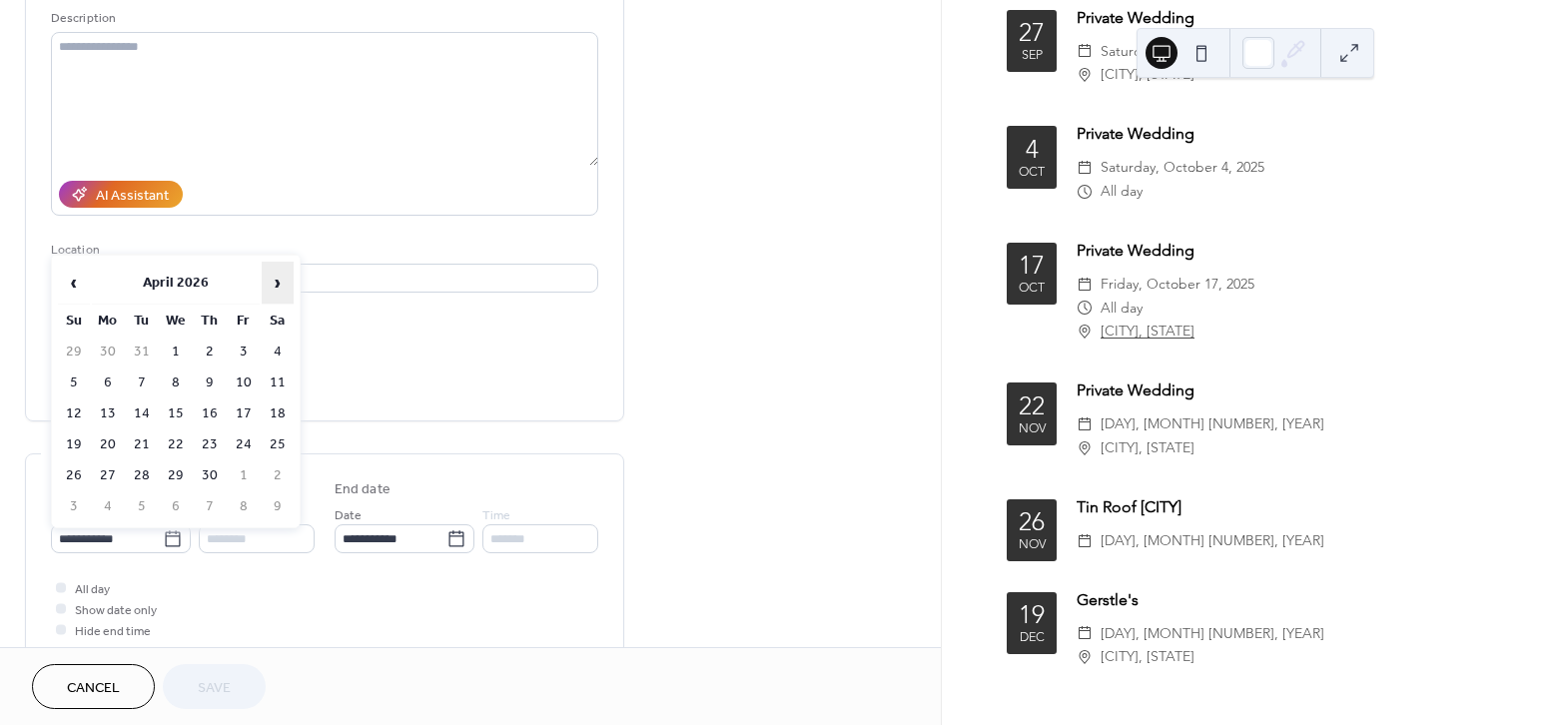 click on "›" at bounding box center (278, 283) 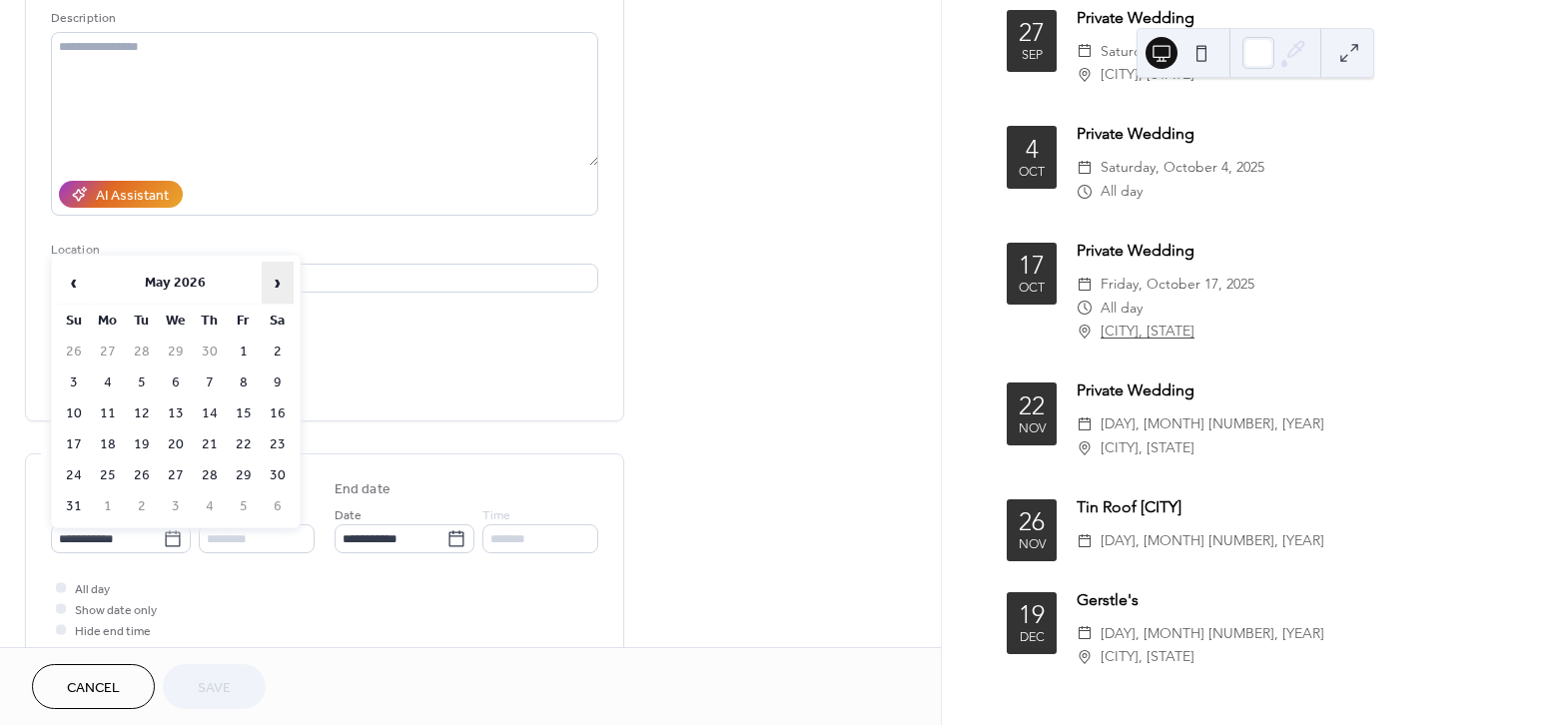 click on "›" at bounding box center (278, 283) 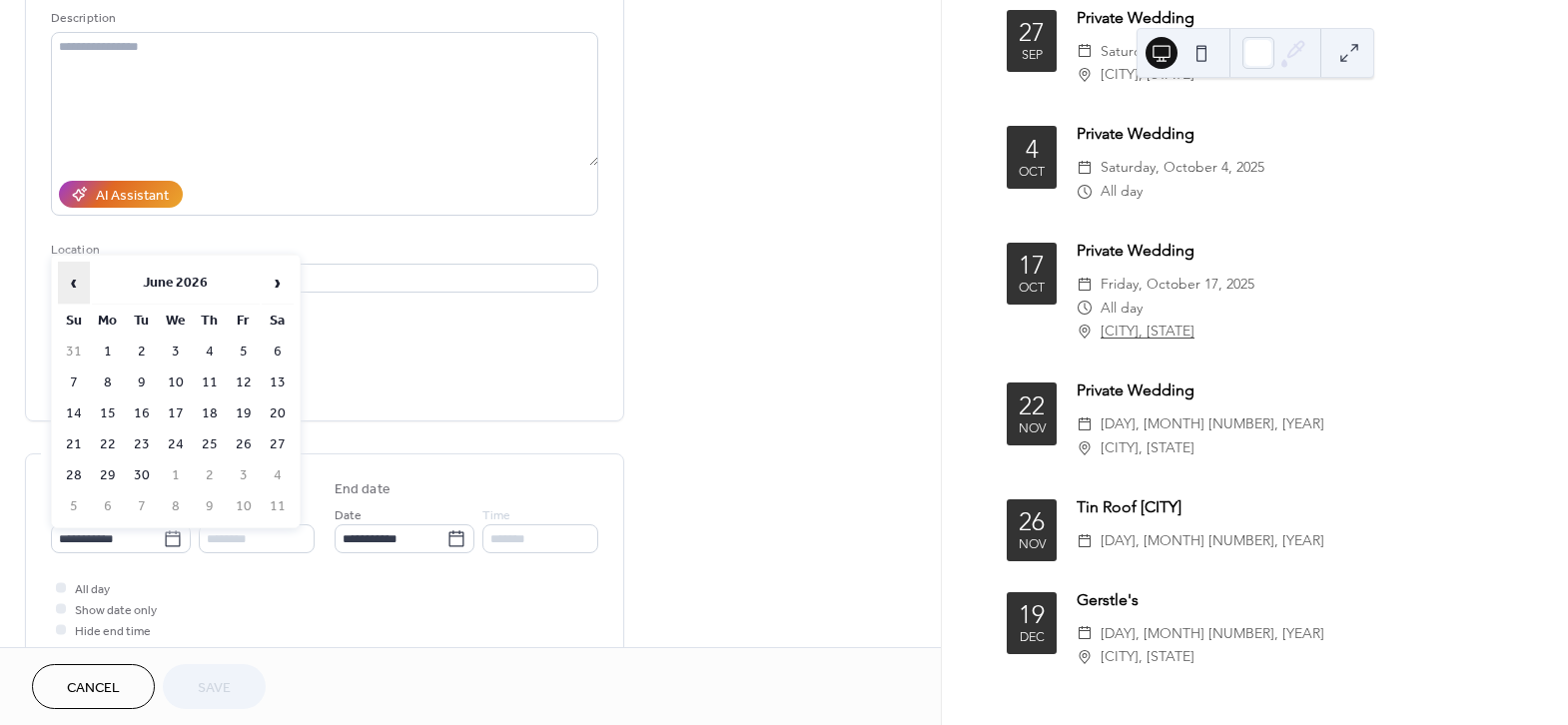 click on "‹" at bounding box center [74, 283] 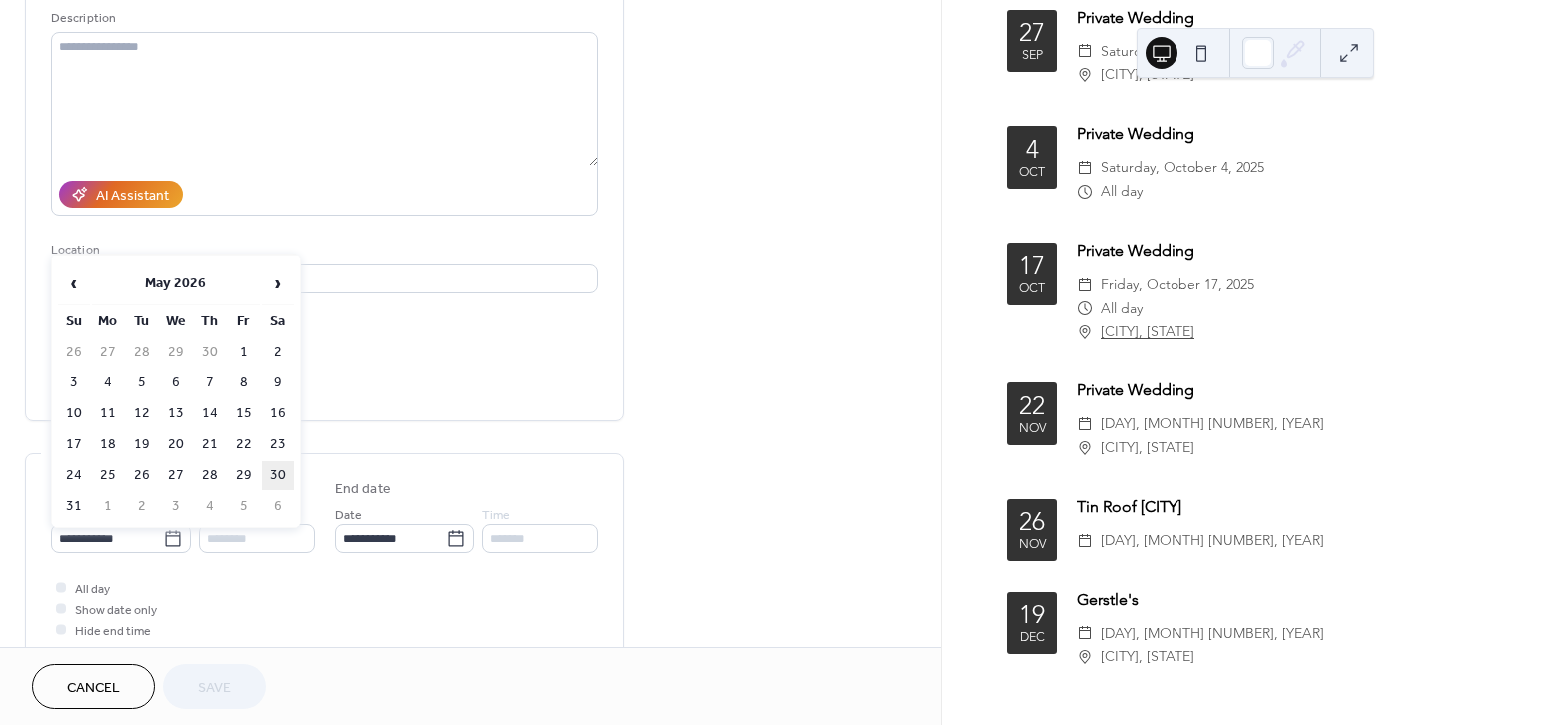 click on "30" at bounding box center (278, 475) 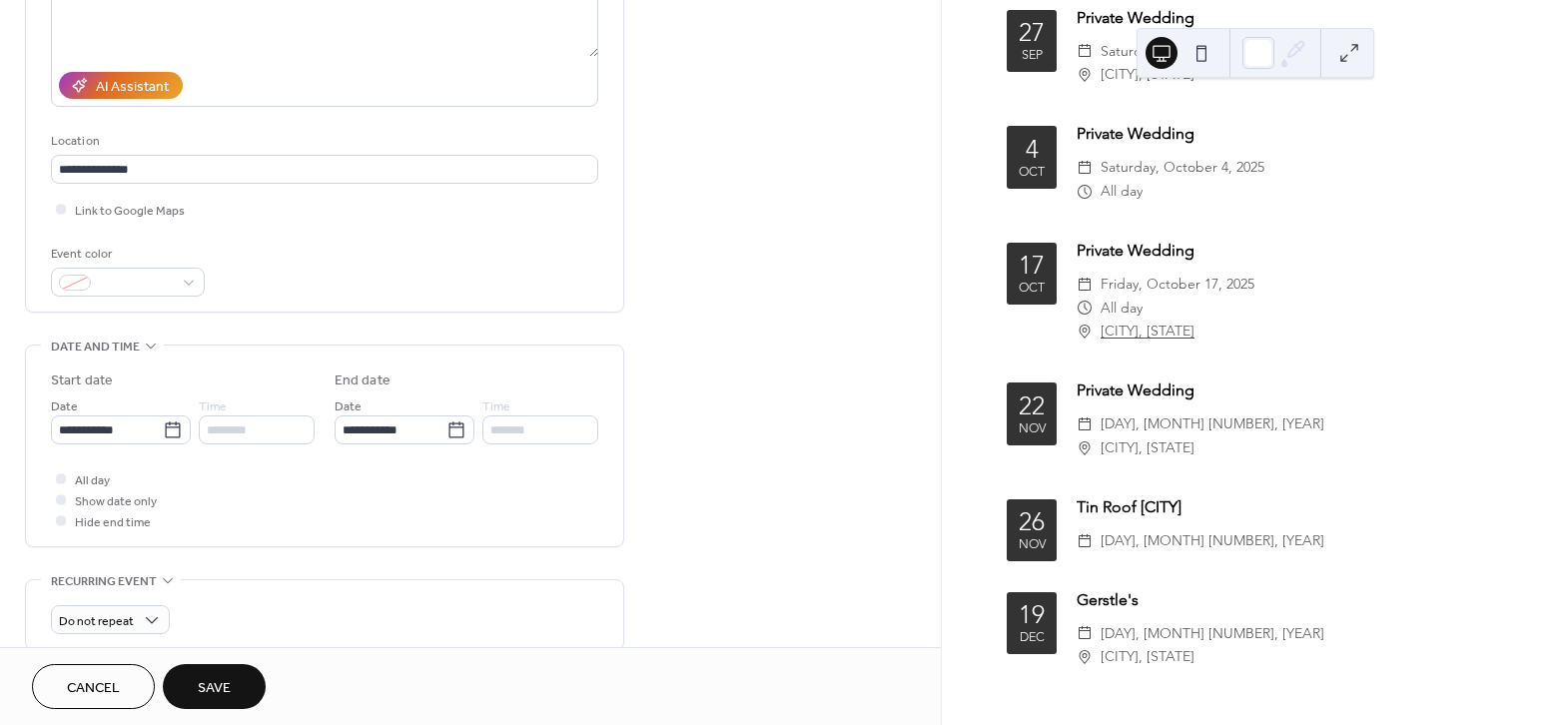 scroll, scrollTop: 321, scrollLeft: 0, axis: vertical 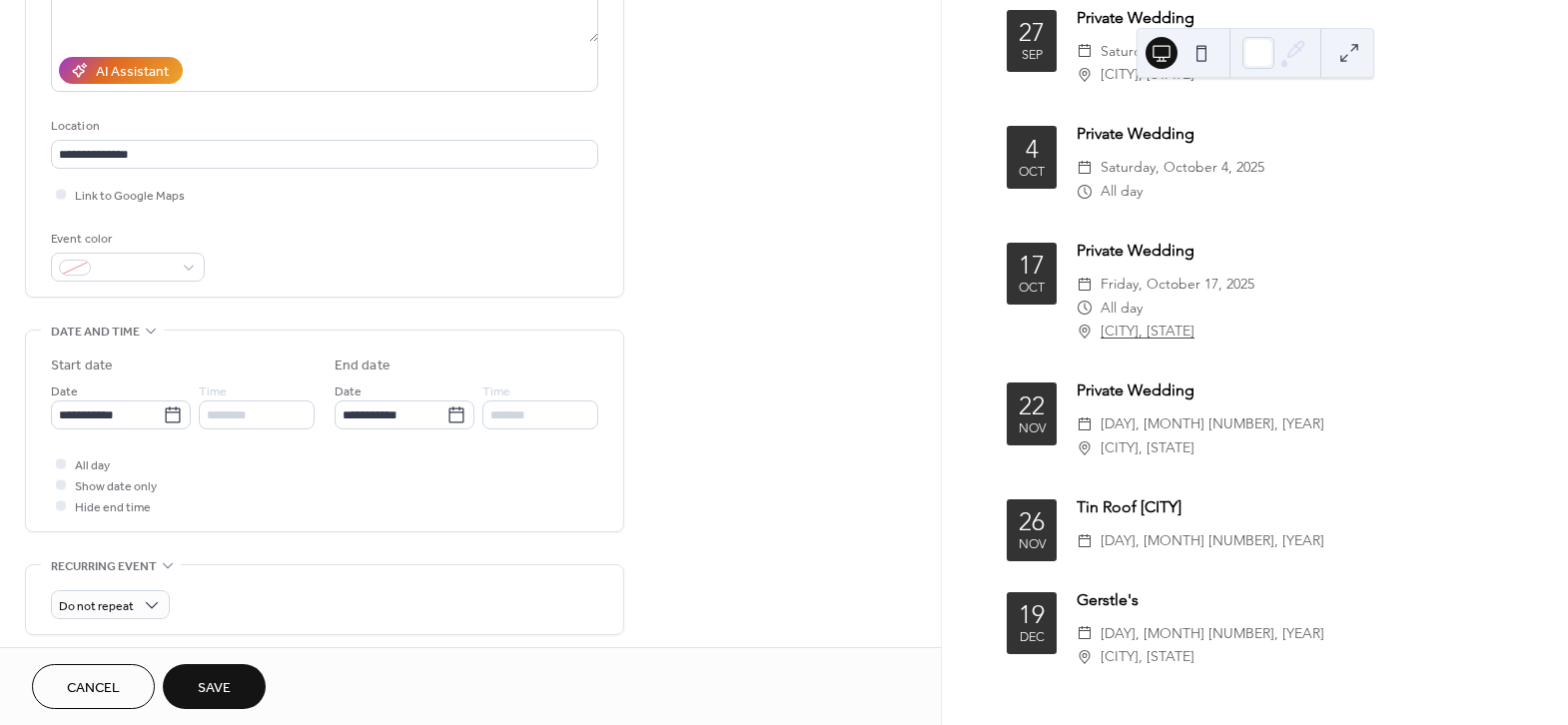 click on "Save" at bounding box center [214, 686] 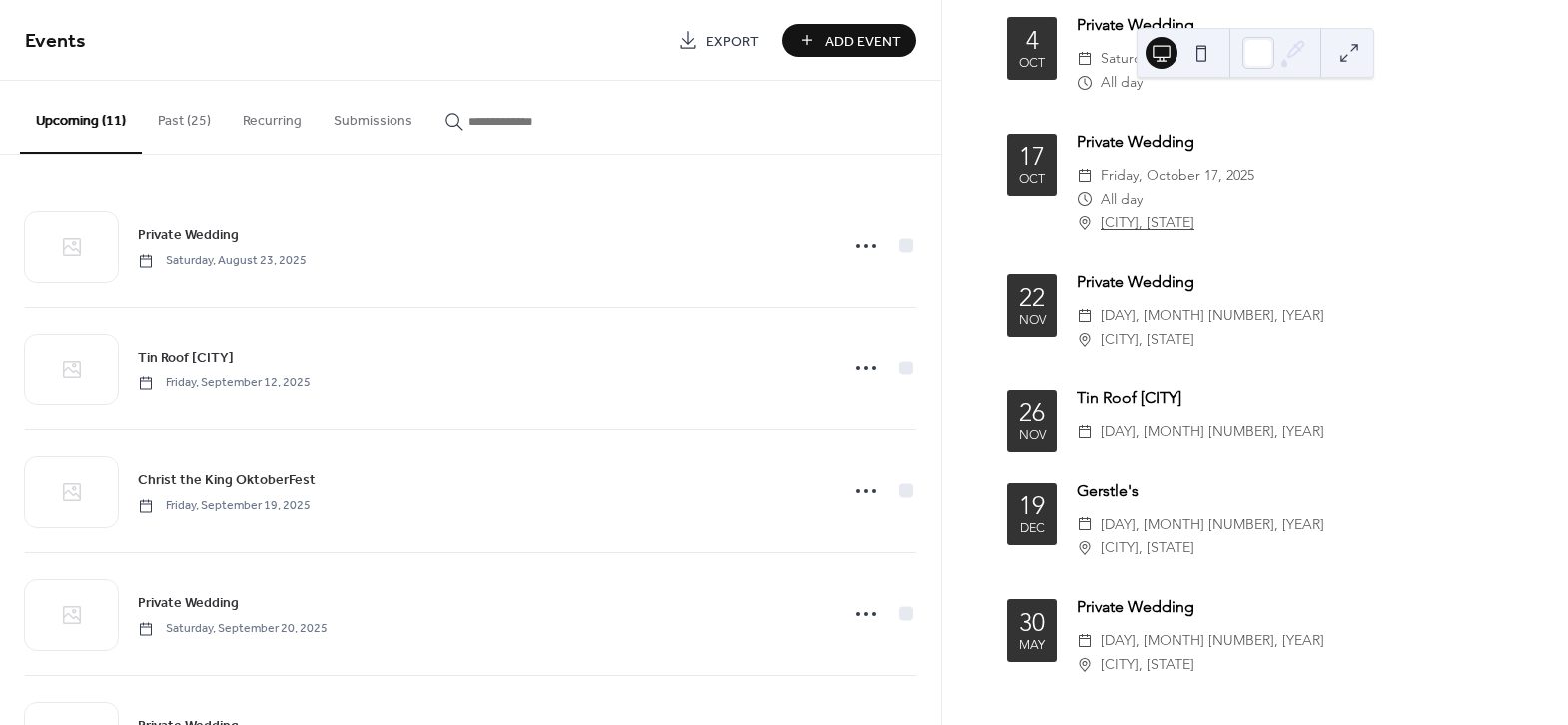 scroll, scrollTop: 534, scrollLeft: 0, axis: vertical 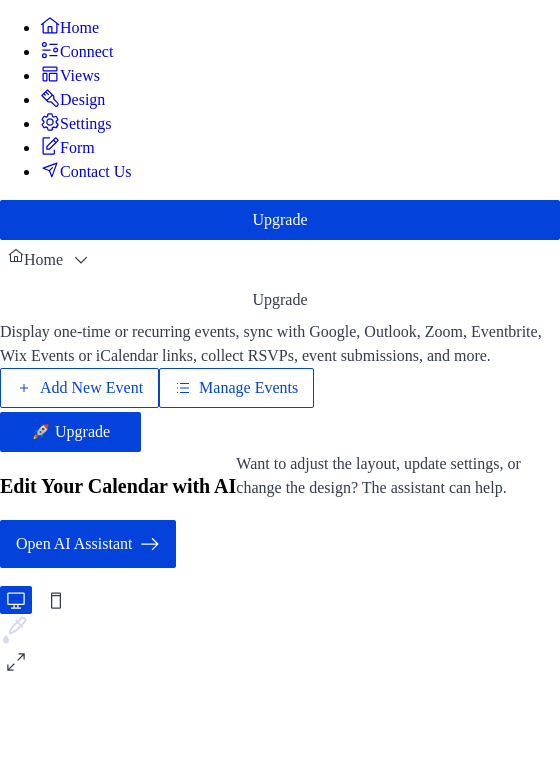 click on "Manage Events" at bounding box center (248, 388) 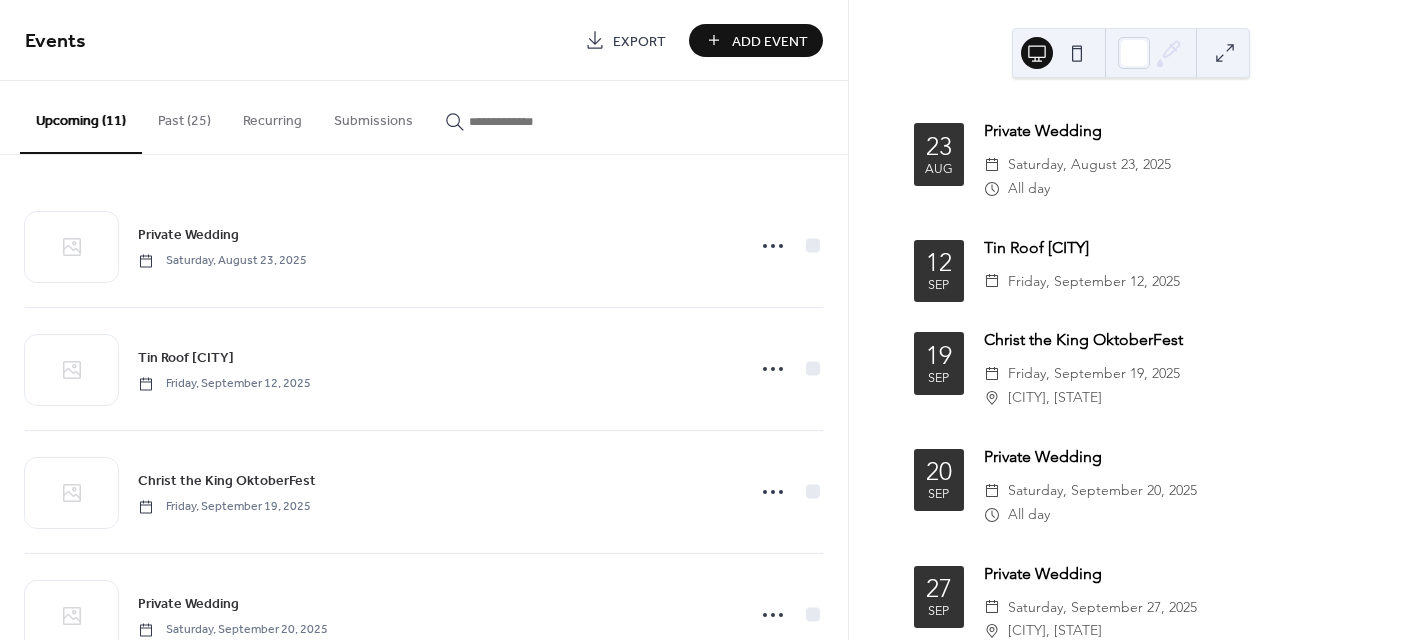 scroll, scrollTop: 0, scrollLeft: 0, axis: both 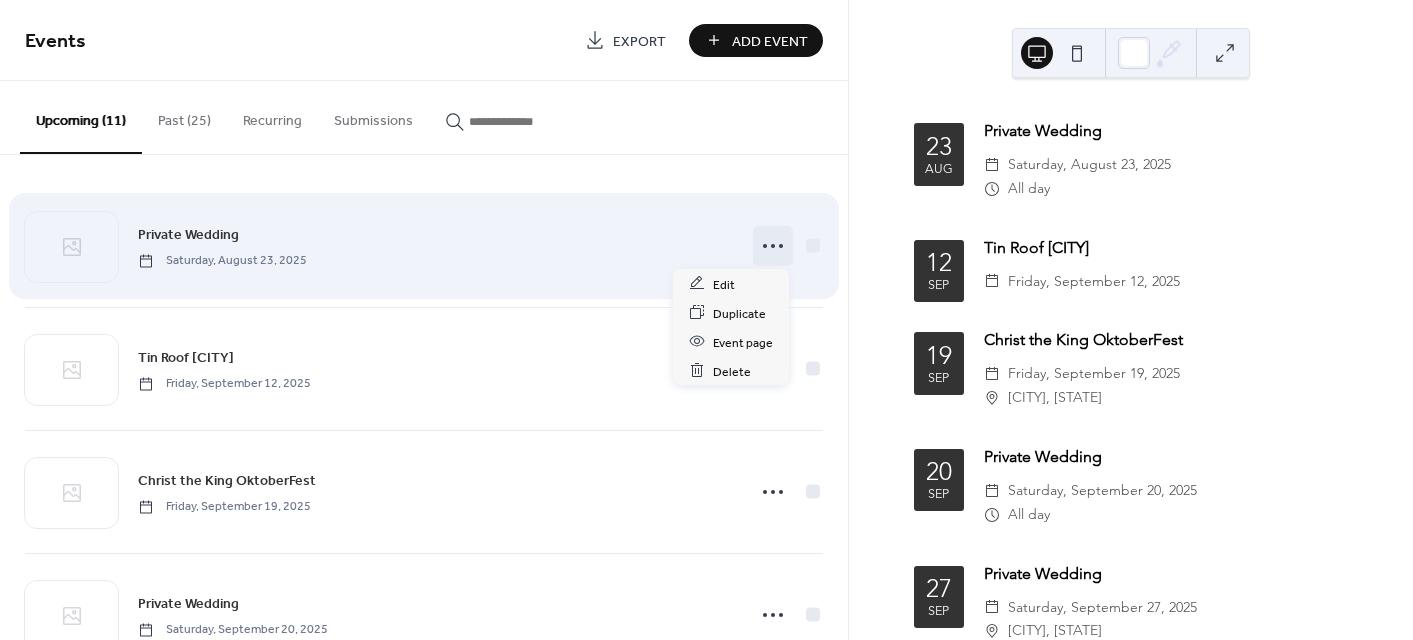click 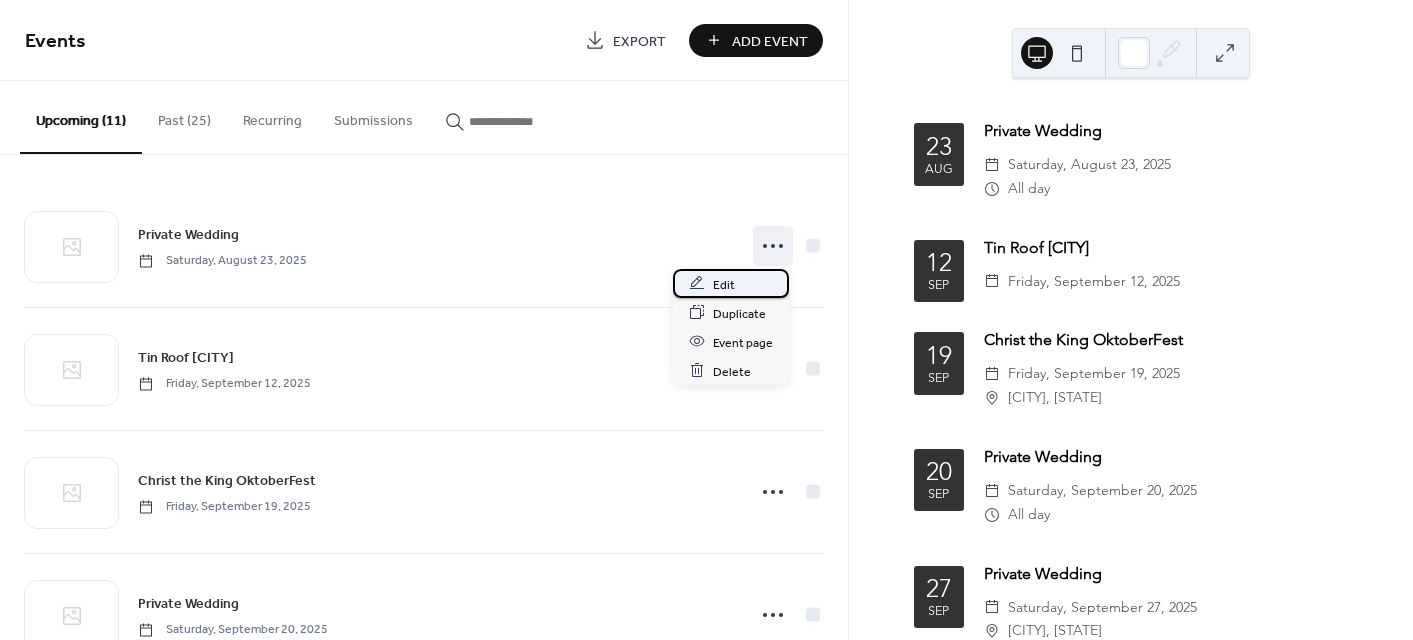 click on "Edit" at bounding box center (724, 284) 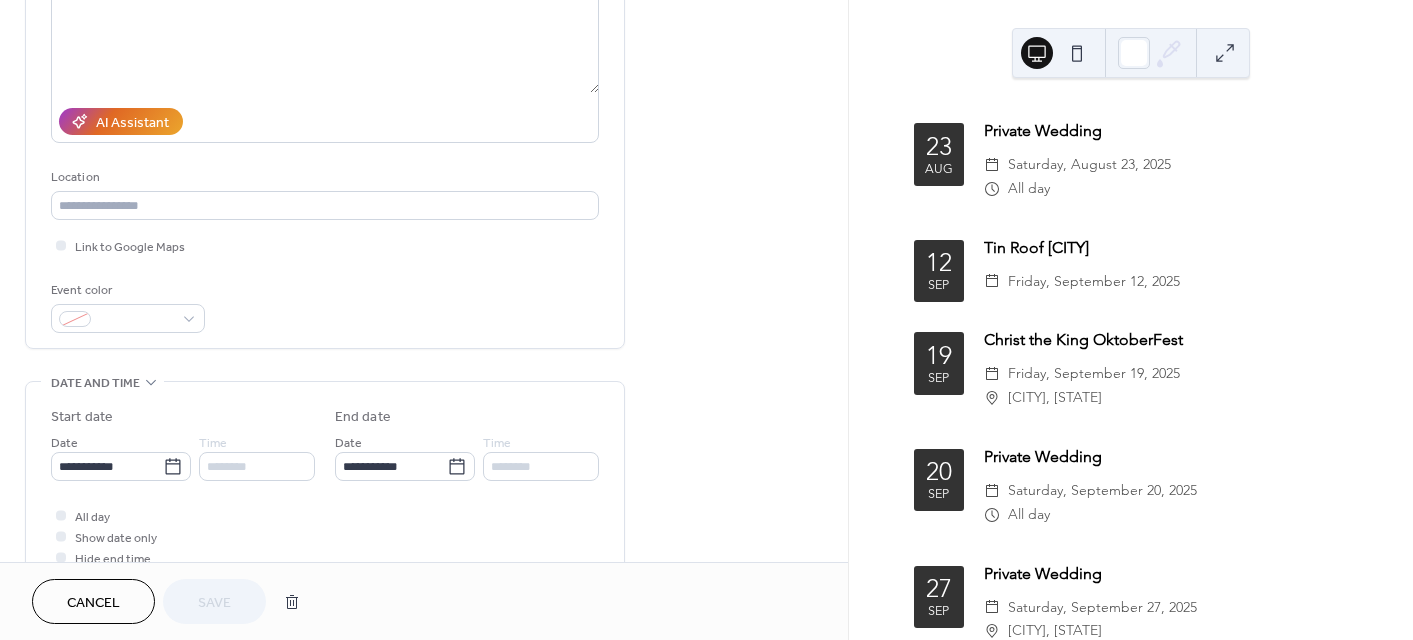 scroll, scrollTop: 272, scrollLeft: 0, axis: vertical 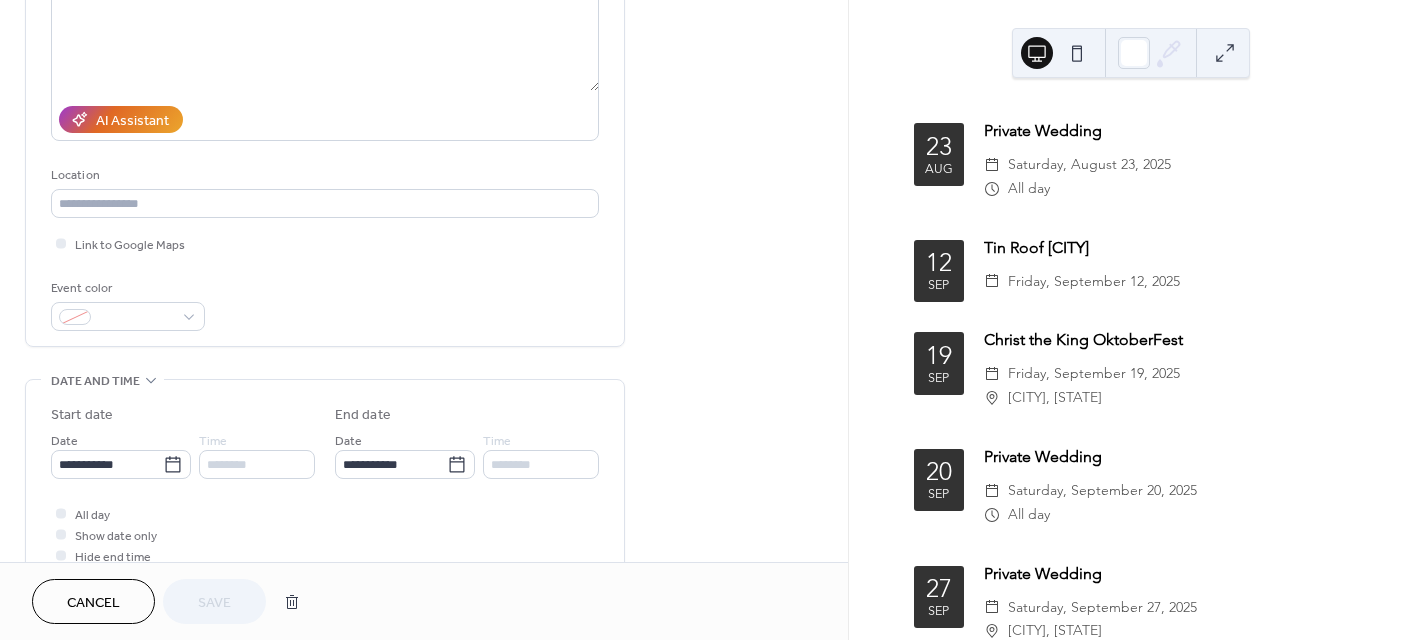 click on "Show date only" at bounding box center (116, 536) 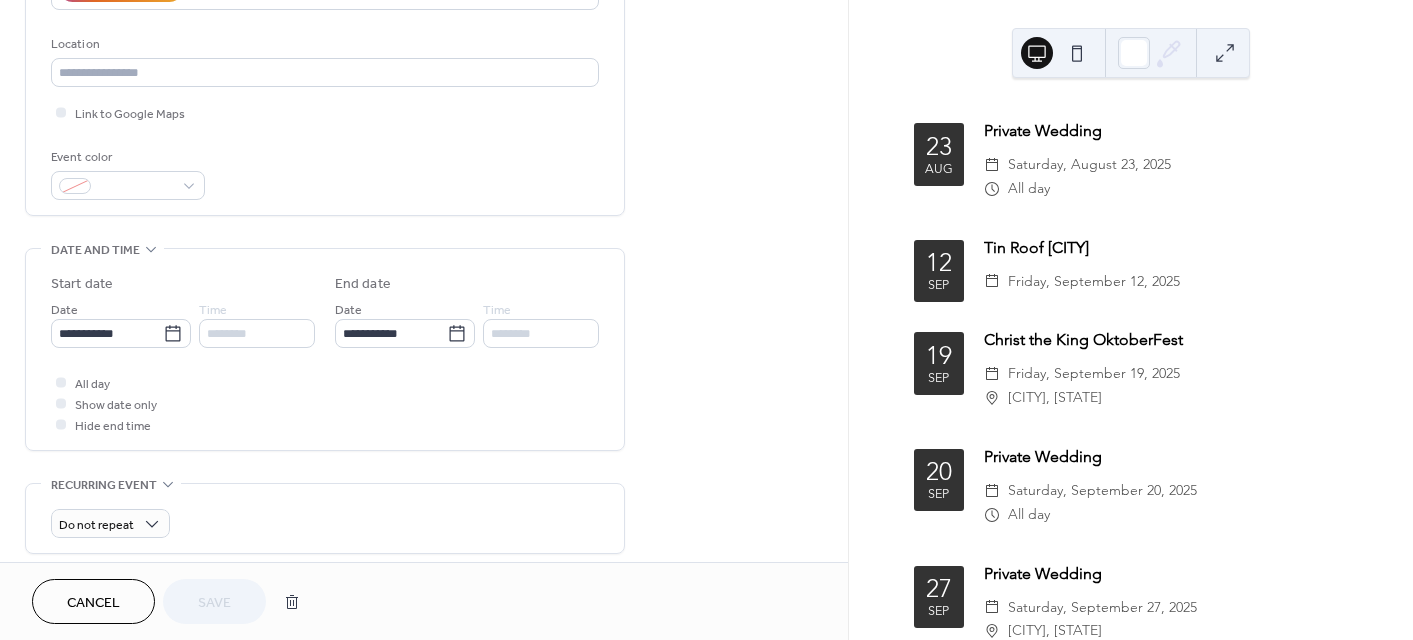 scroll, scrollTop: 417, scrollLeft: 0, axis: vertical 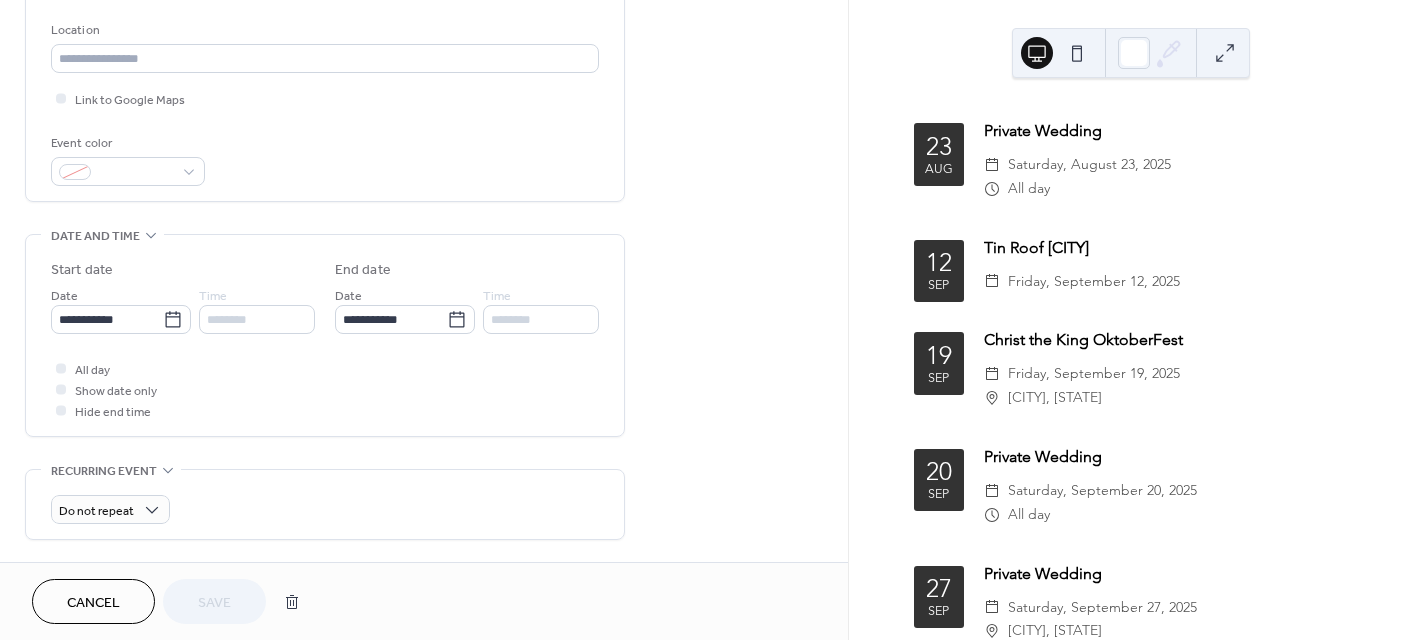 click on "Show date only" at bounding box center [116, 391] 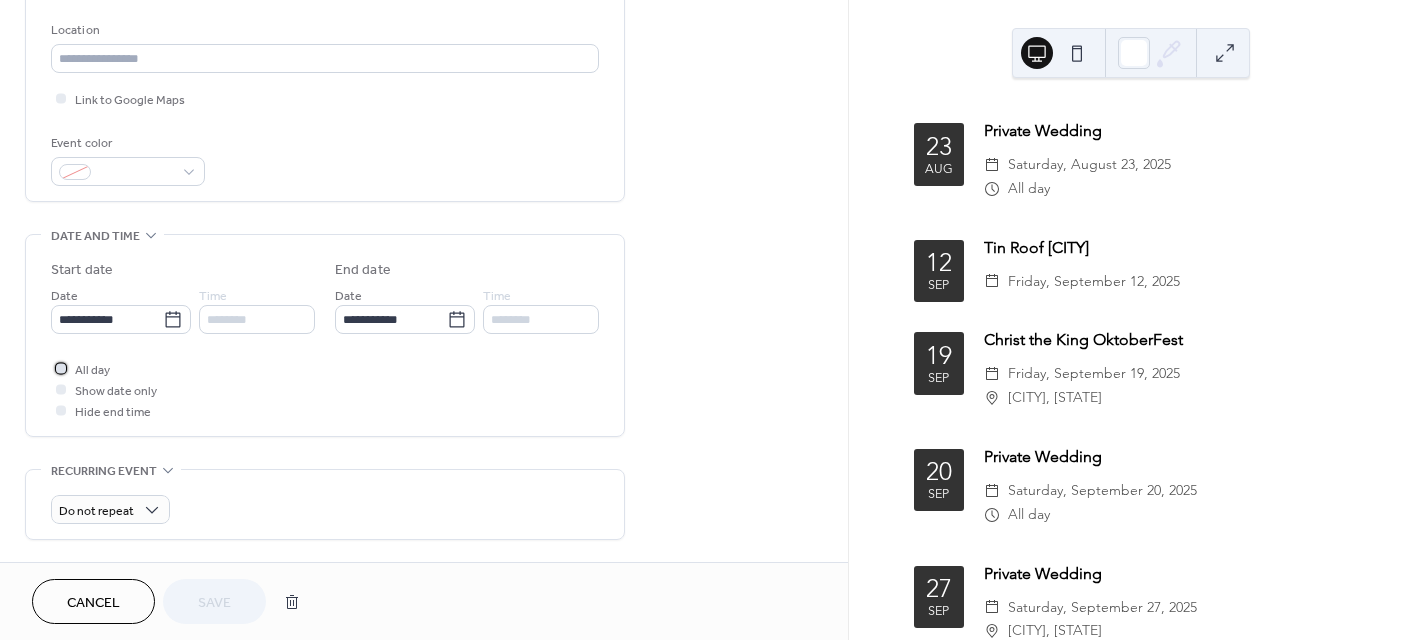 click at bounding box center [61, 368] 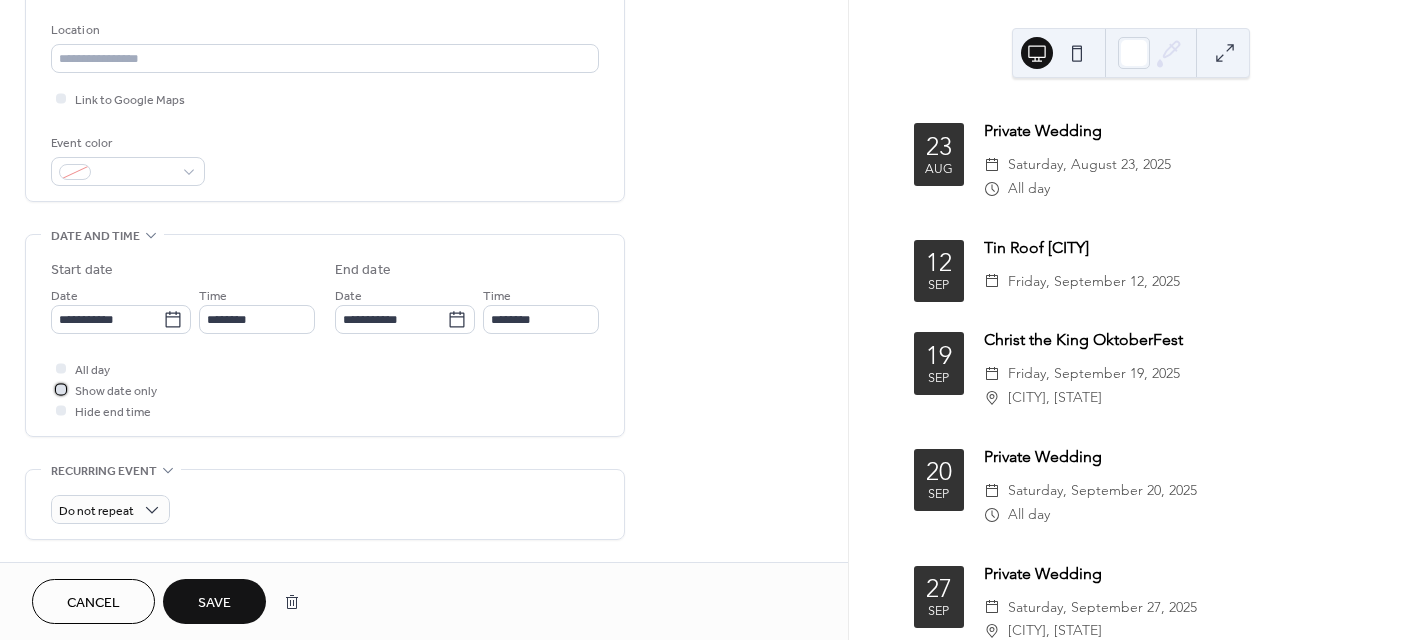 click at bounding box center [61, 389] 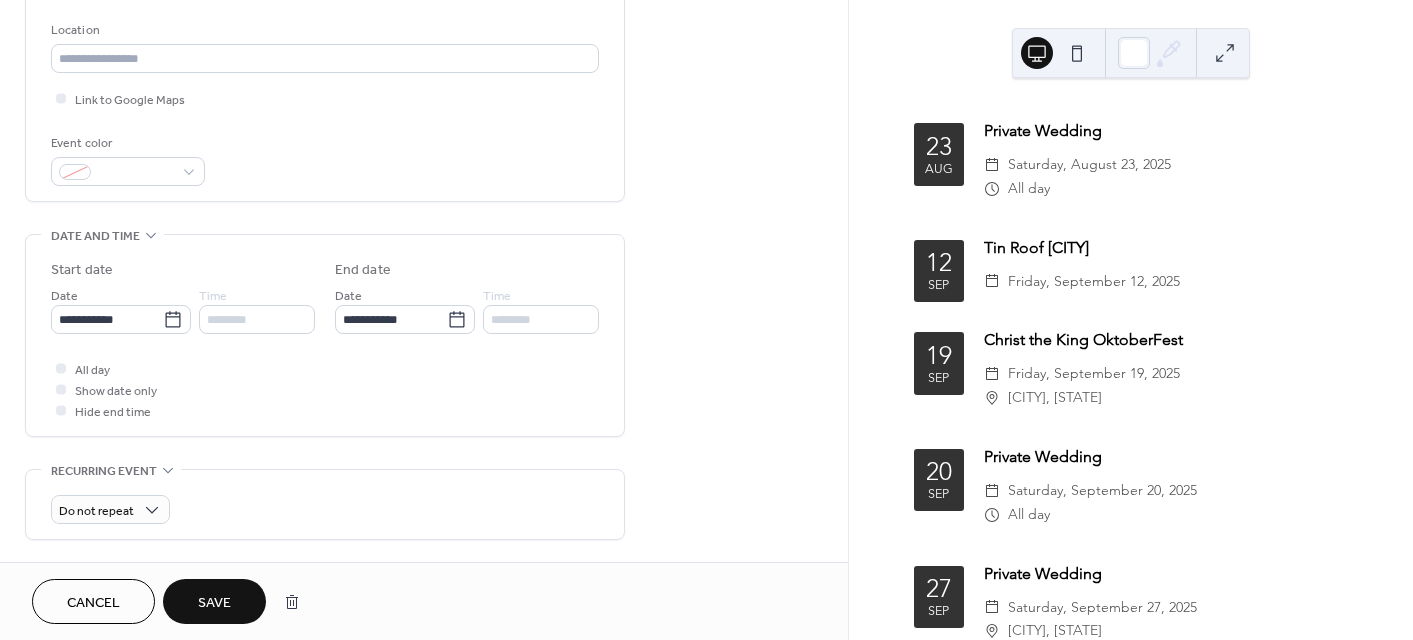 click on "Save" at bounding box center [214, 603] 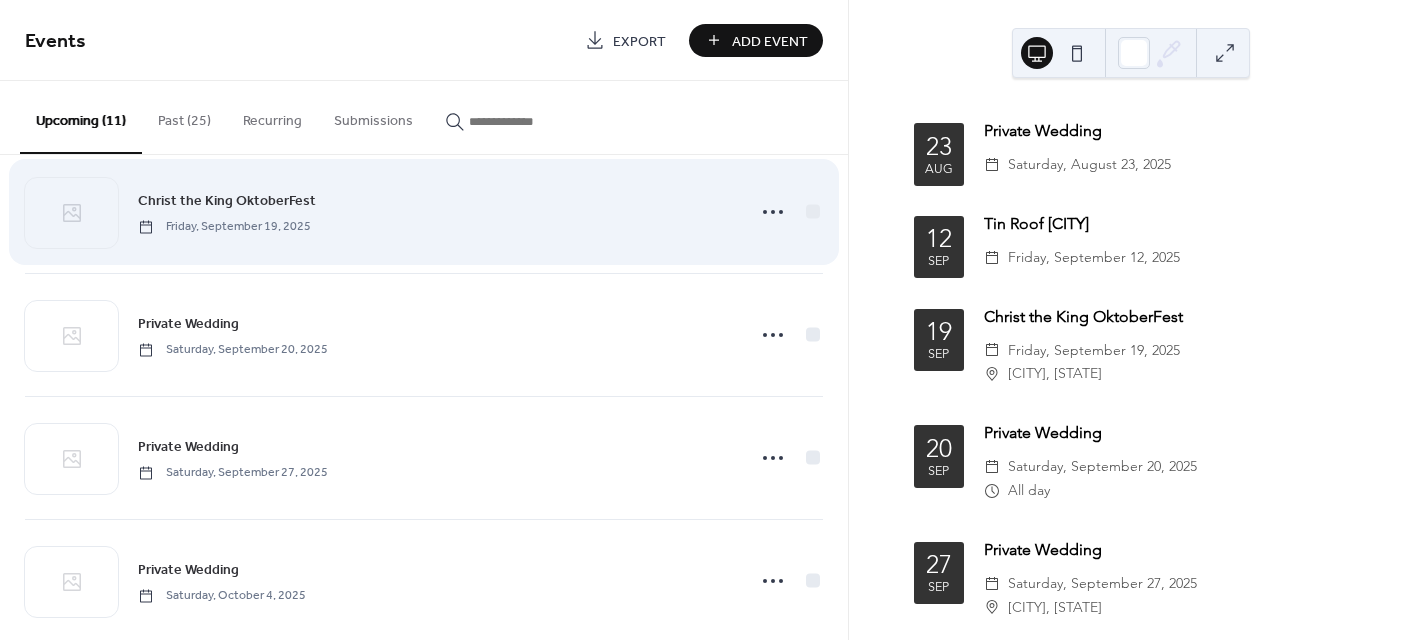 scroll, scrollTop: 298, scrollLeft: 0, axis: vertical 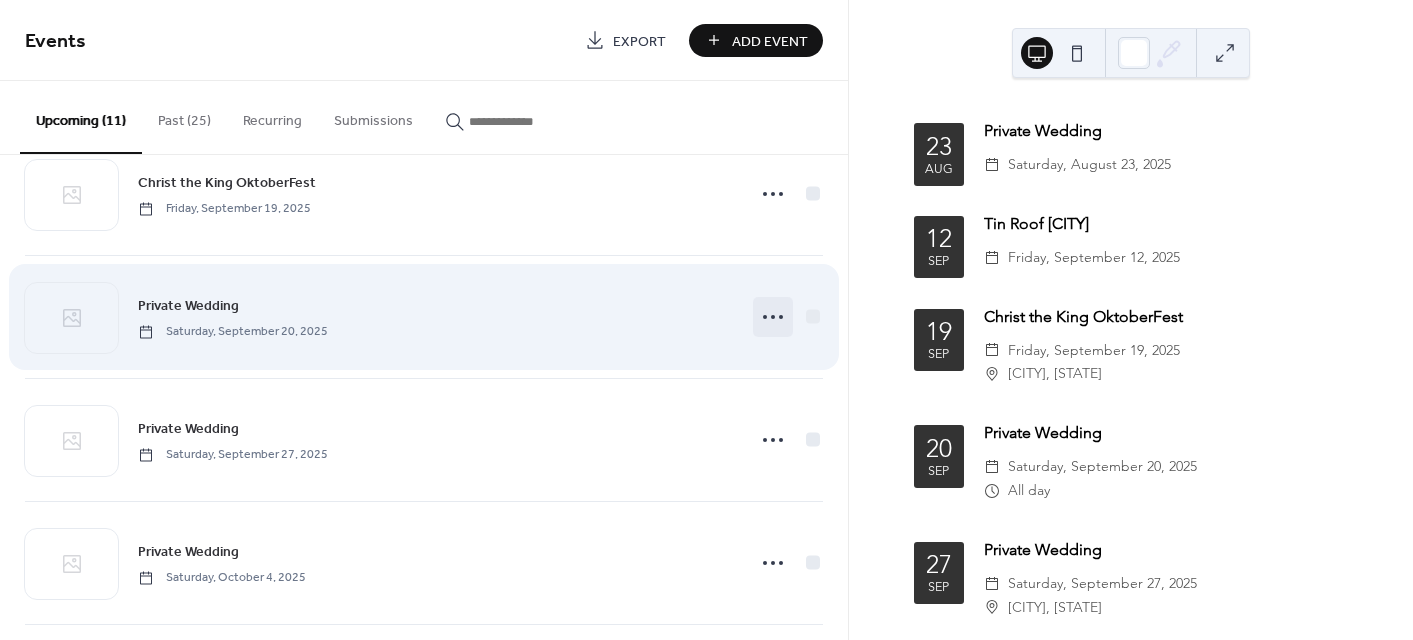 click 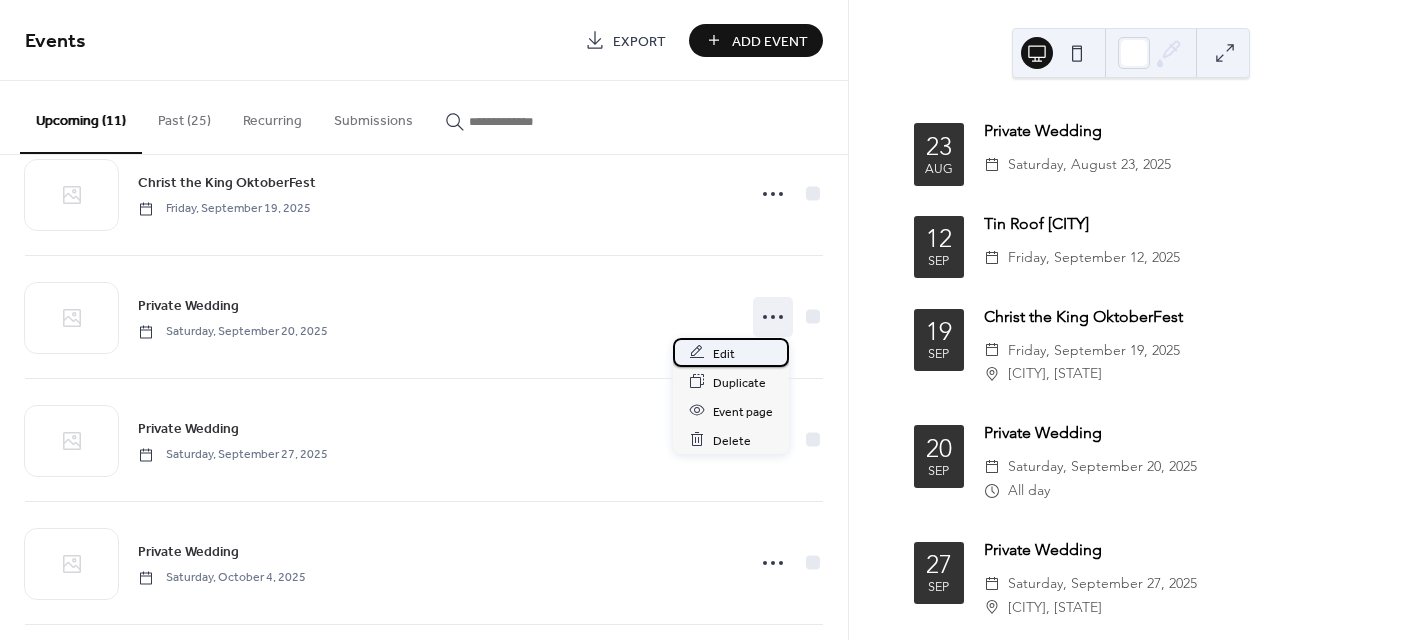 click on "Edit" at bounding box center (724, 353) 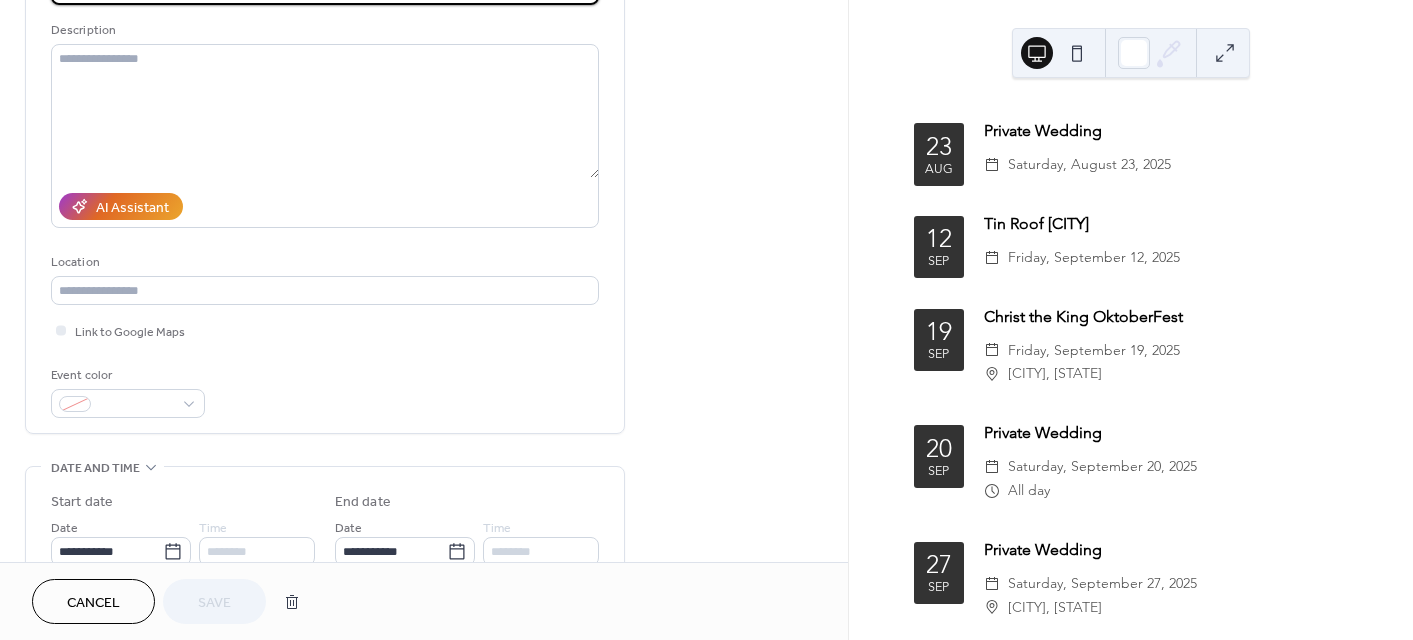 scroll, scrollTop: 271, scrollLeft: 0, axis: vertical 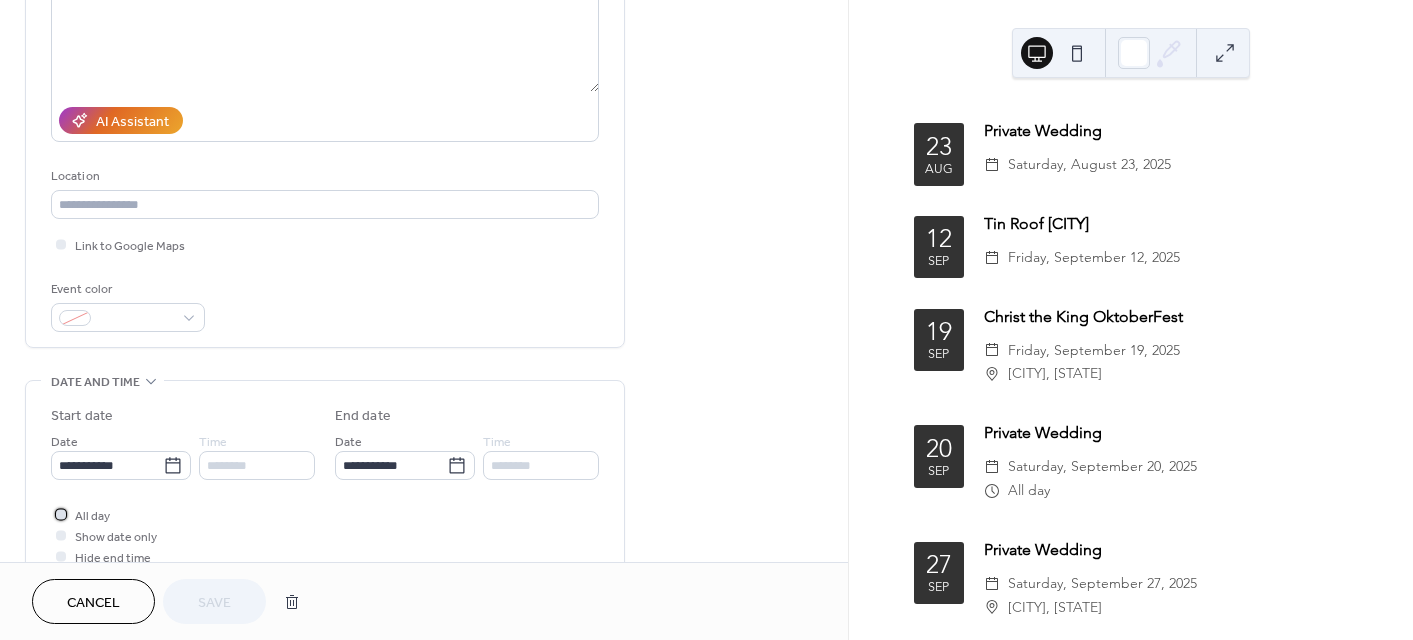 click at bounding box center [61, 514] 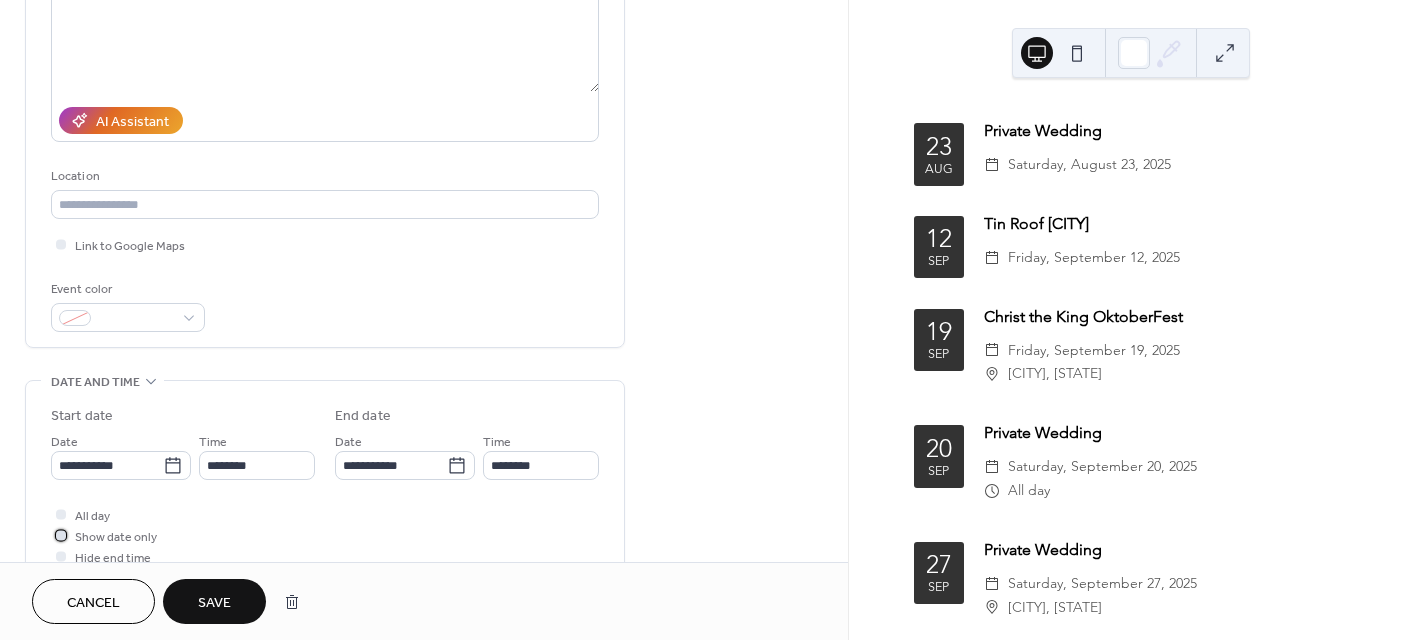 click at bounding box center [61, 535] 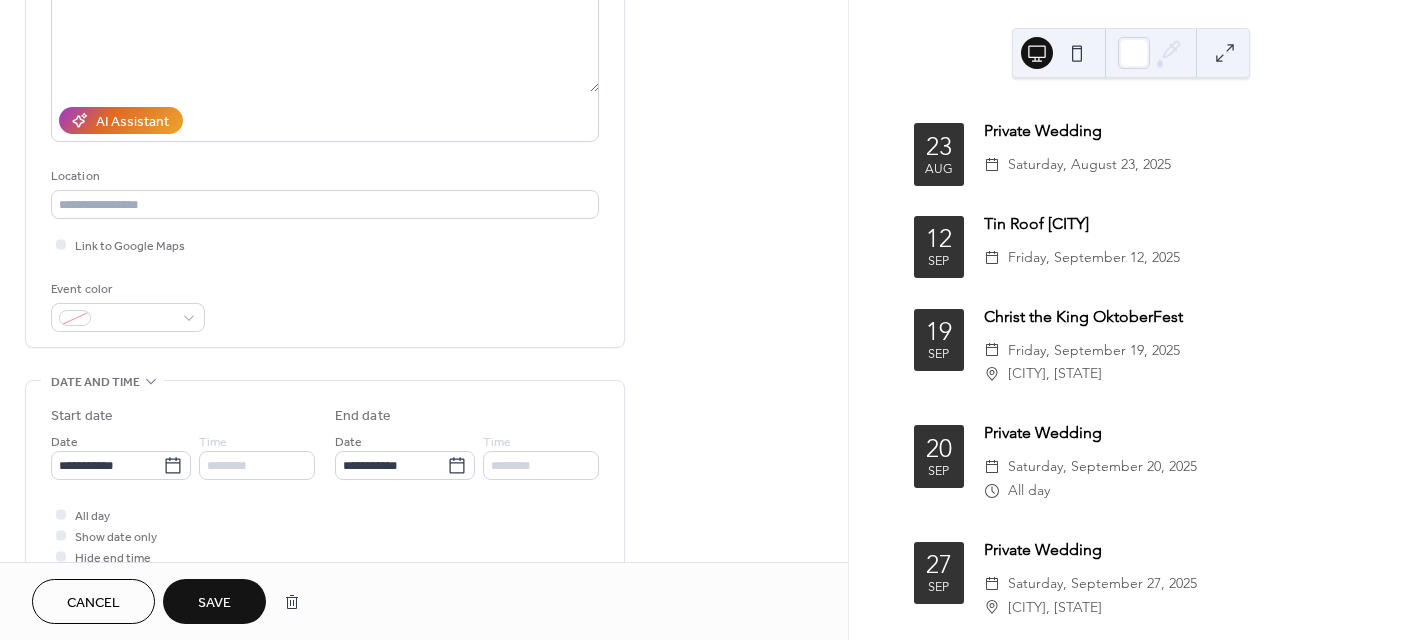 click on "Save" at bounding box center [214, 603] 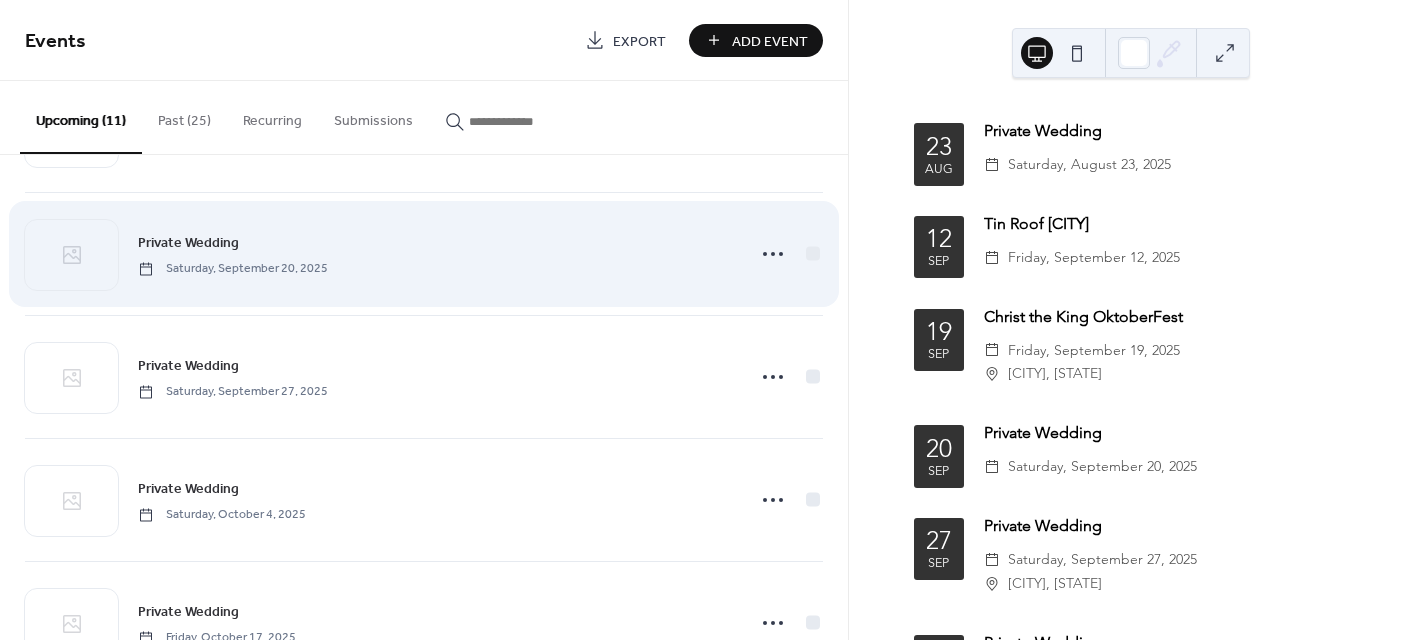 scroll, scrollTop: 415, scrollLeft: 0, axis: vertical 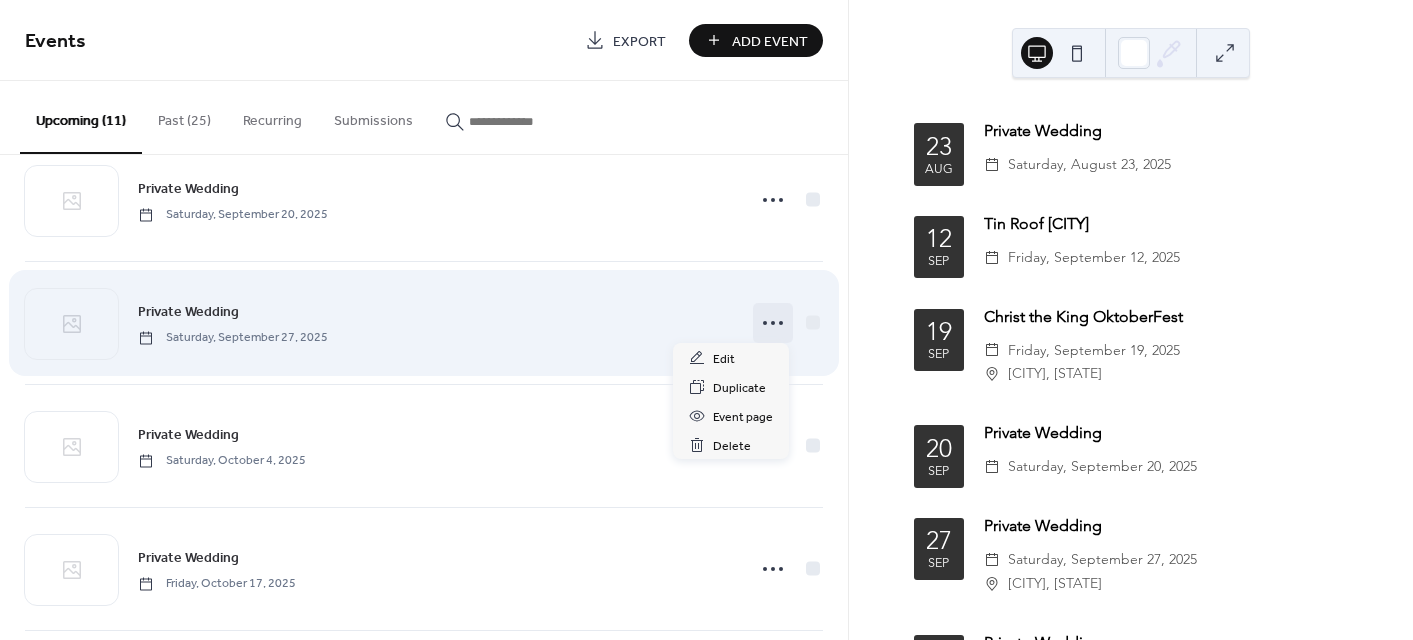 click 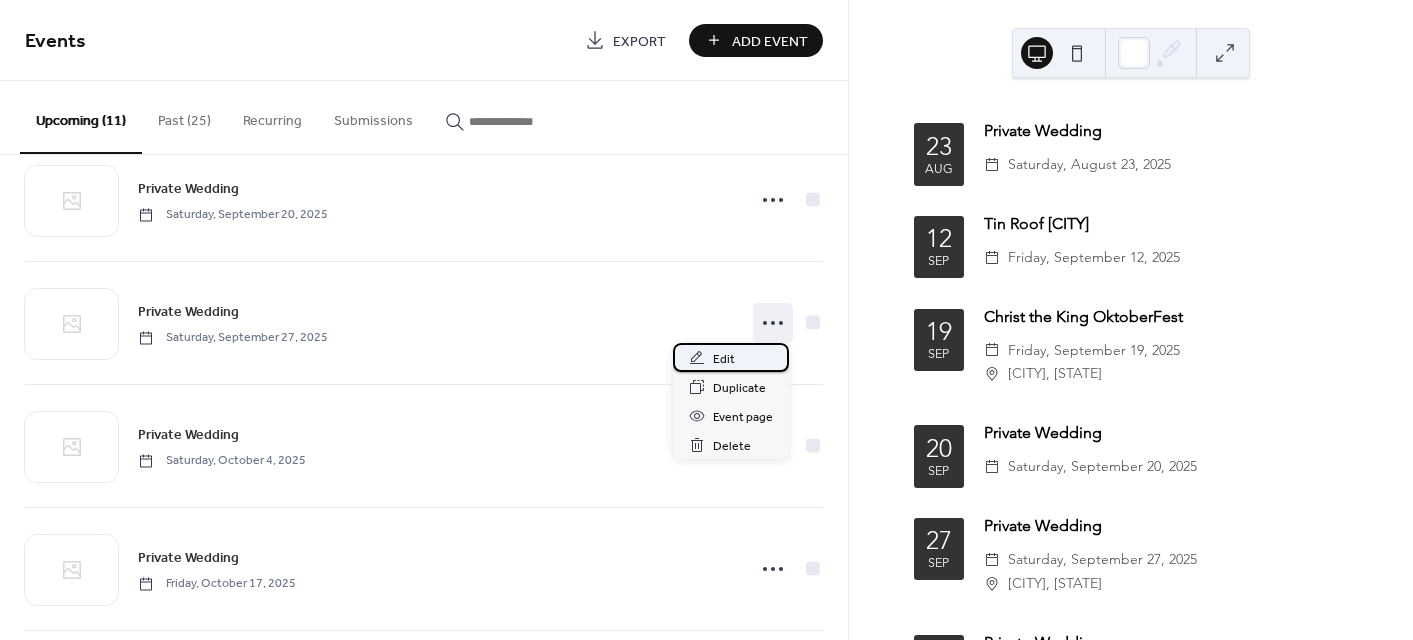 click on "Edit" at bounding box center [731, 357] 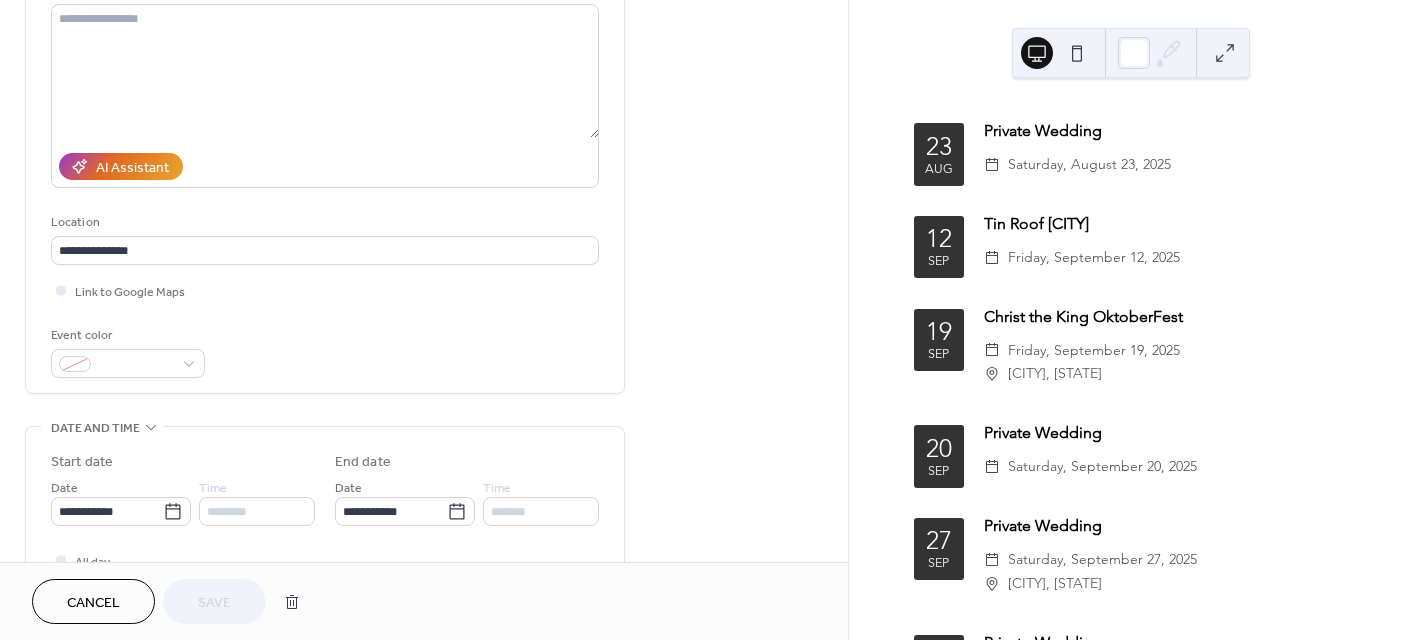 scroll, scrollTop: 306, scrollLeft: 0, axis: vertical 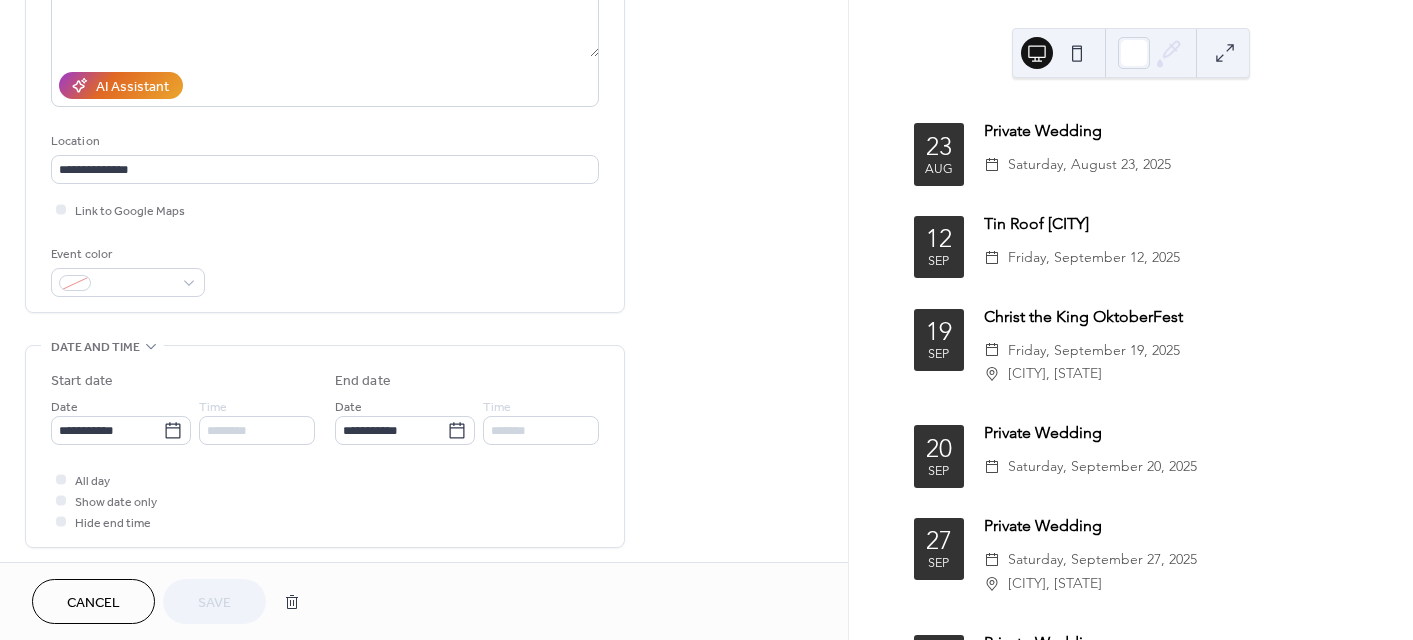 click on "Cancel" at bounding box center [93, 601] 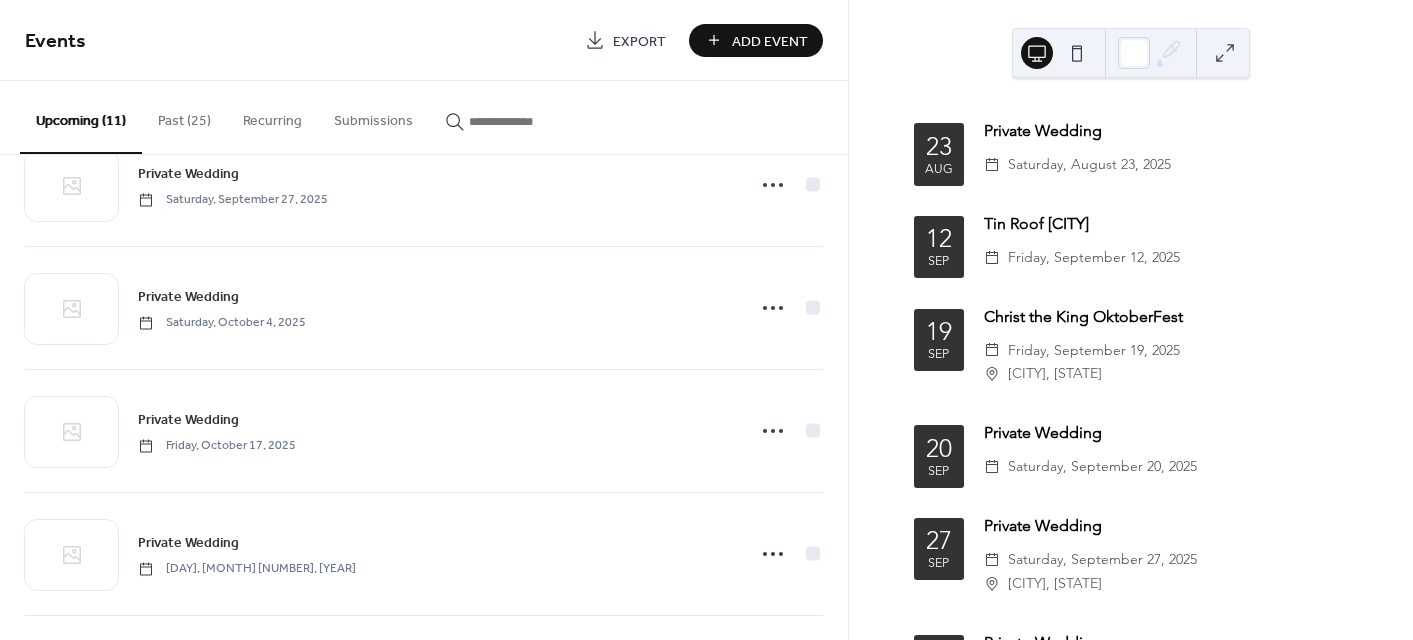 scroll, scrollTop: 557, scrollLeft: 0, axis: vertical 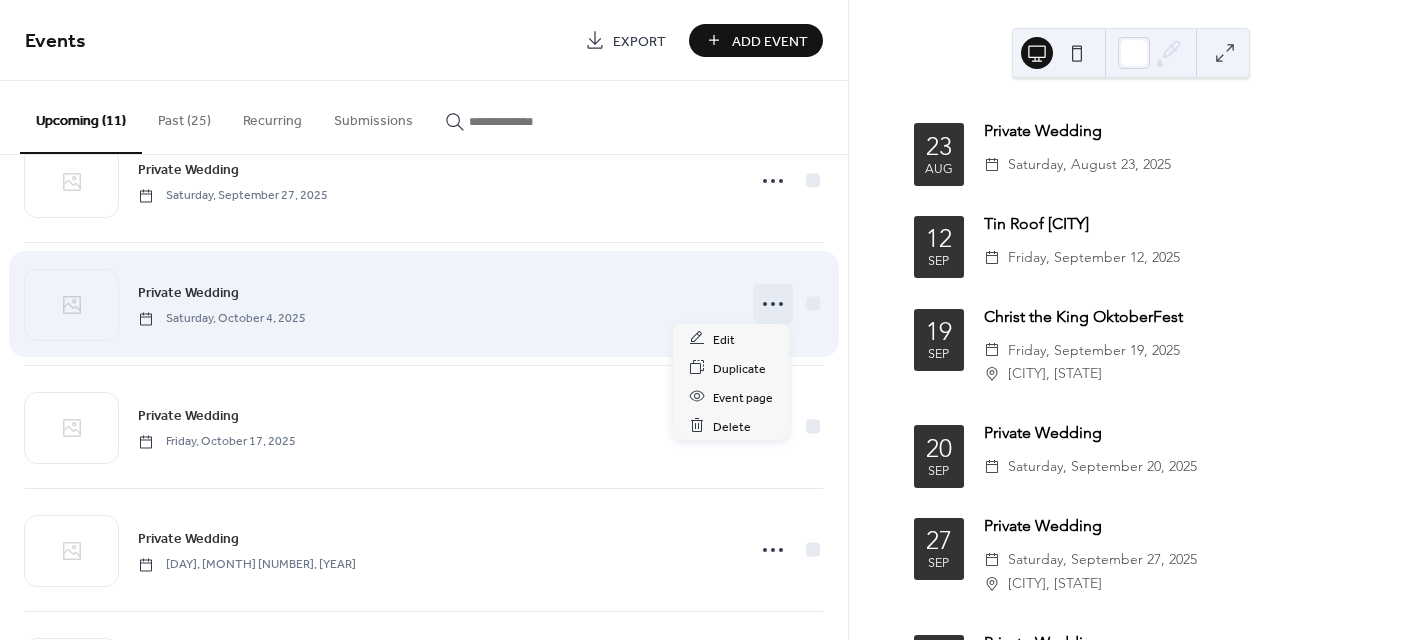 click 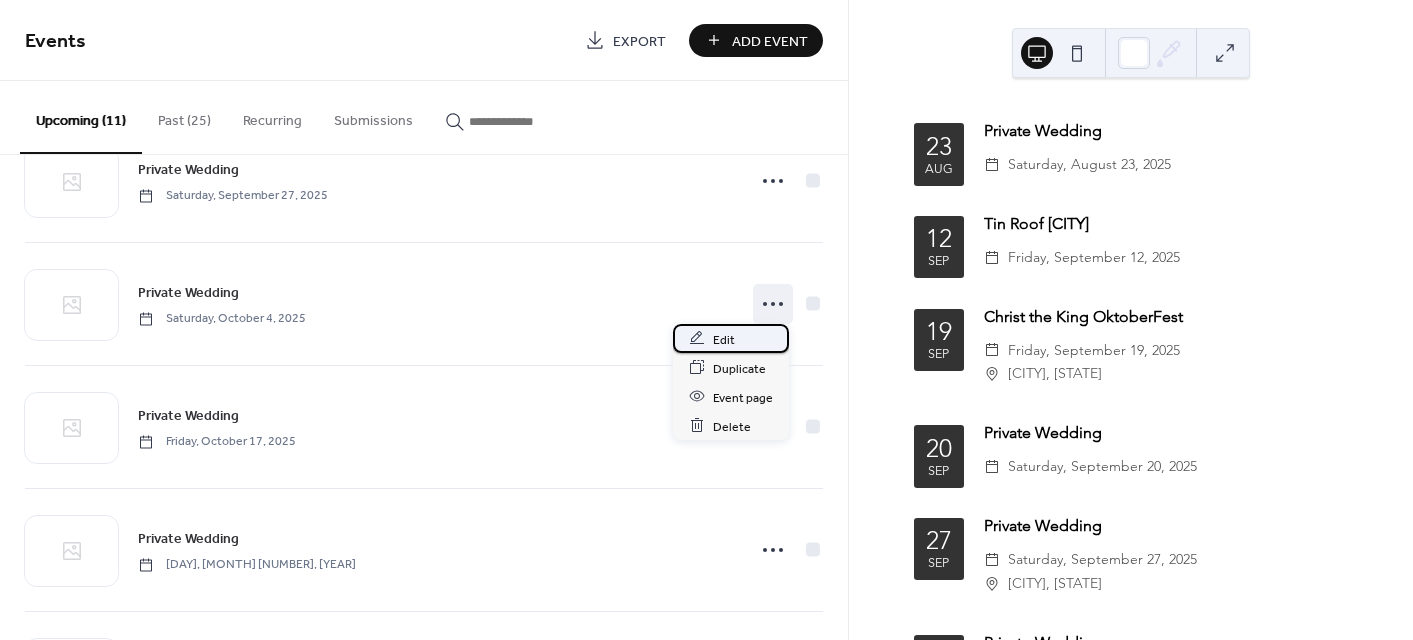 click on "Edit" at bounding box center (724, 339) 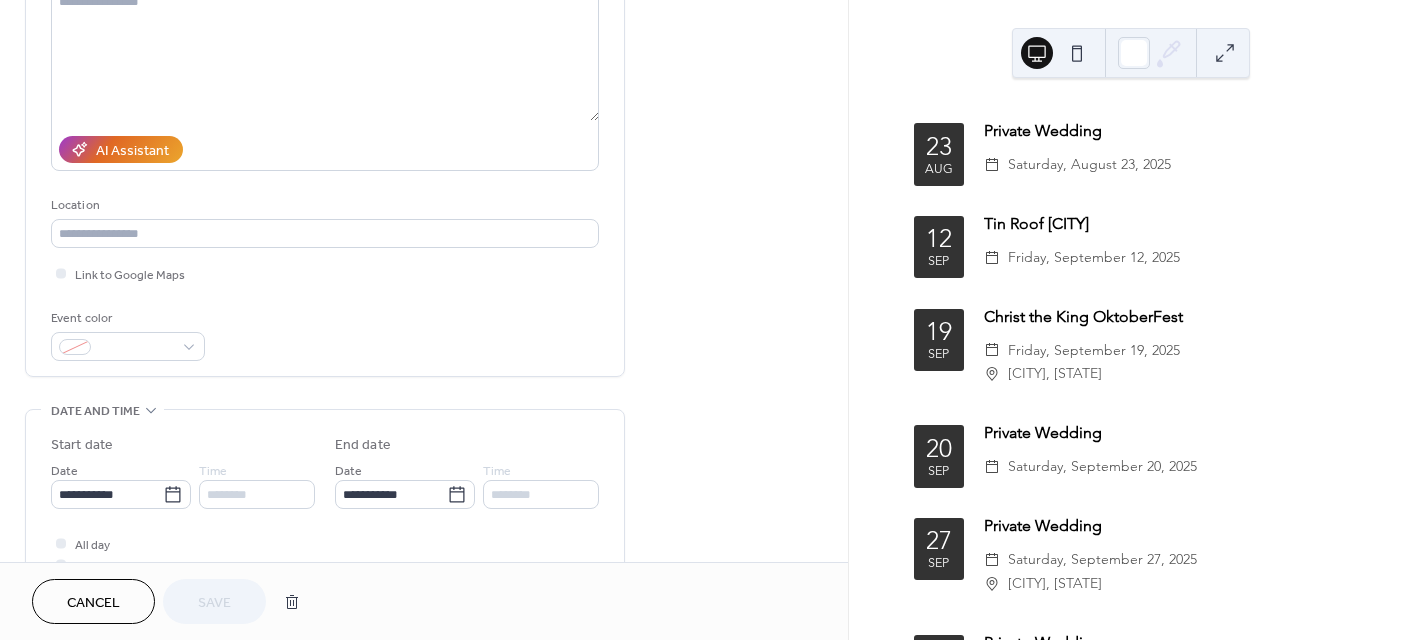 scroll, scrollTop: 433, scrollLeft: 0, axis: vertical 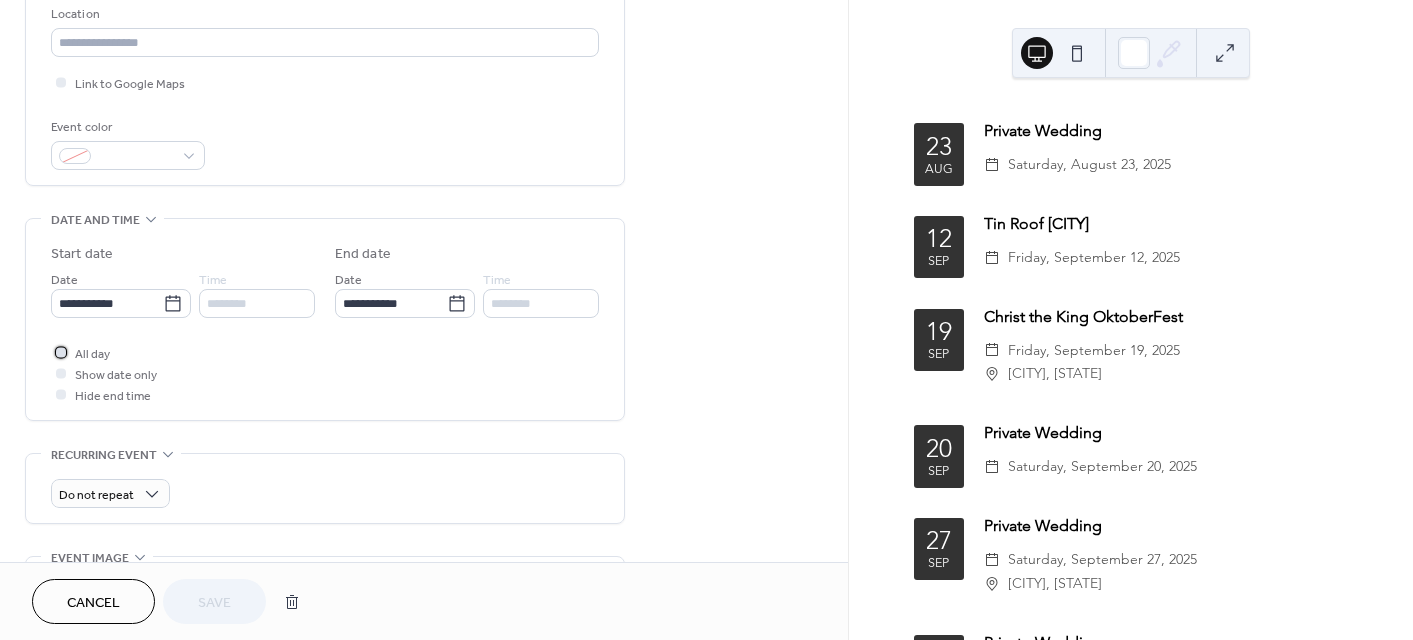 click at bounding box center [61, 352] 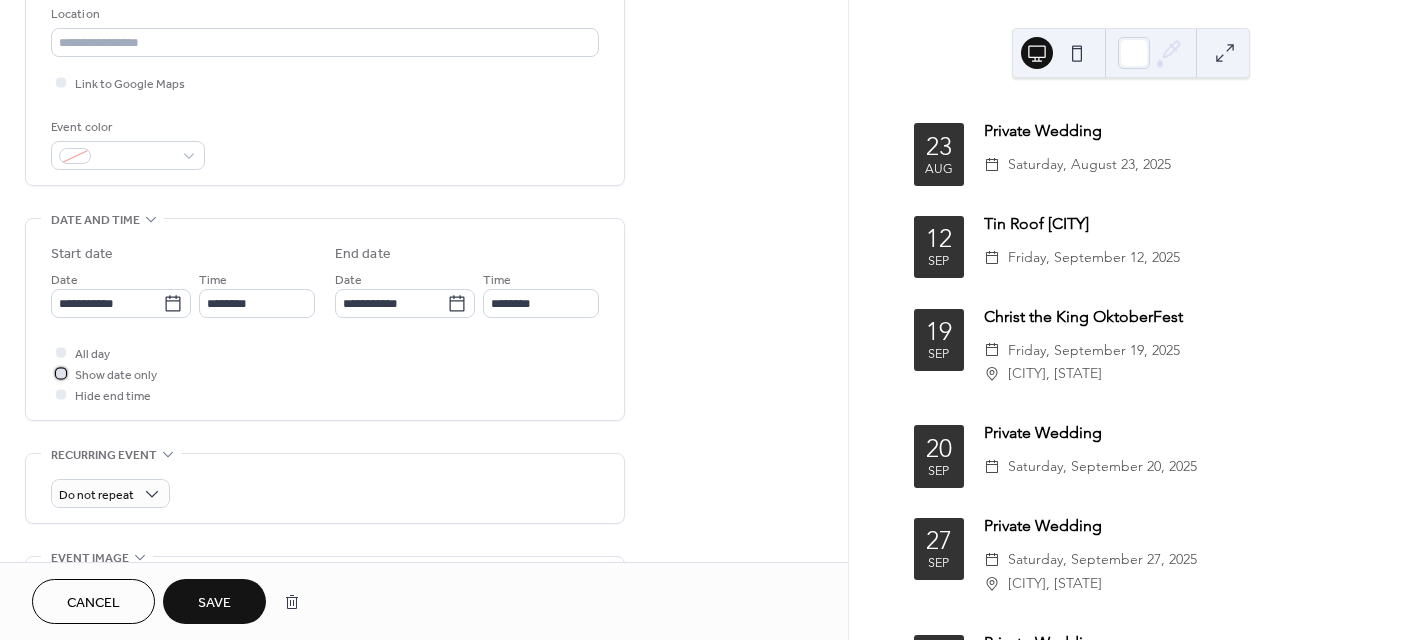 click at bounding box center (61, 373) 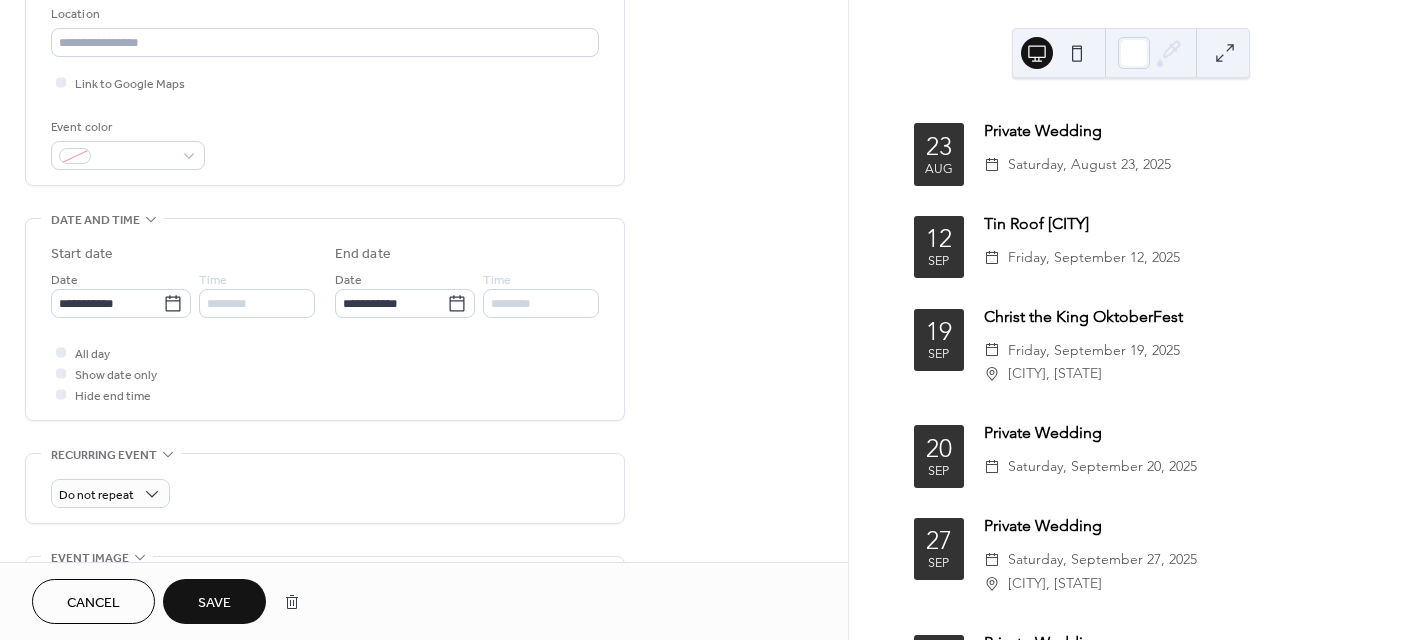 click on "Save" at bounding box center [214, 603] 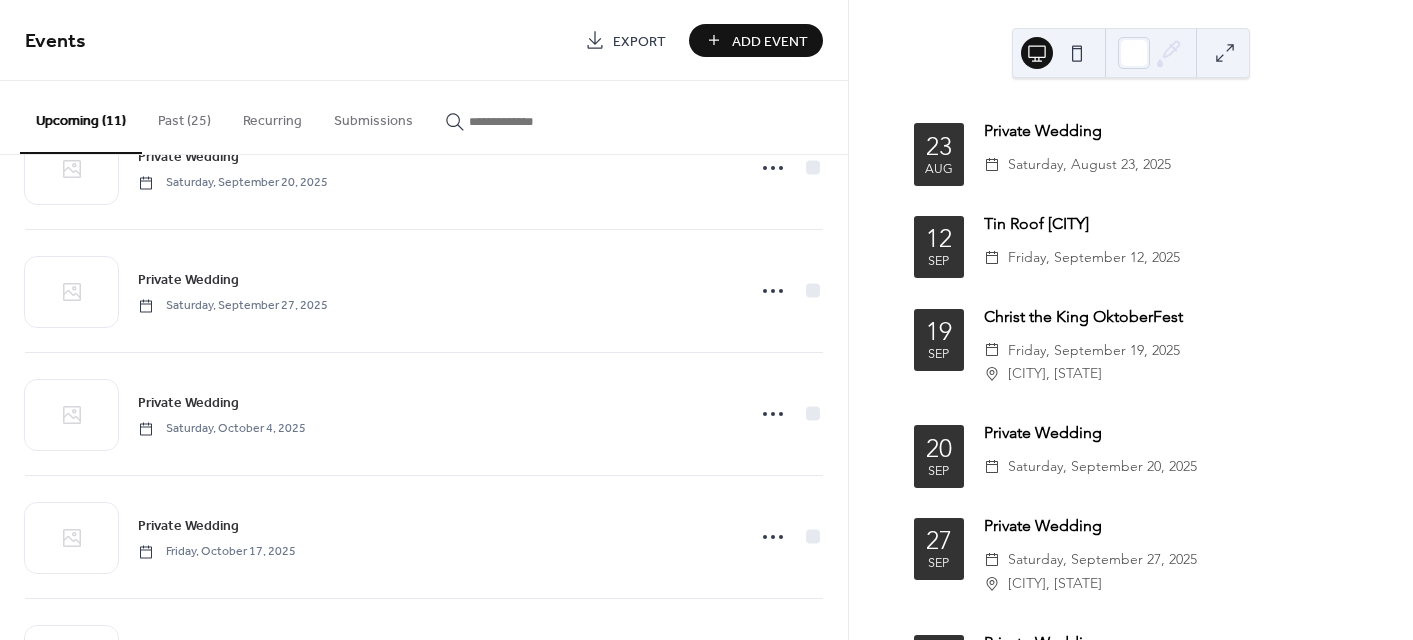 scroll, scrollTop: 454, scrollLeft: 0, axis: vertical 